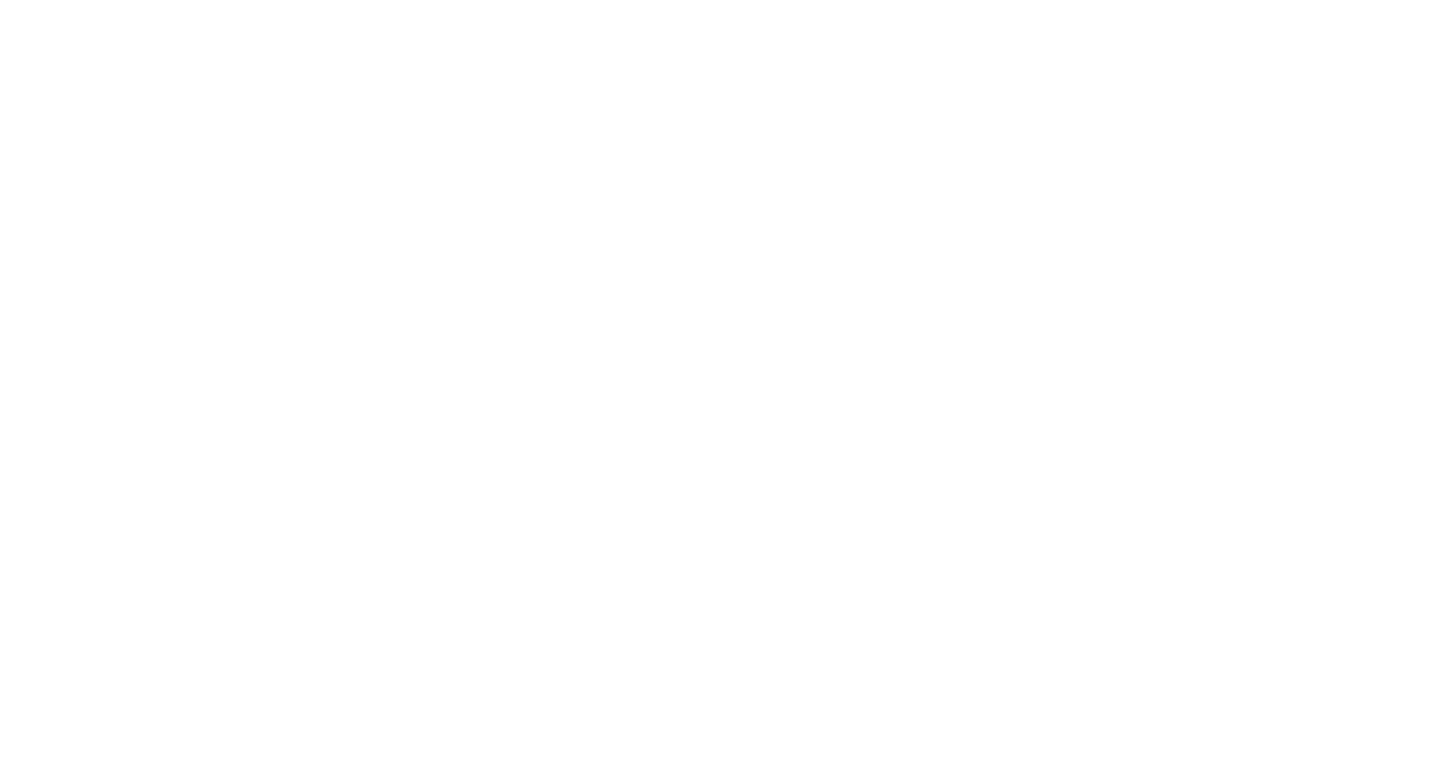 scroll, scrollTop: 0, scrollLeft: 0, axis: both 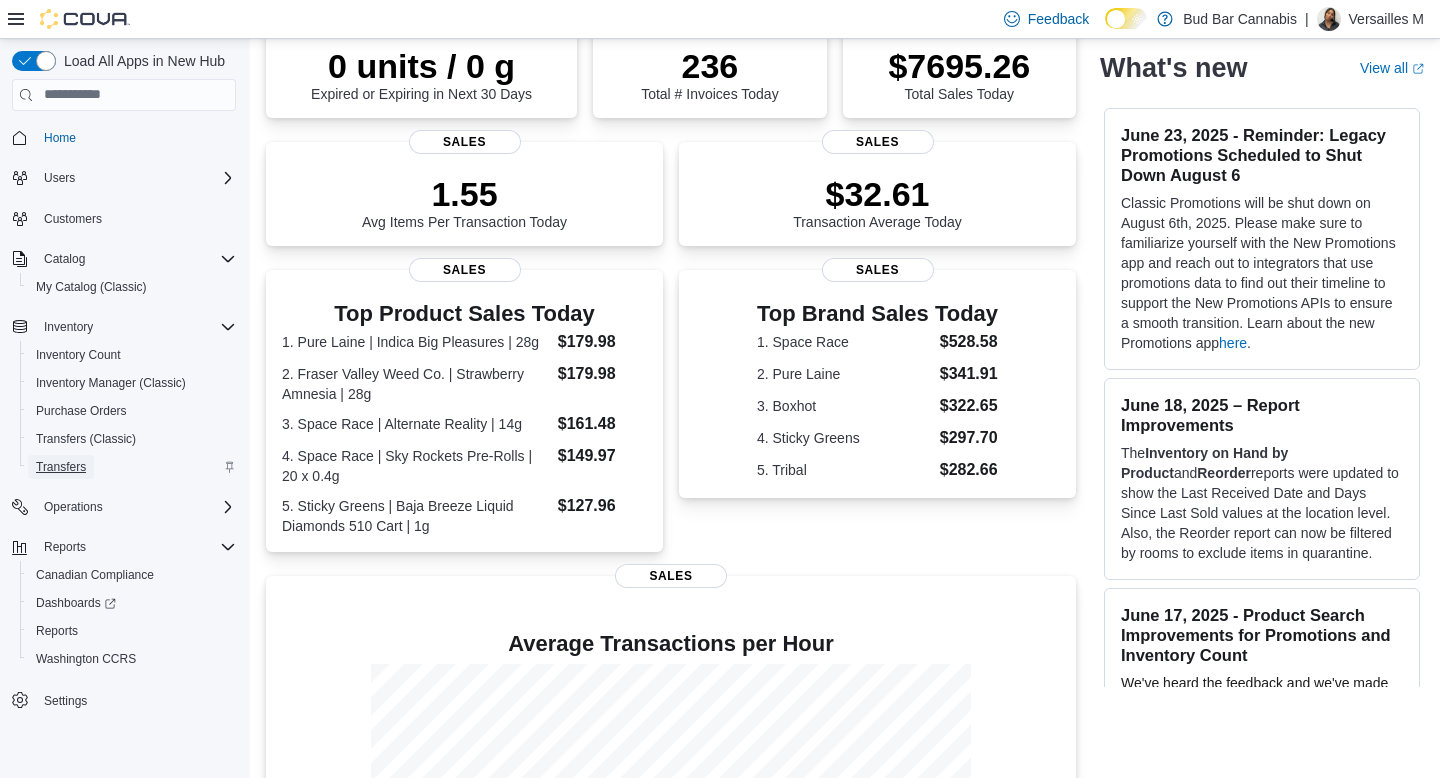click on "Transfers" at bounding box center [61, 467] 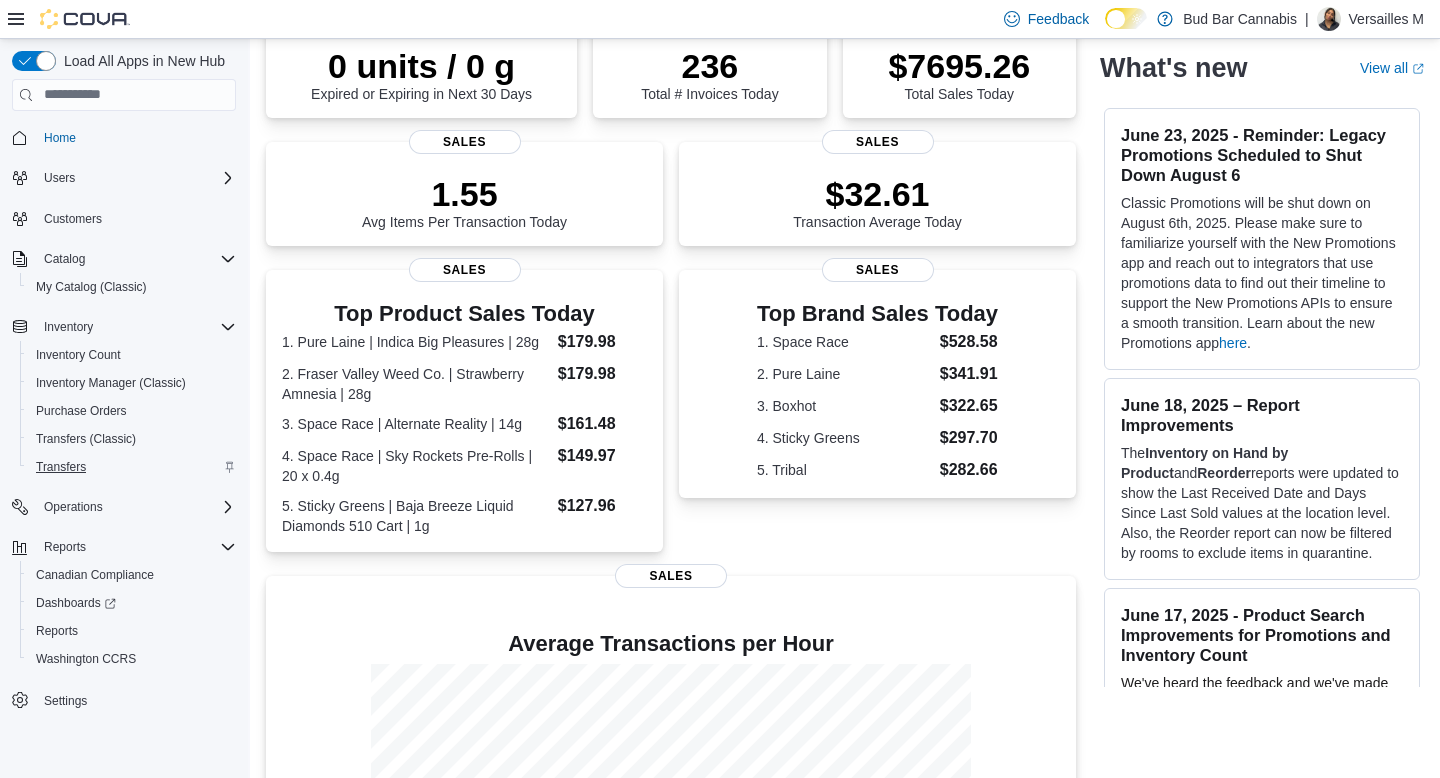 scroll, scrollTop: 0, scrollLeft: 0, axis: both 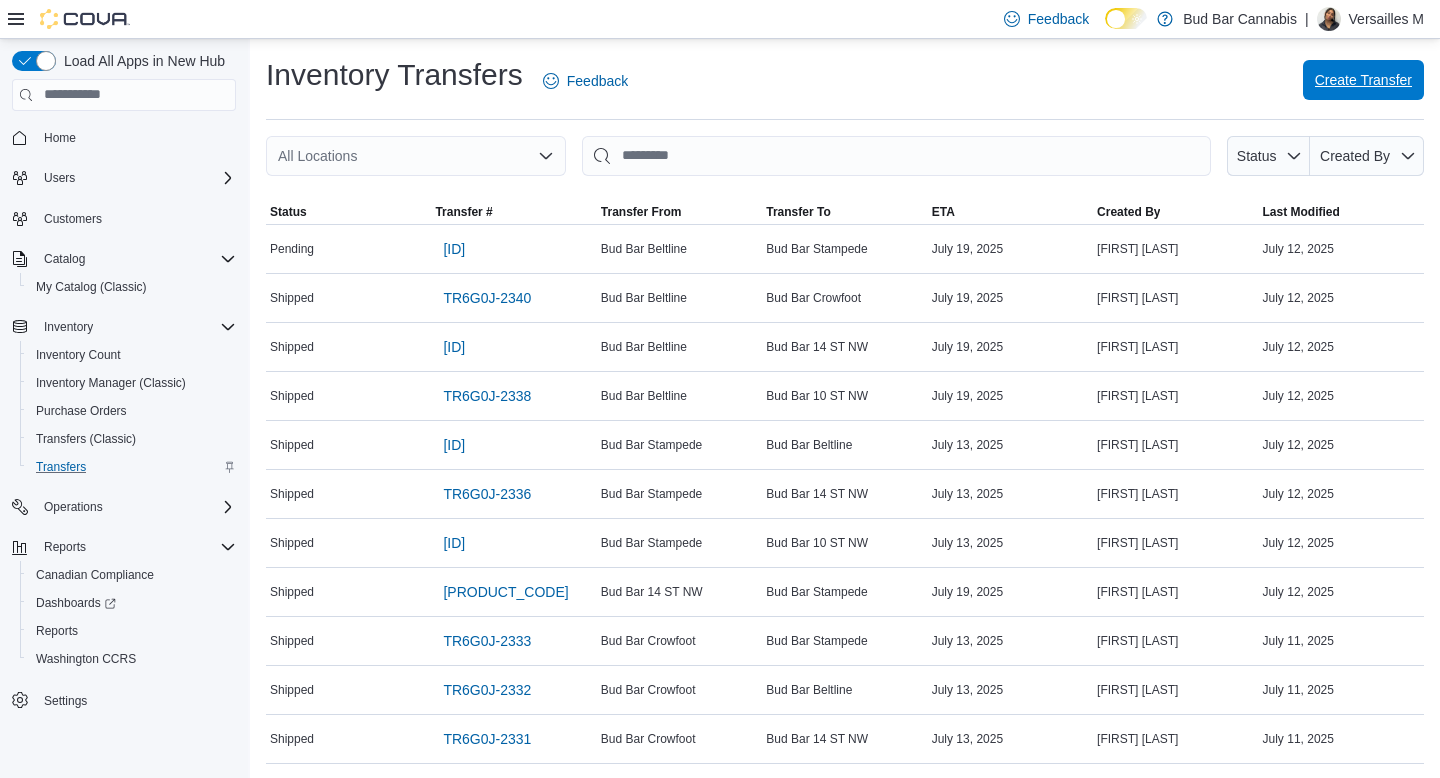click on "Create Transfer" at bounding box center (1363, 80) 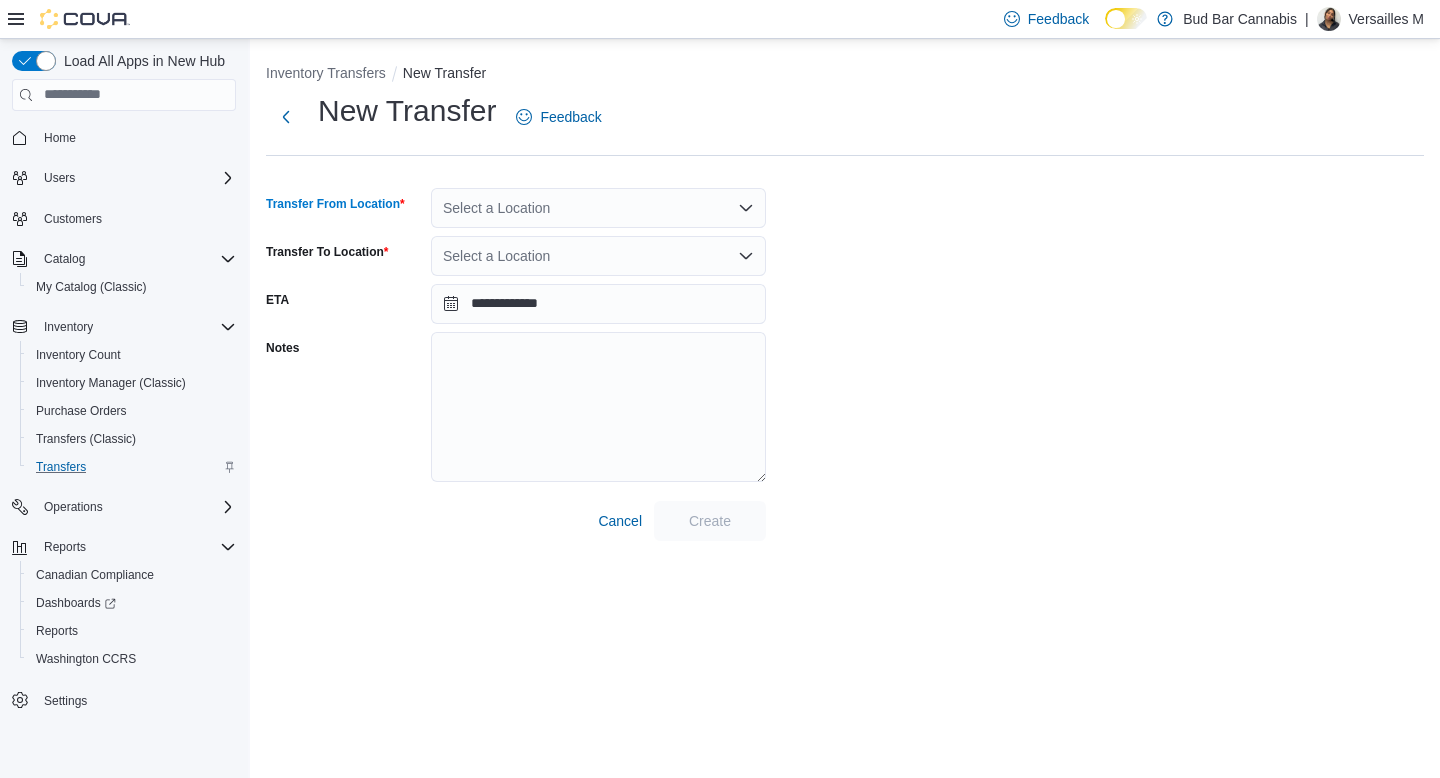 click on "Select a Location" at bounding box center (598, 208) 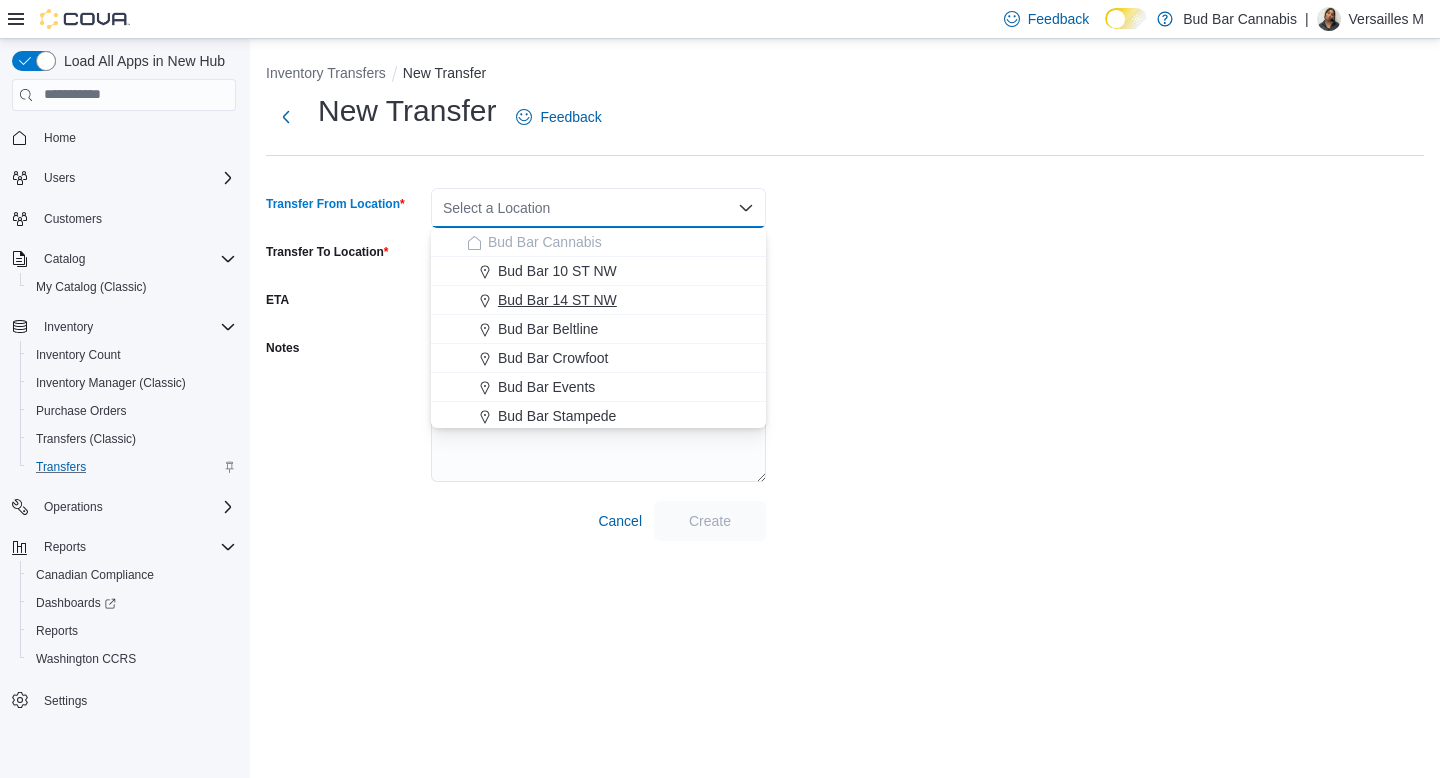 click on "Bud Bar 14 ST NW" at bounding box center [557, 300] 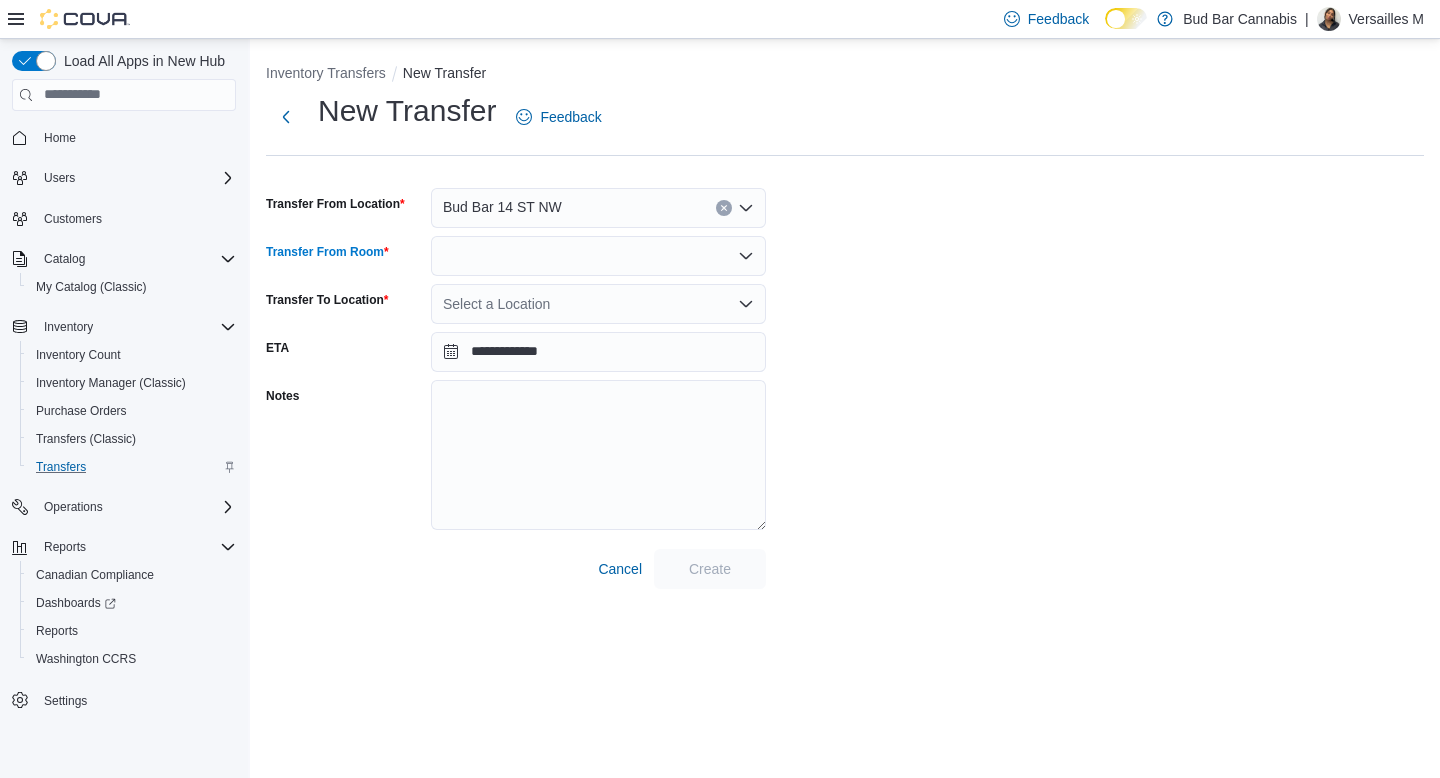 click at bounding box center [598, 256] 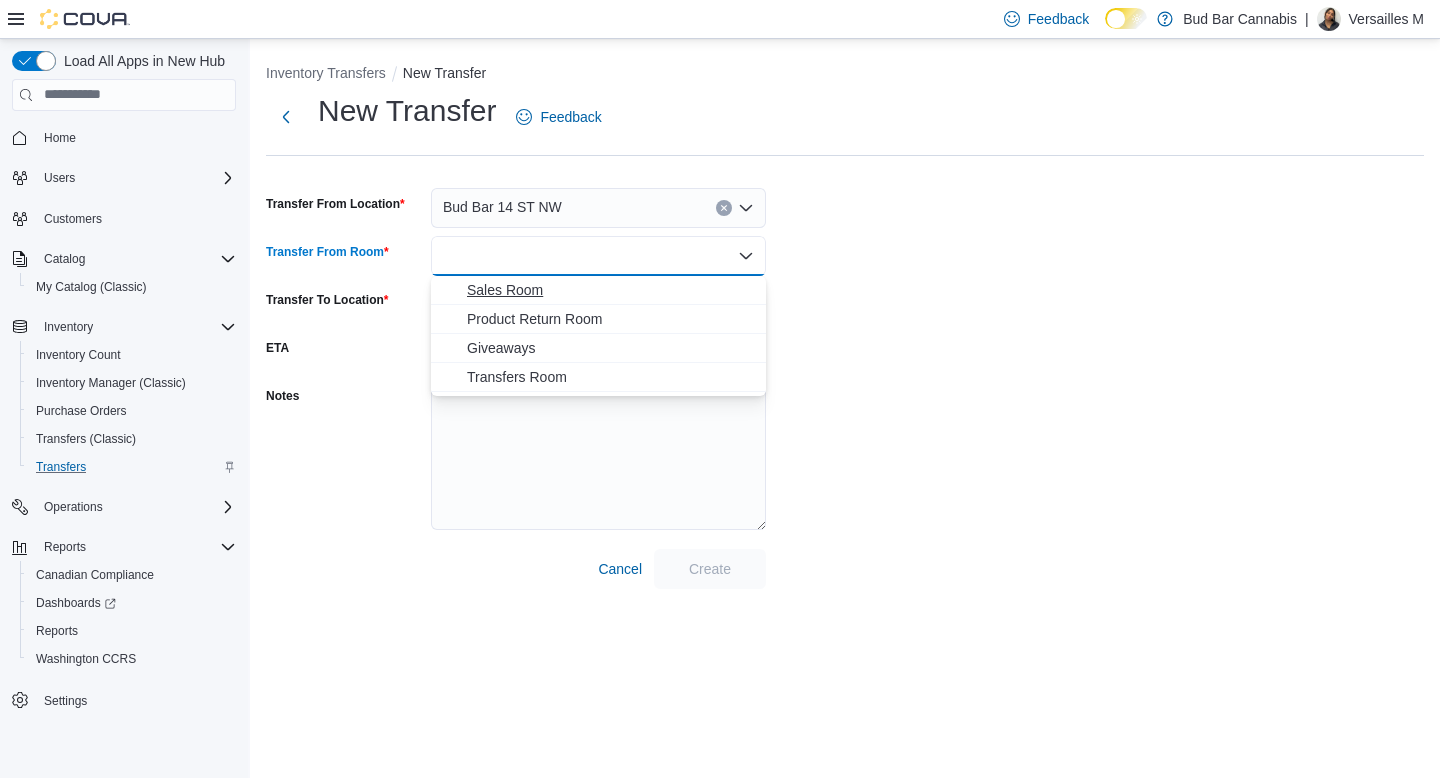 click on "Sales Room" at bounding box center [610, 290] 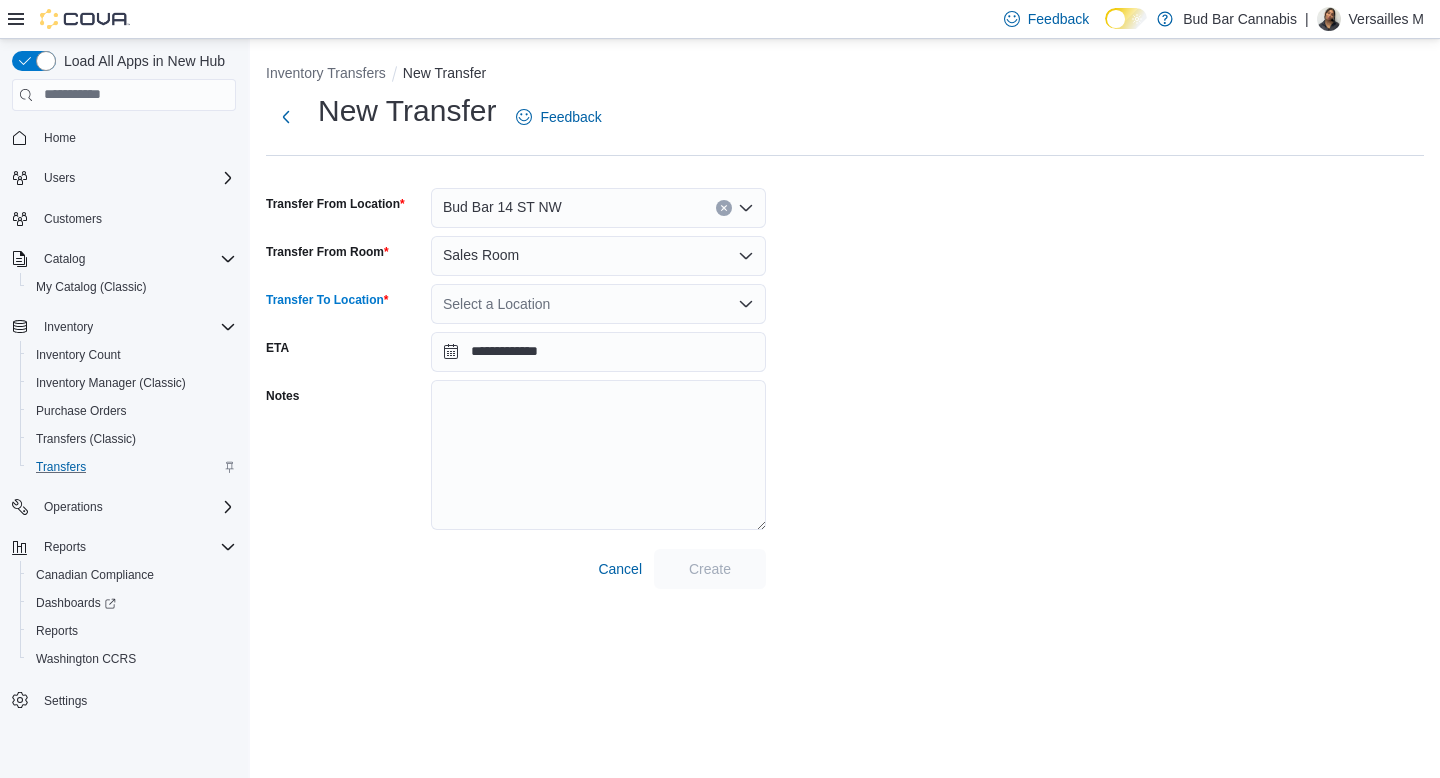 click on "Select a Location" at bounding box center (598, 304) 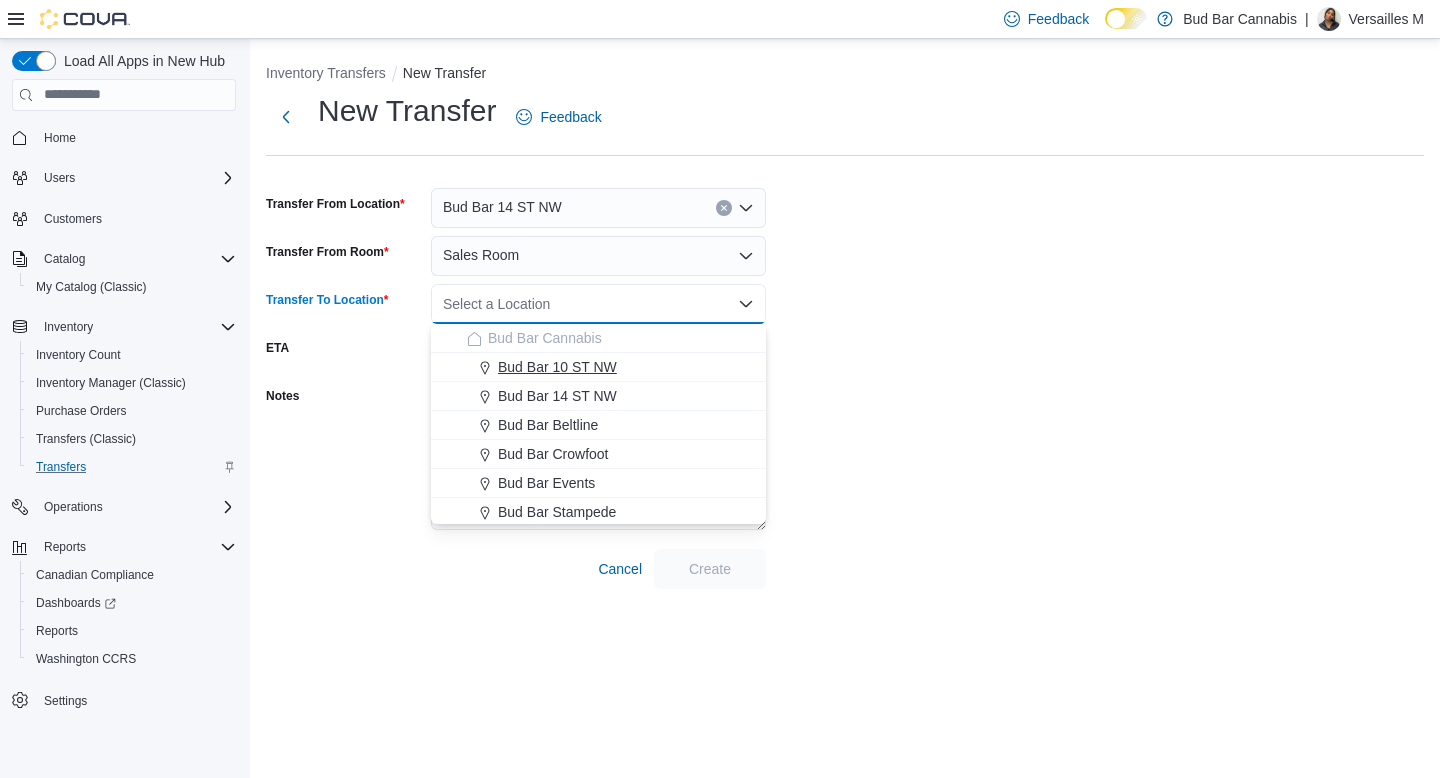 click on "Bud Bar 10 ST NW" at bounding box center [557, 367] 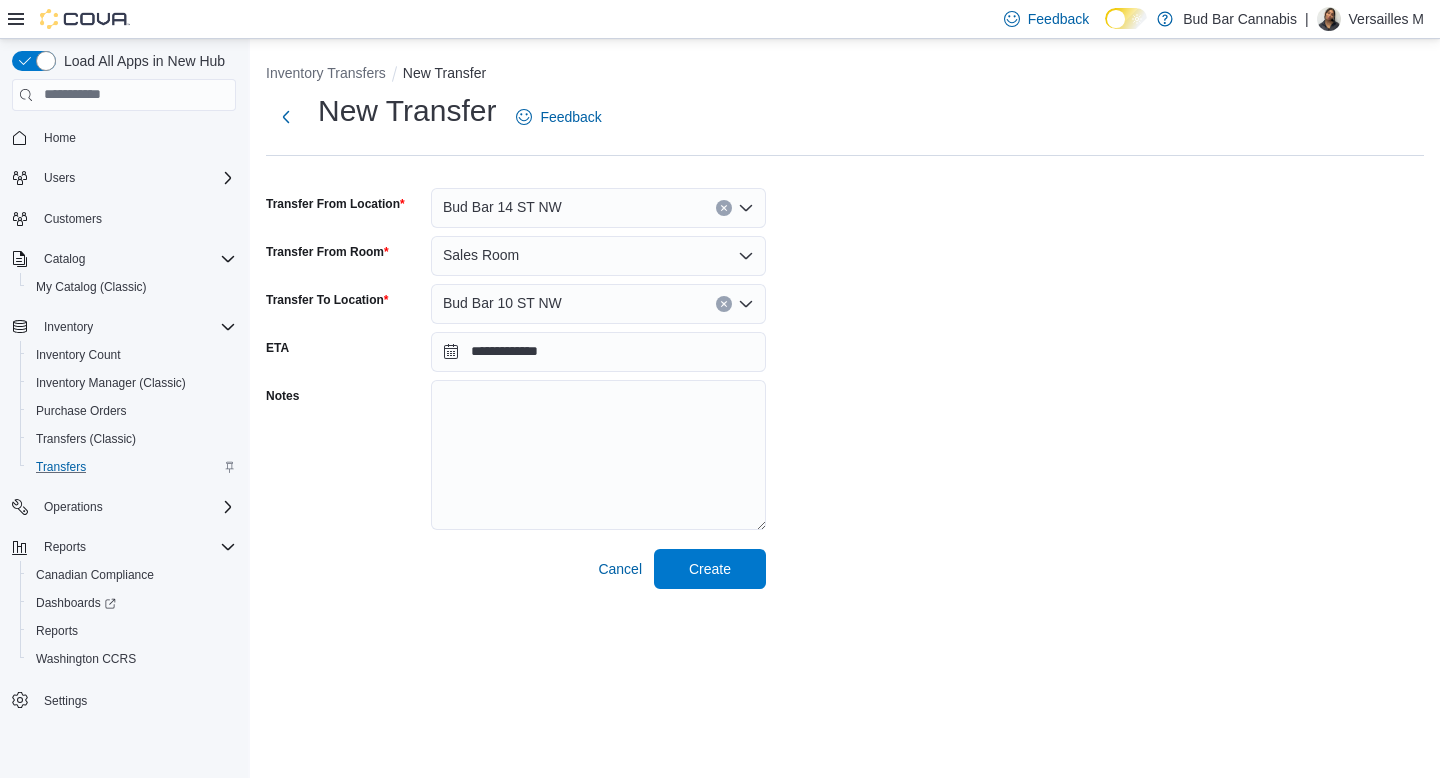 click on "**********" at bounding box center (845, 340) 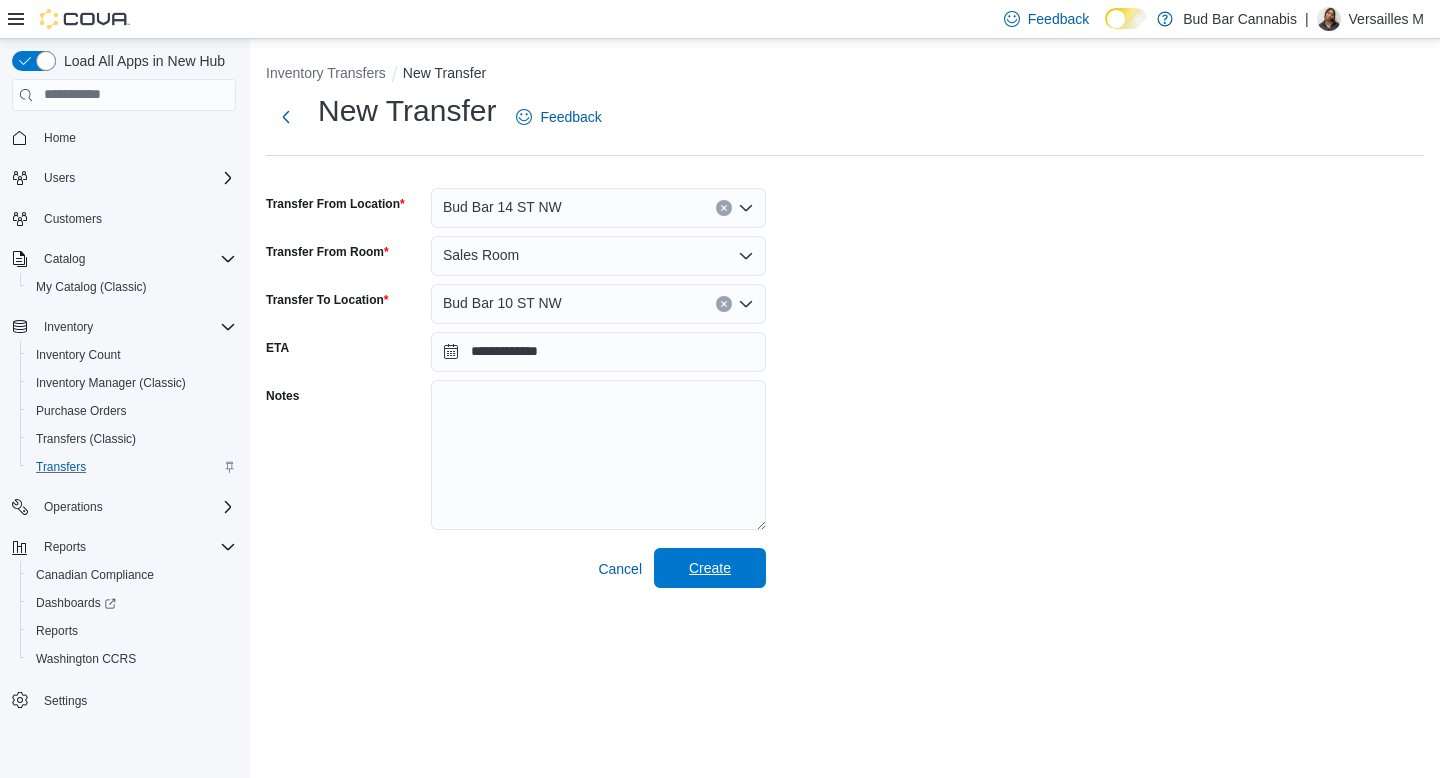 click on "Create" at bounding box center (710, 568) 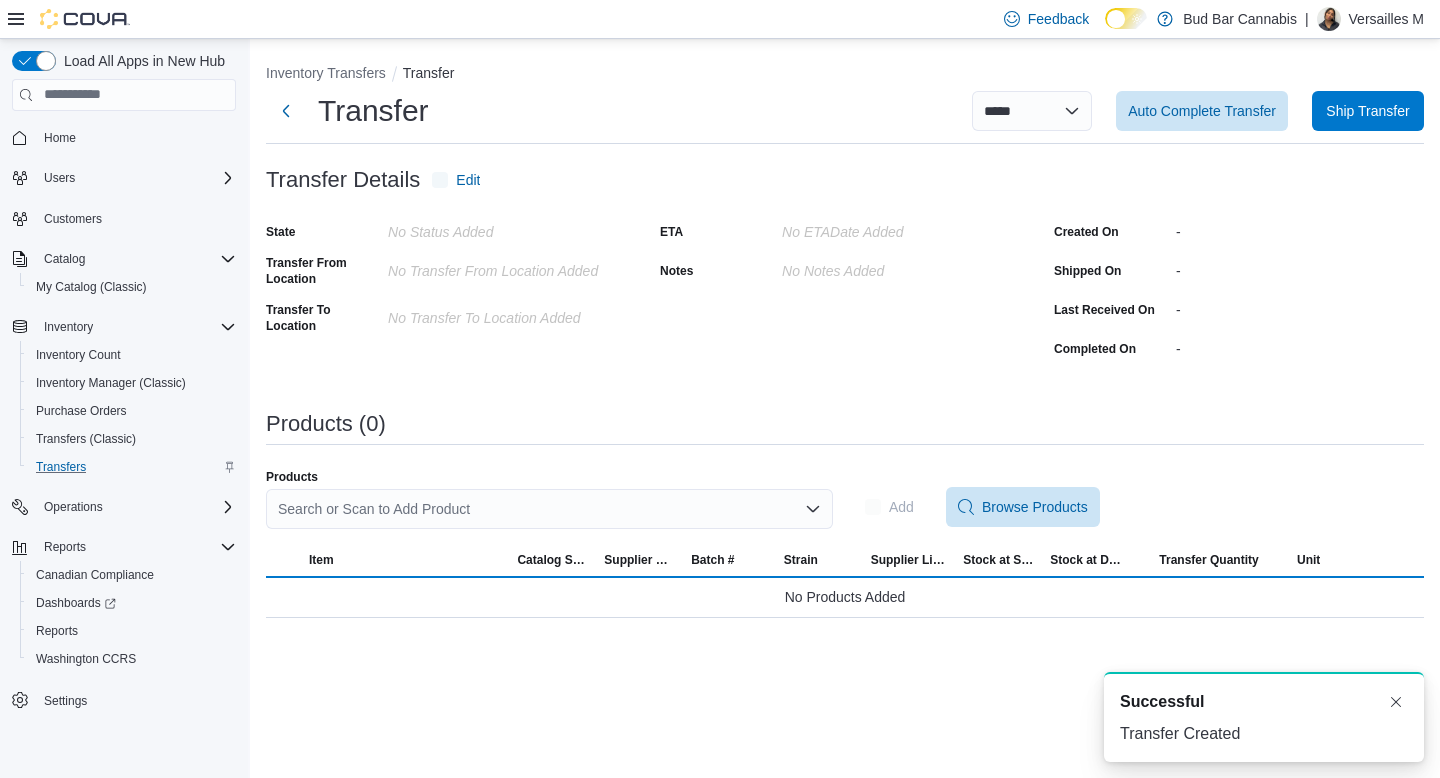 scroll, scrollTop: 0, scrollLeft: 0, axis: both 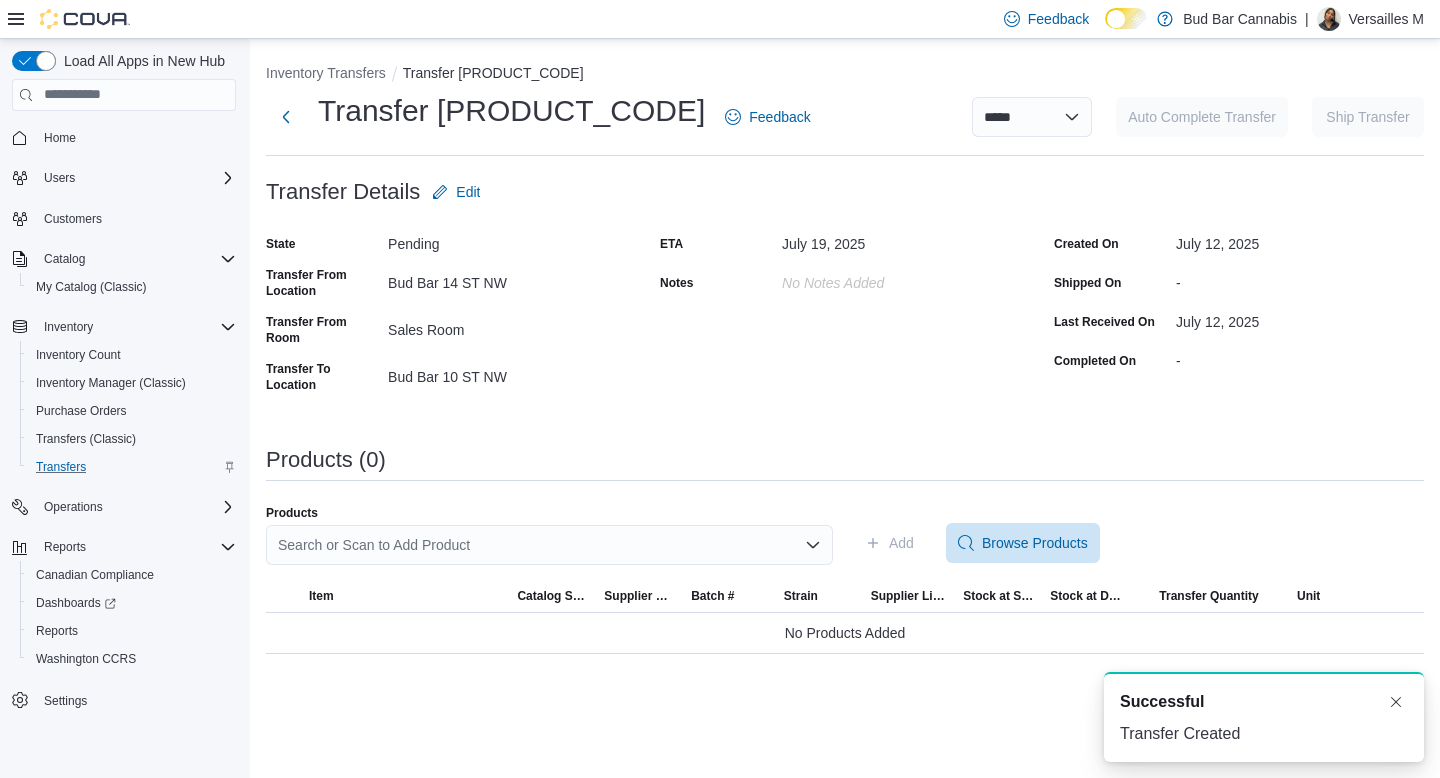 click on "Search or Scan to Add Product" at bounding box center (549, 545) 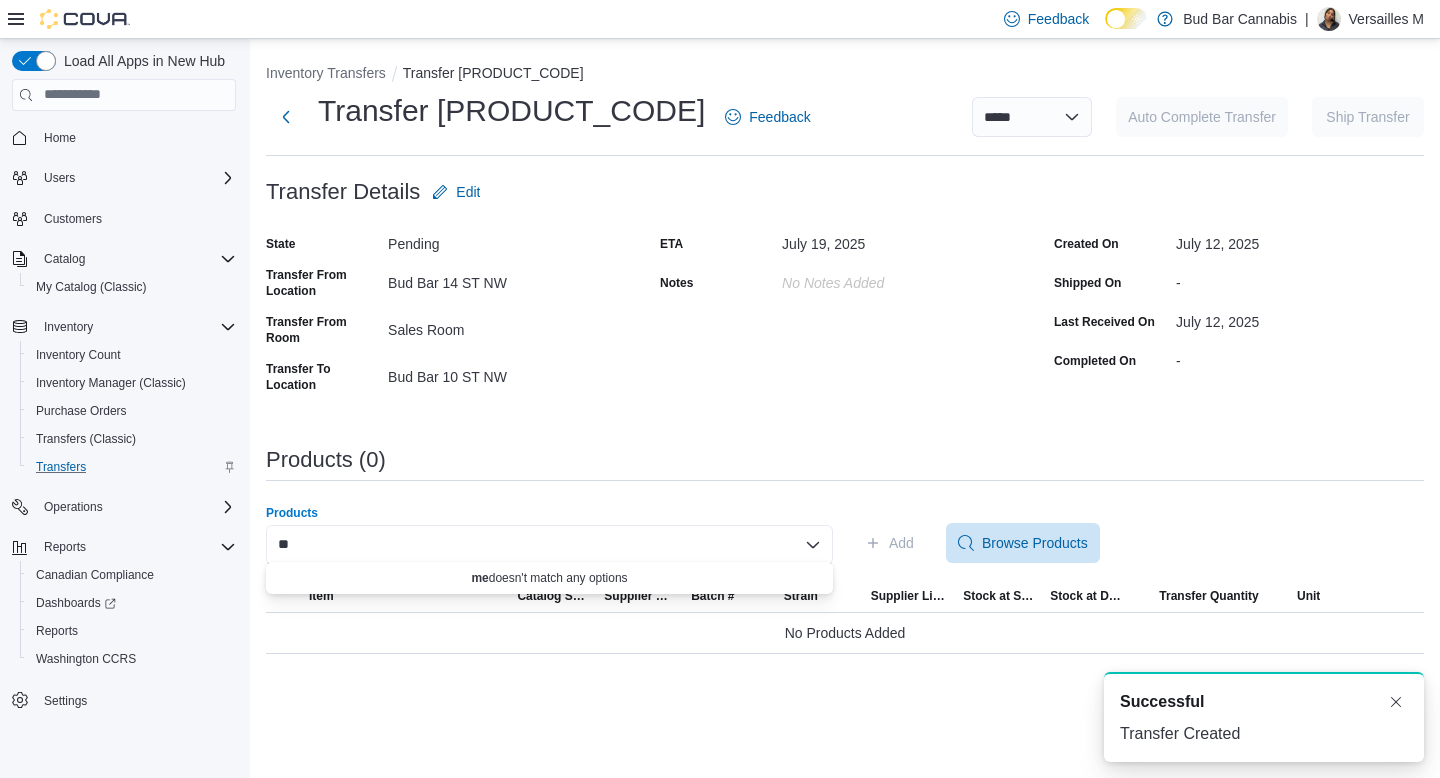 type on "*" 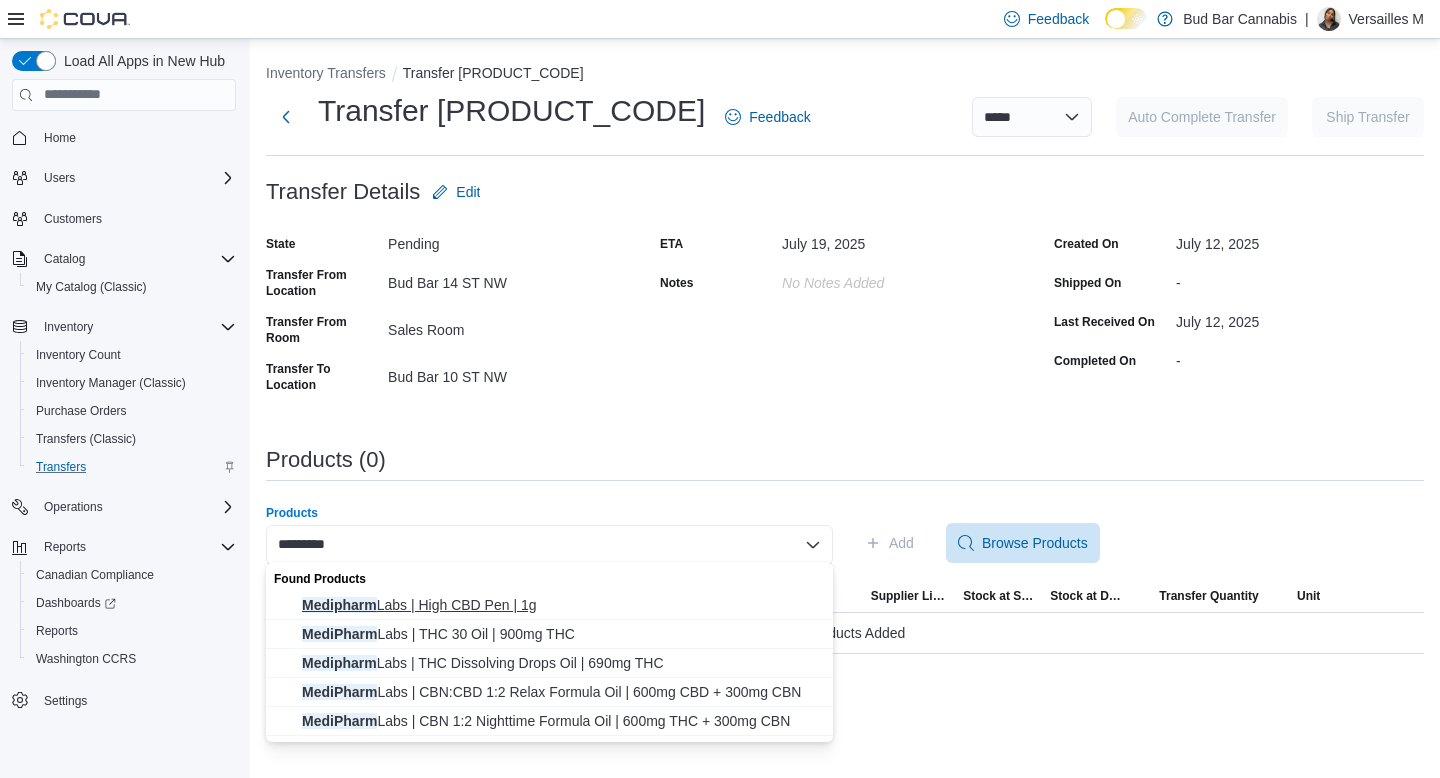 type on "*********" 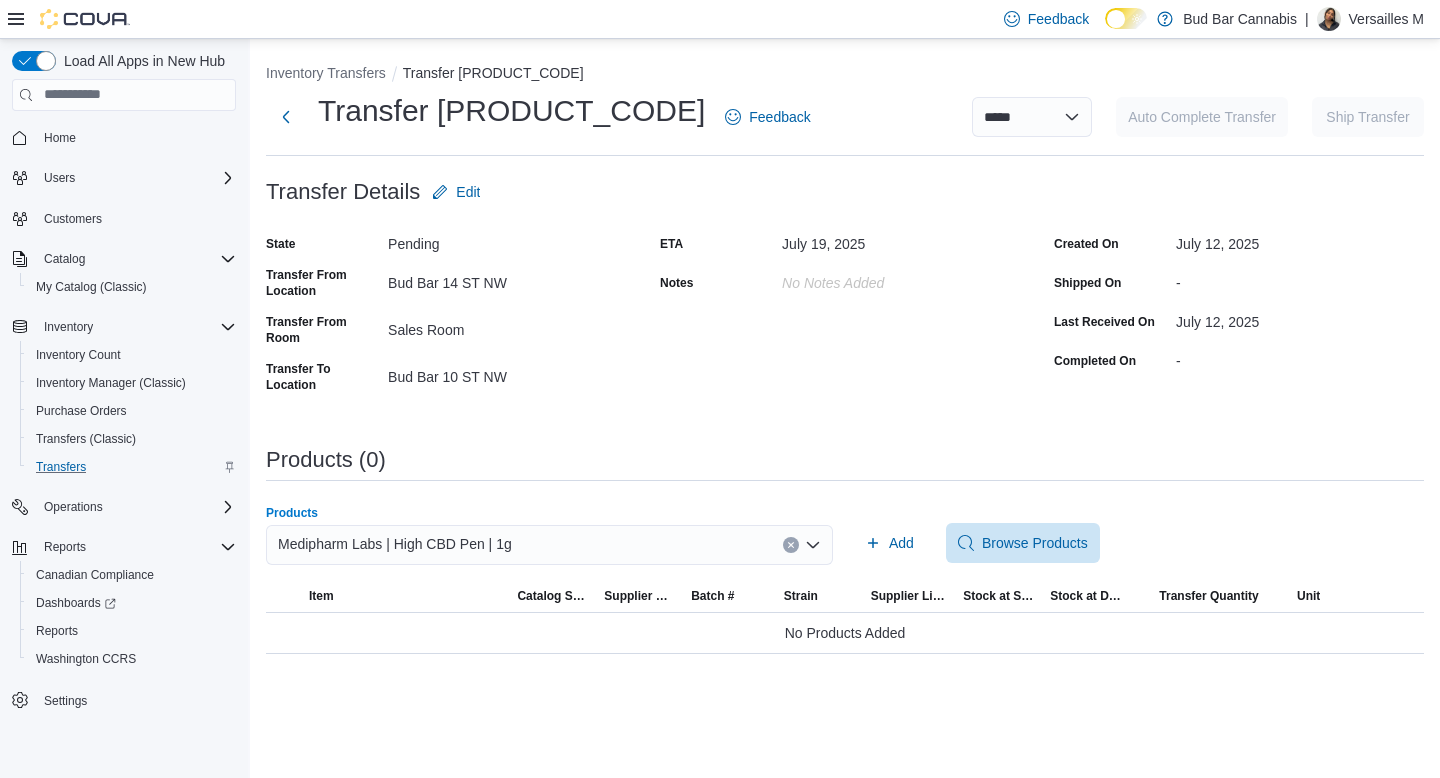 click 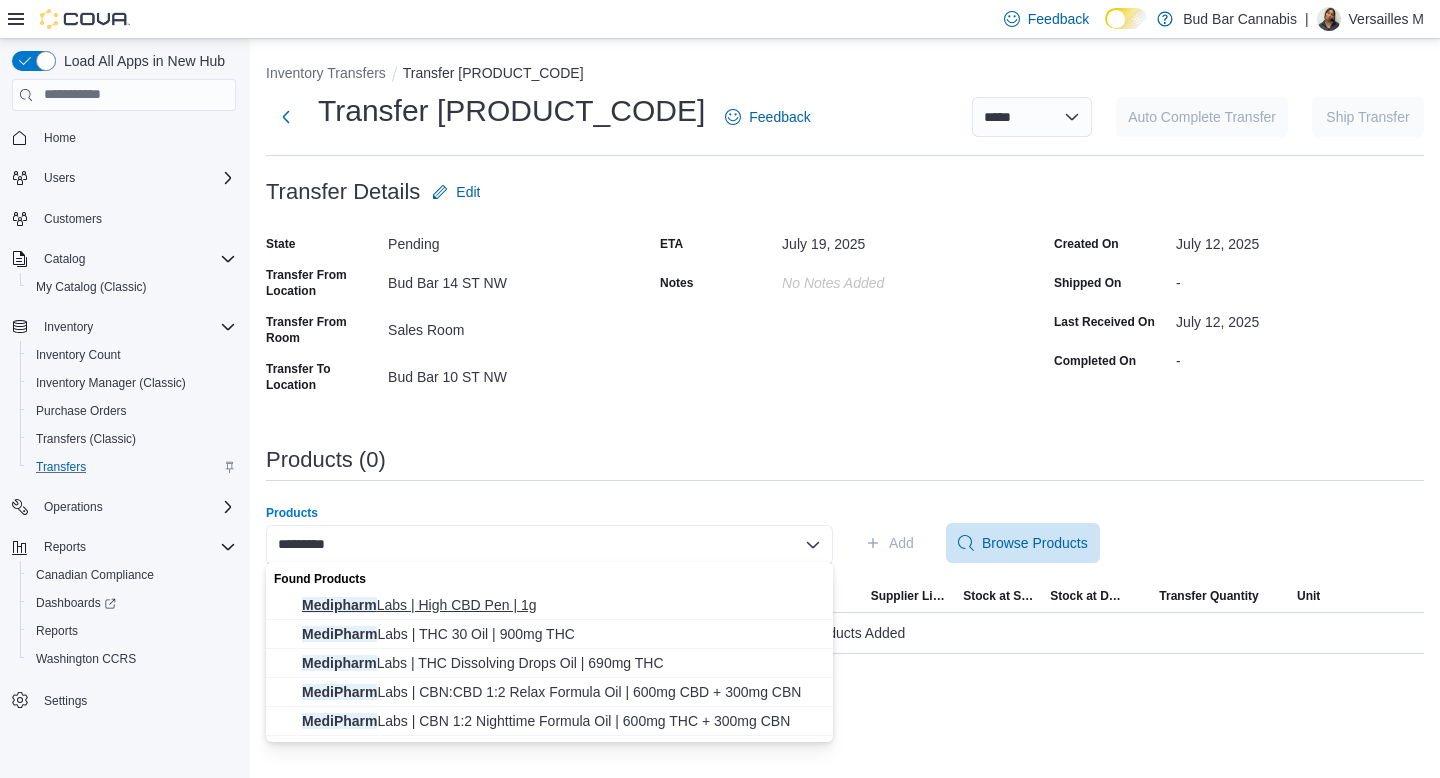 type on "*********" 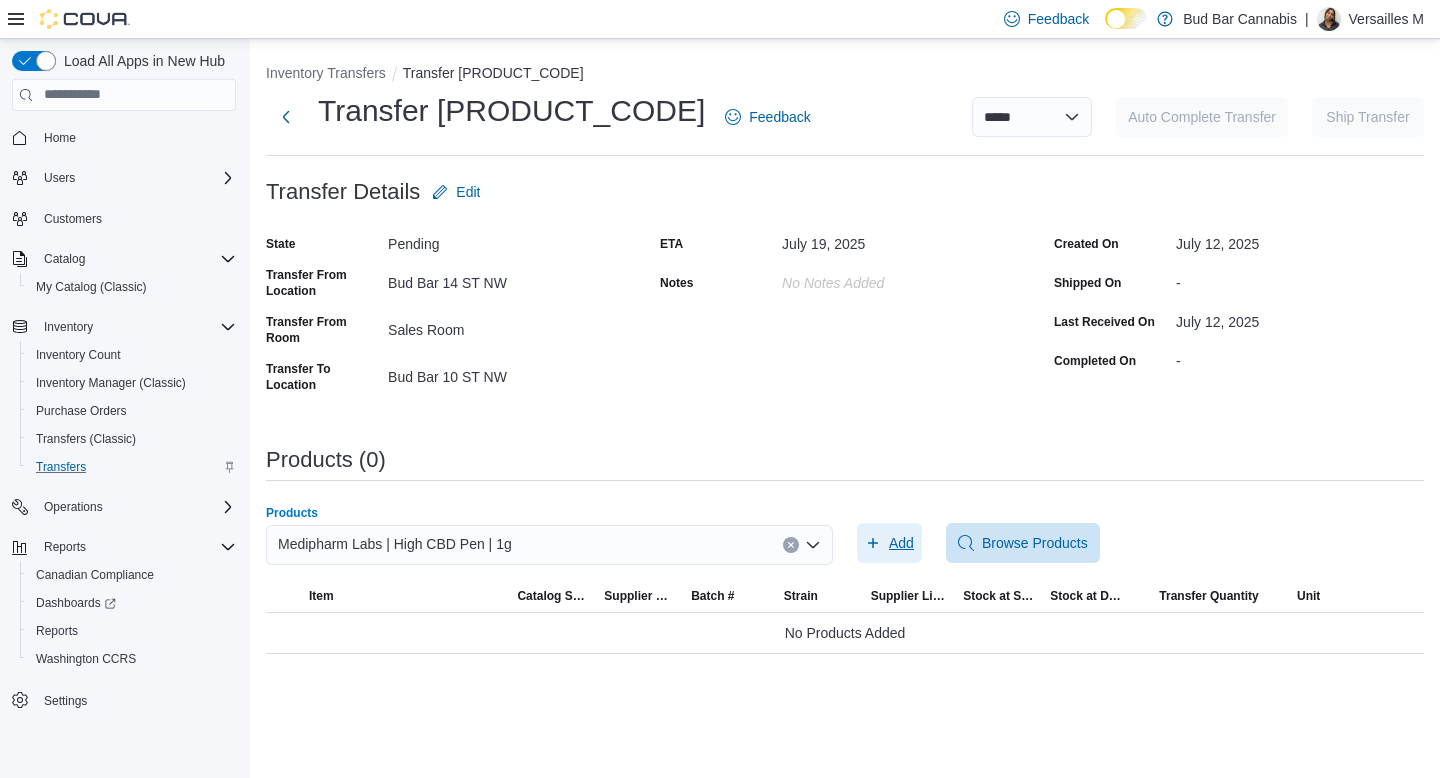click on "Add" at bounding box center (901, 543) 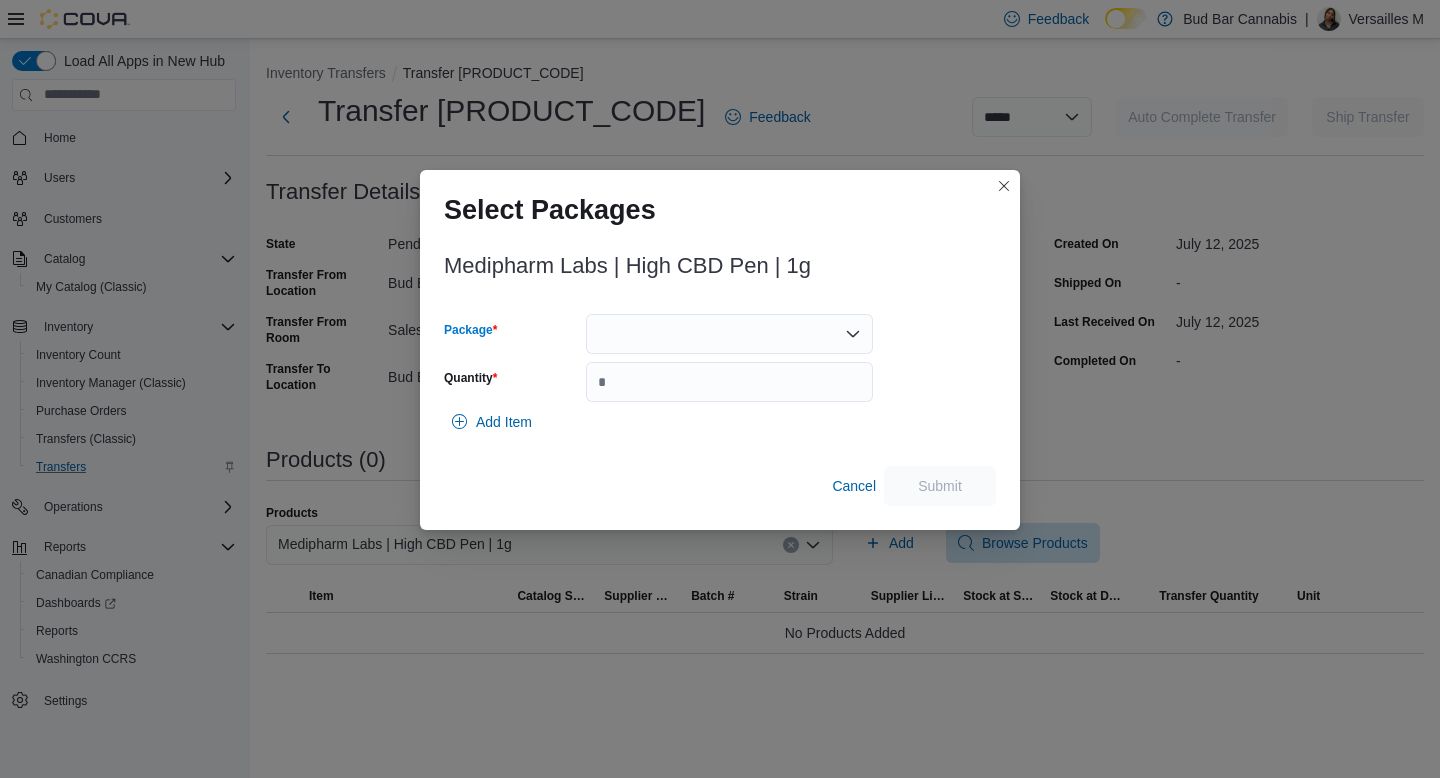 click at bounding box center [729, 334] 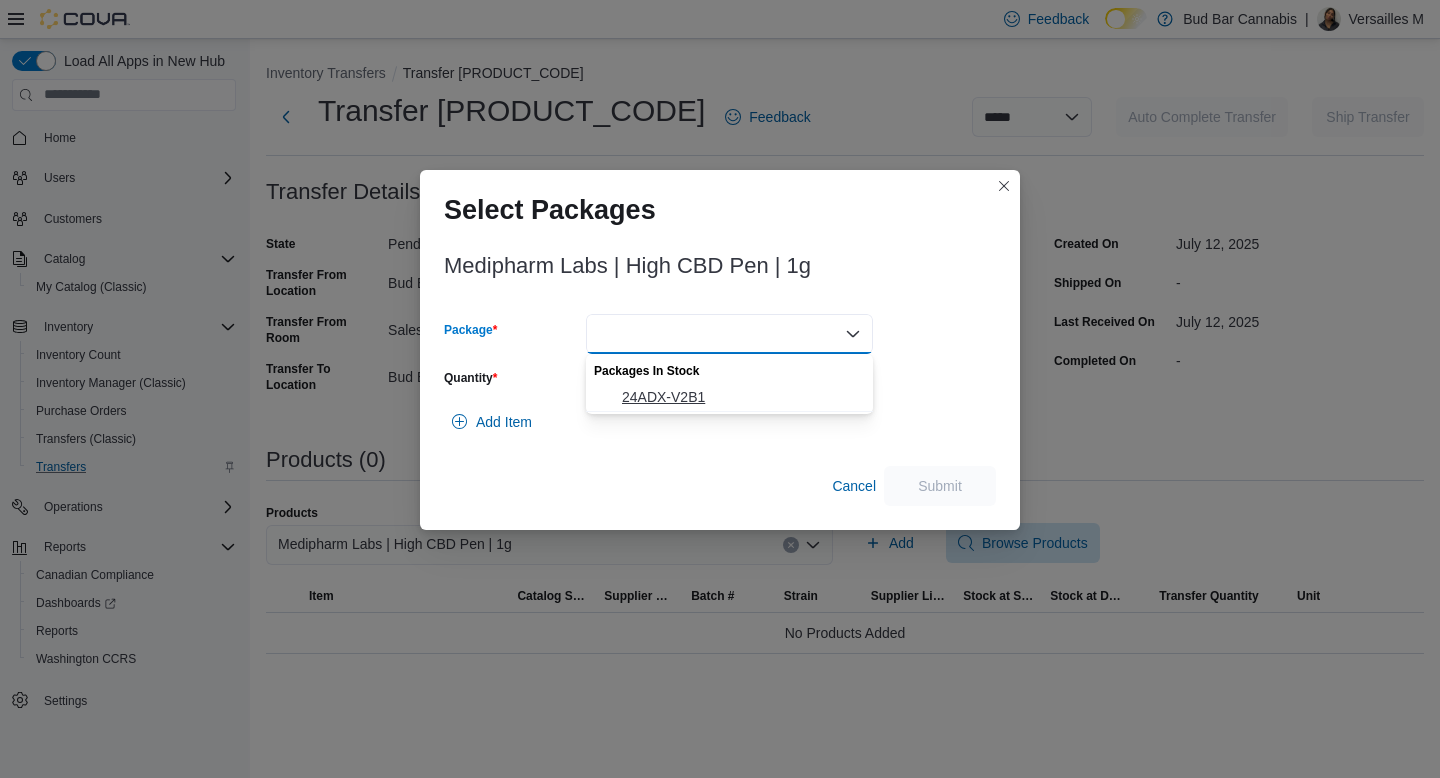 click on "24ADX-V2B1" at bounding box center (741, 397) 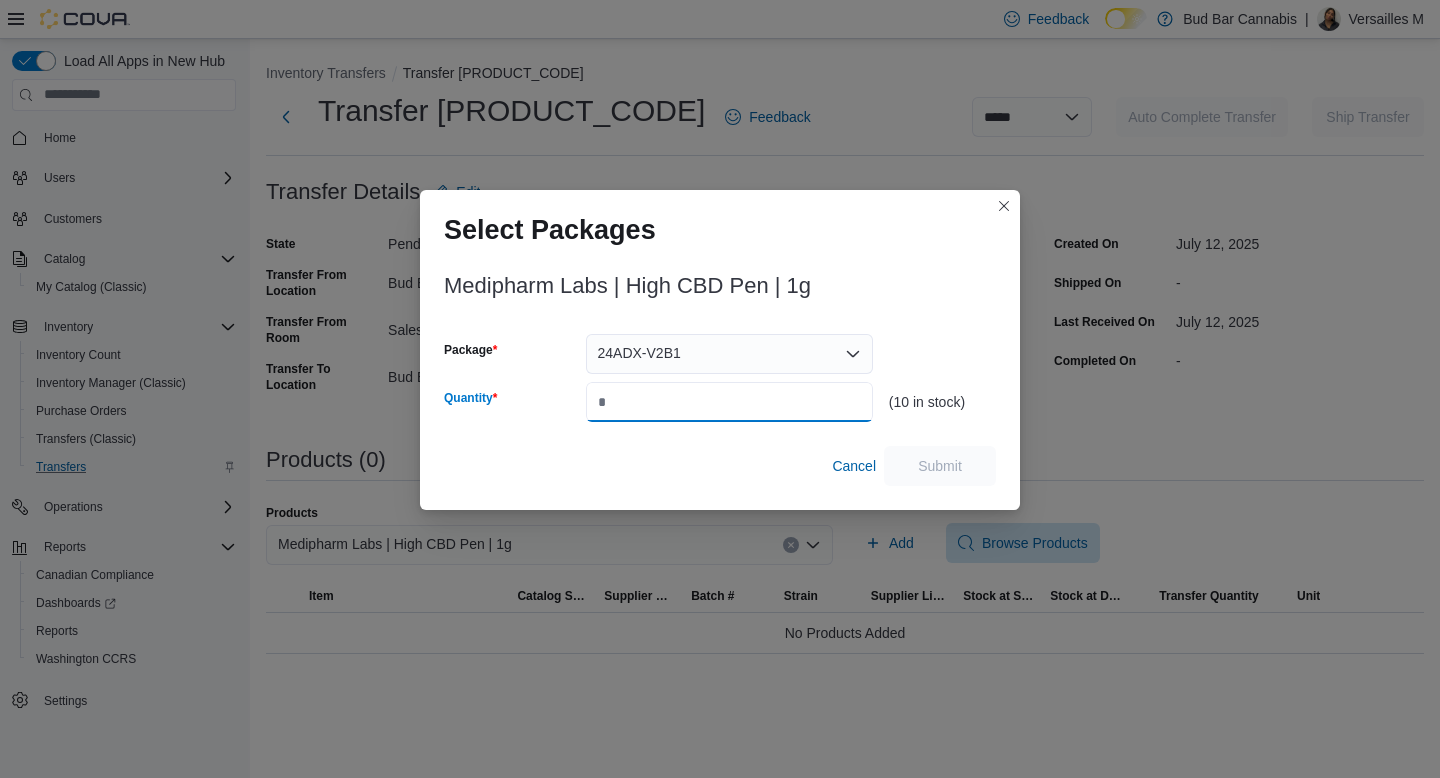 click on "Quantity" at bounding box center (729, 402) 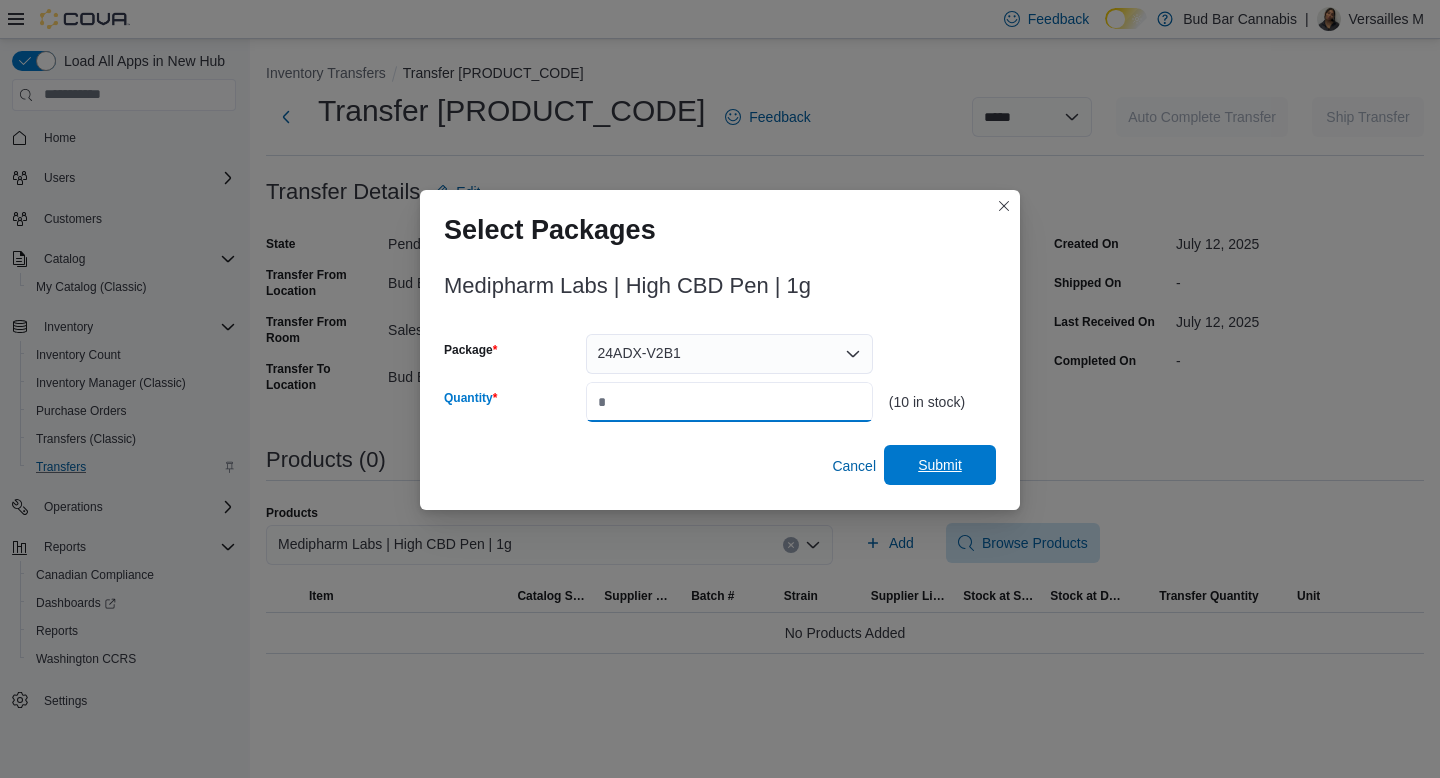type on "*" 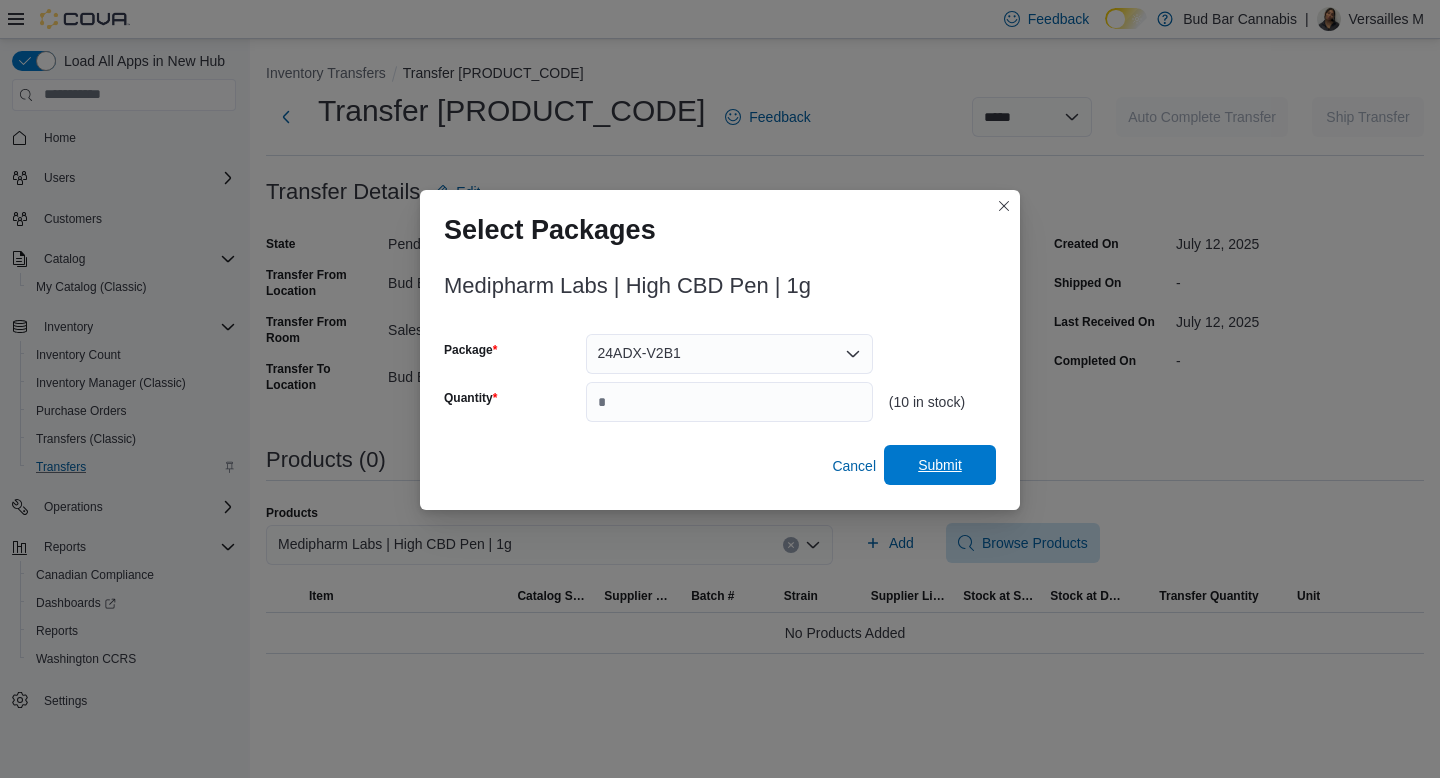 click on "Submit" at bounding box center (940, 465) 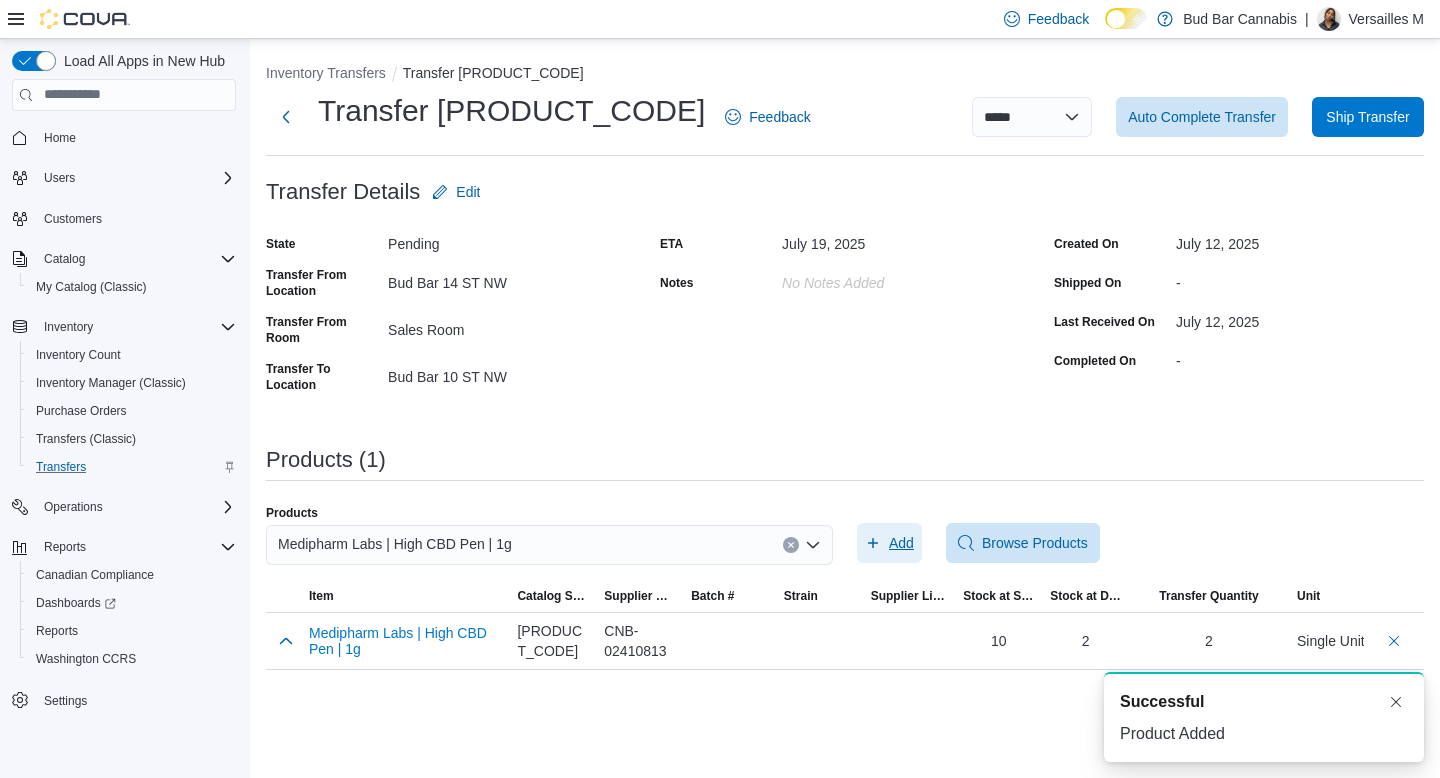 scroll, scrollTop: 0, scrollLeft: 0, axis: both 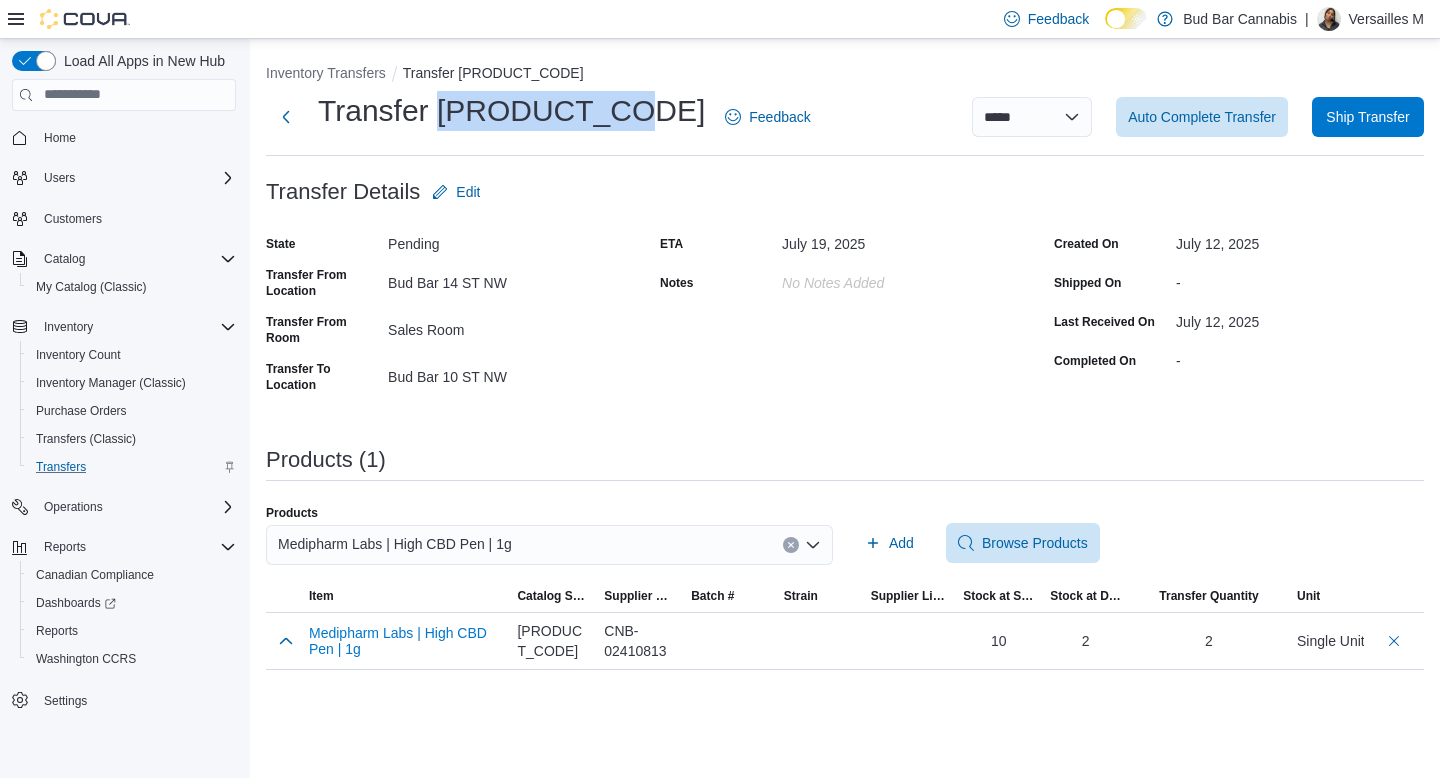drag, startPoint x: 427, startPoint y: 107, endPoint x: 617, endPoint y: 113, distance: 190.09471 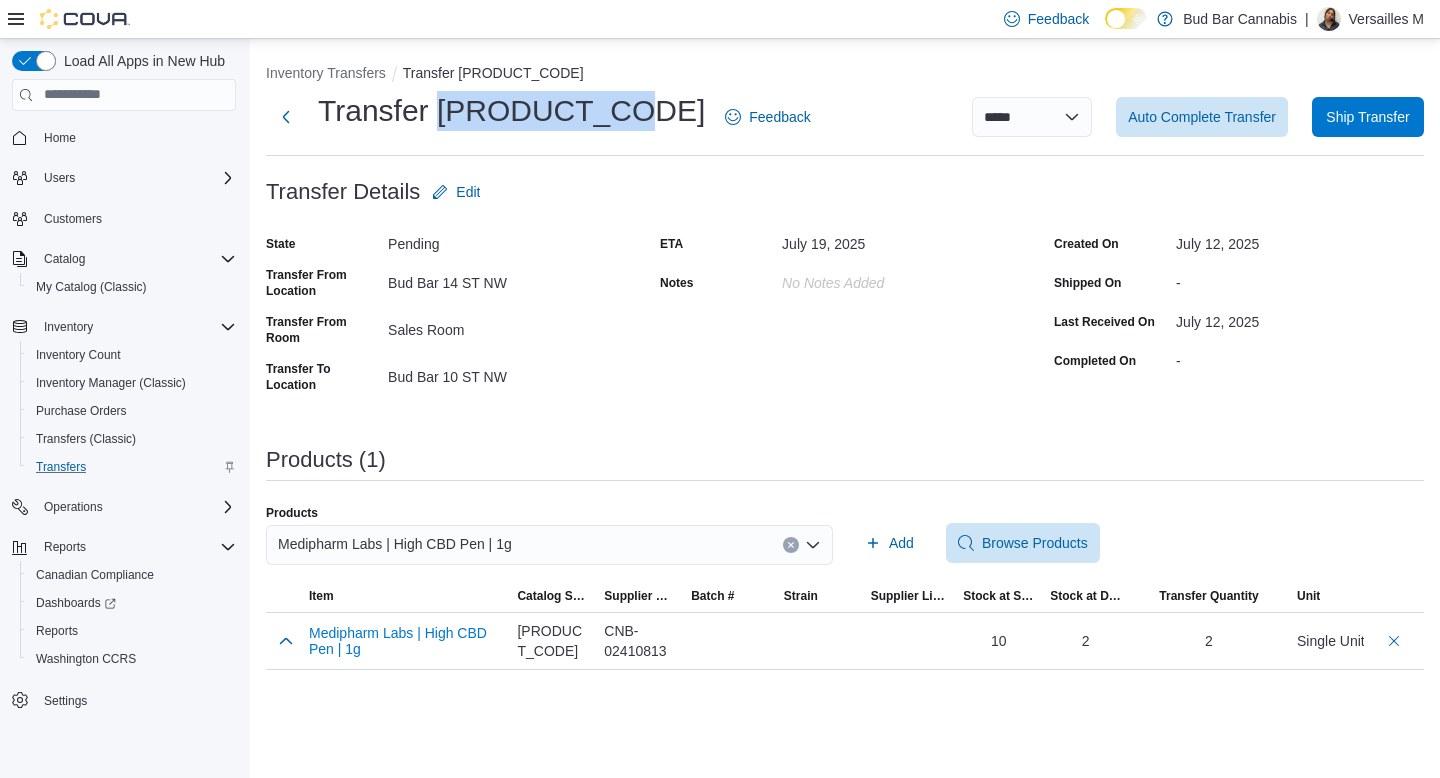 click 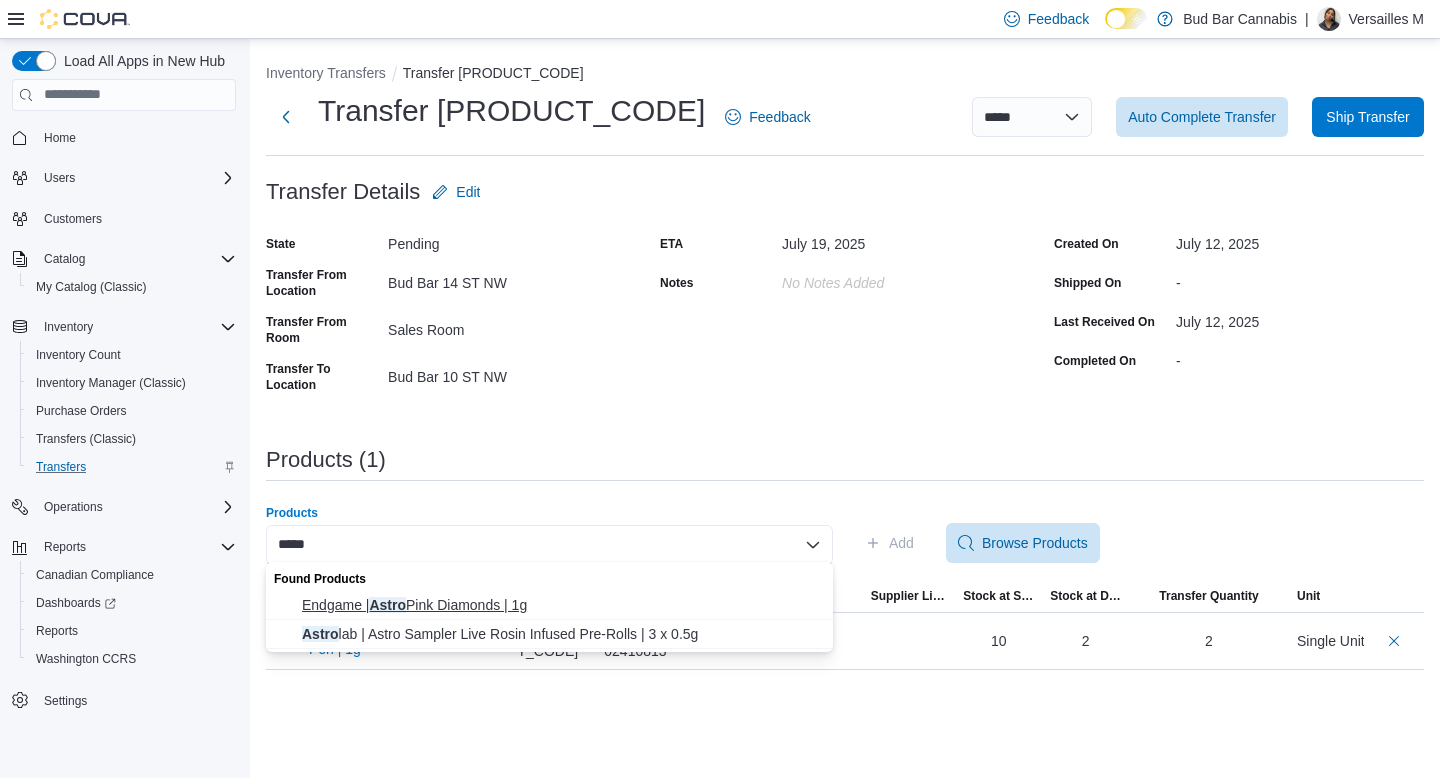 type on "*****" 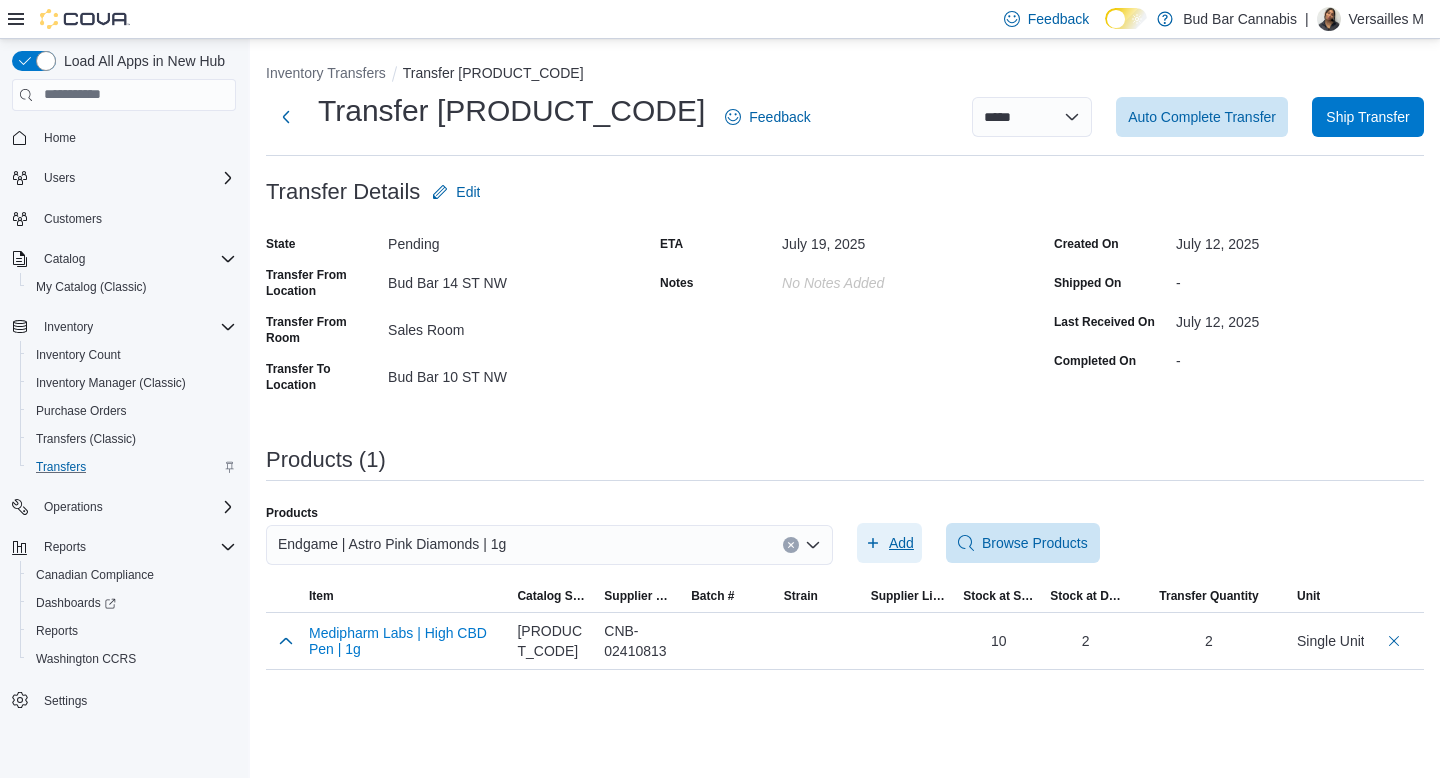 click on "Add" at bounding box center [901, 543] 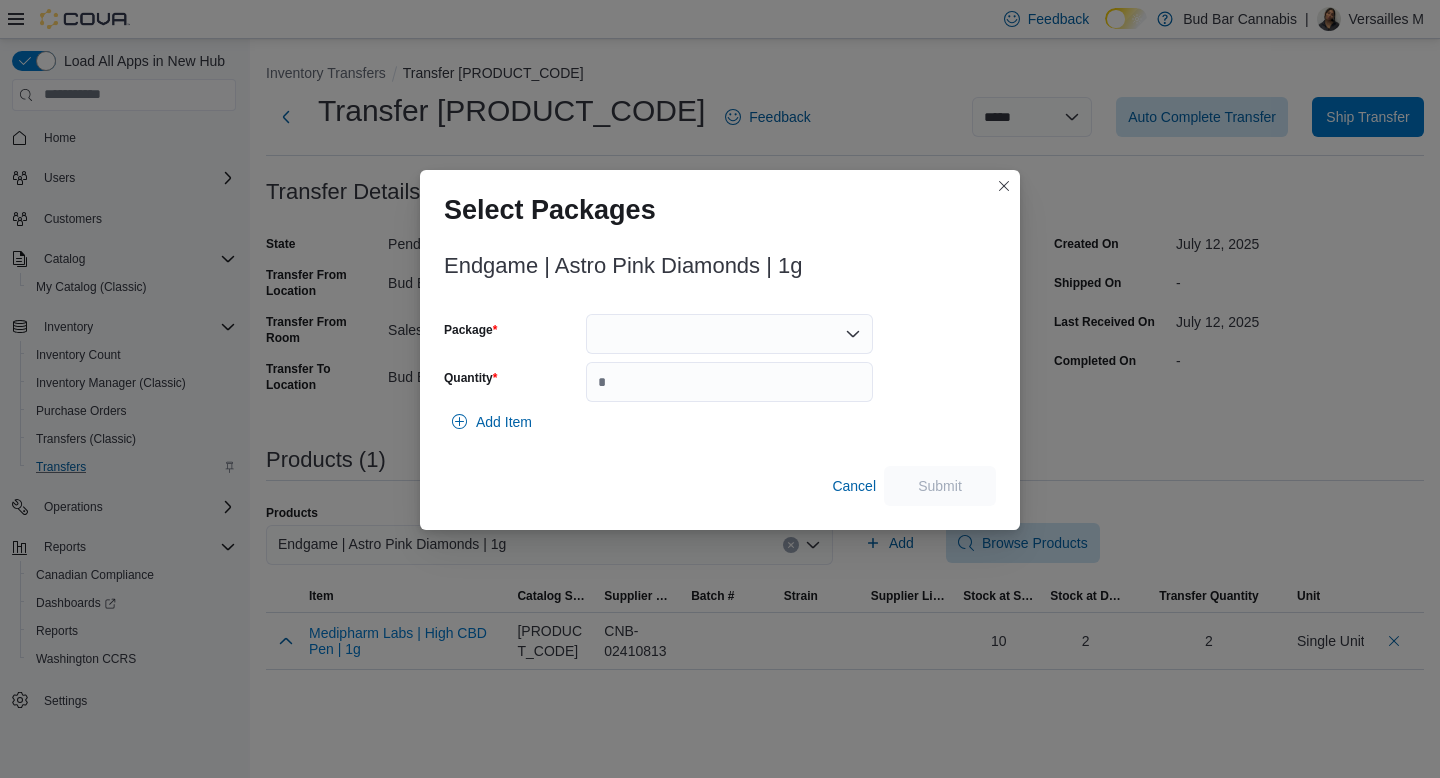 click at bounding box center (729, 334) 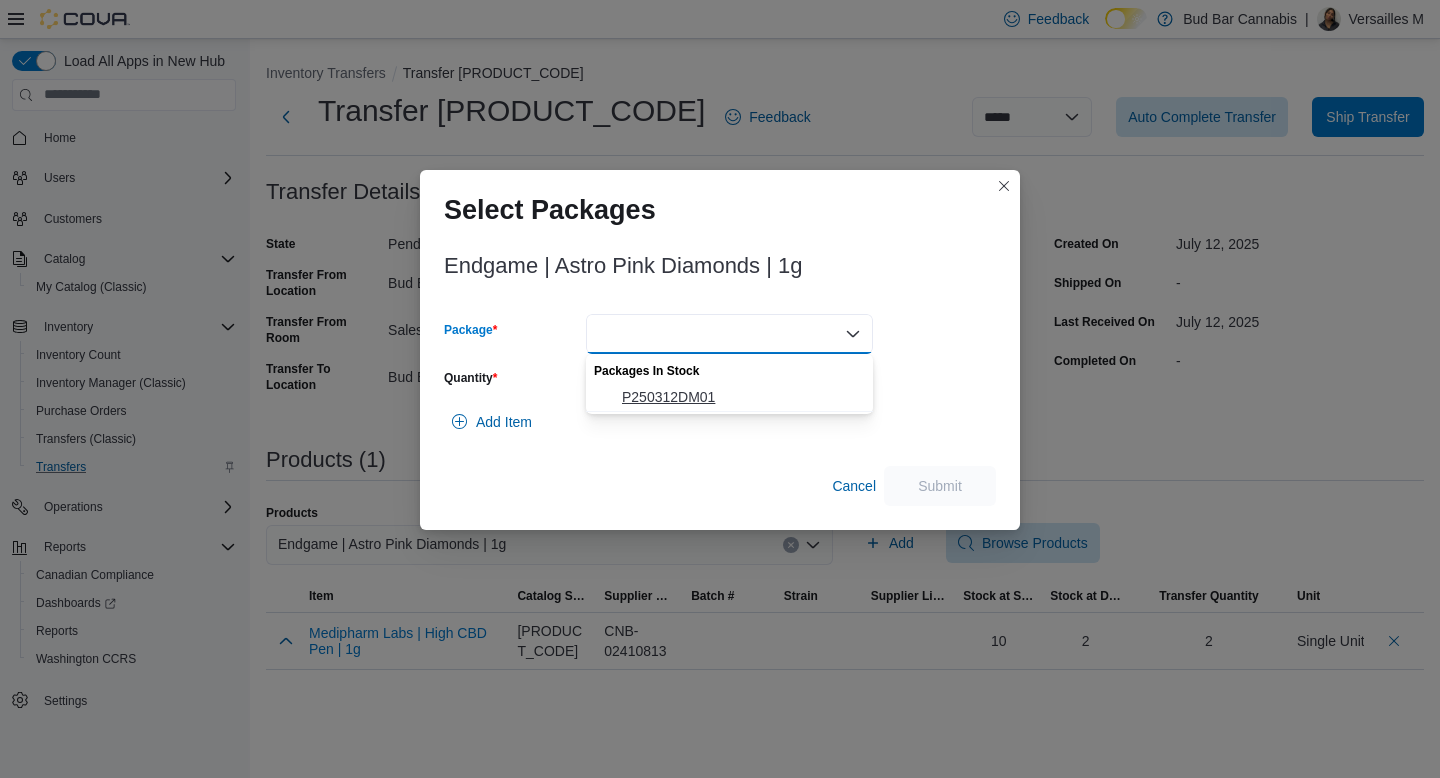 click on "P250312DM01" at bounding box center [741, 397] 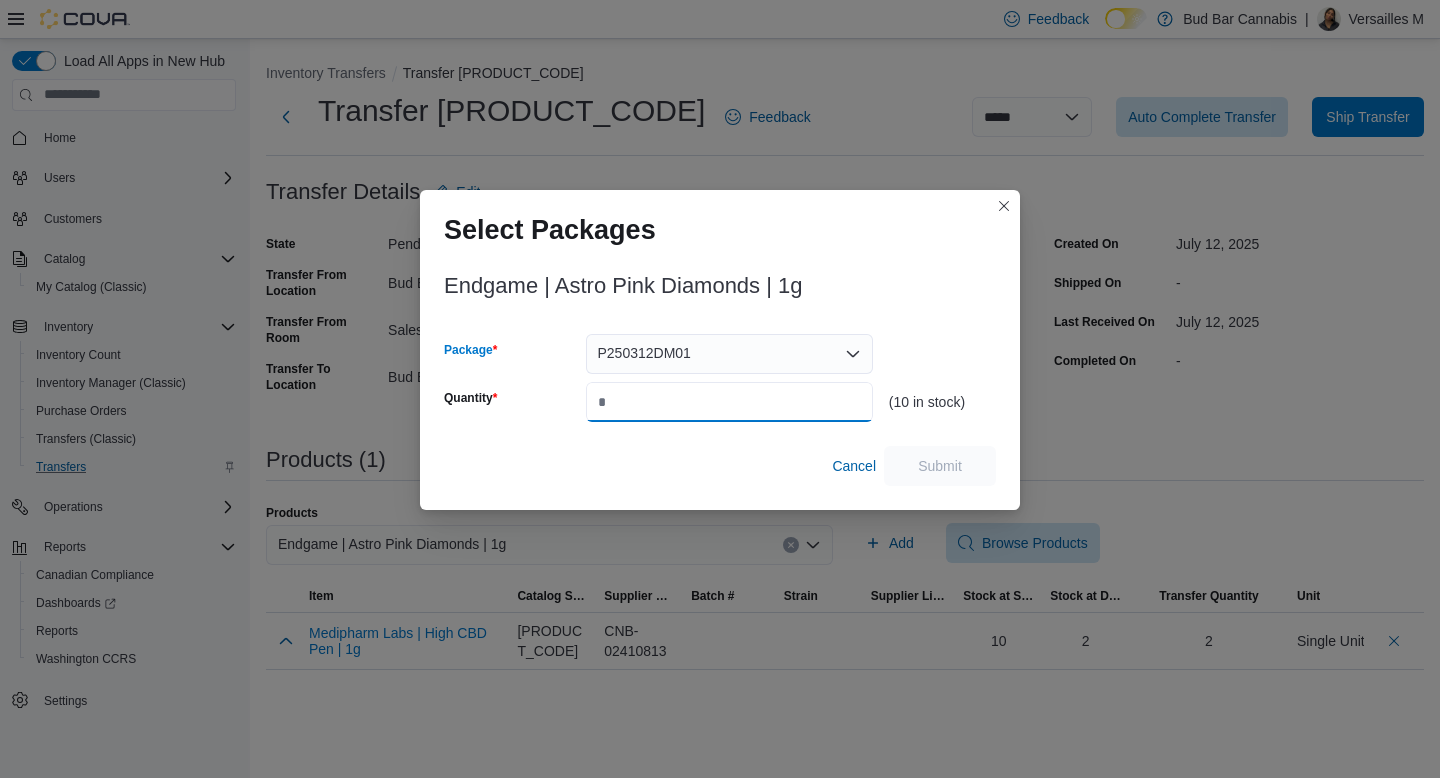click on "Quantity" at bounding box center [729, 402] 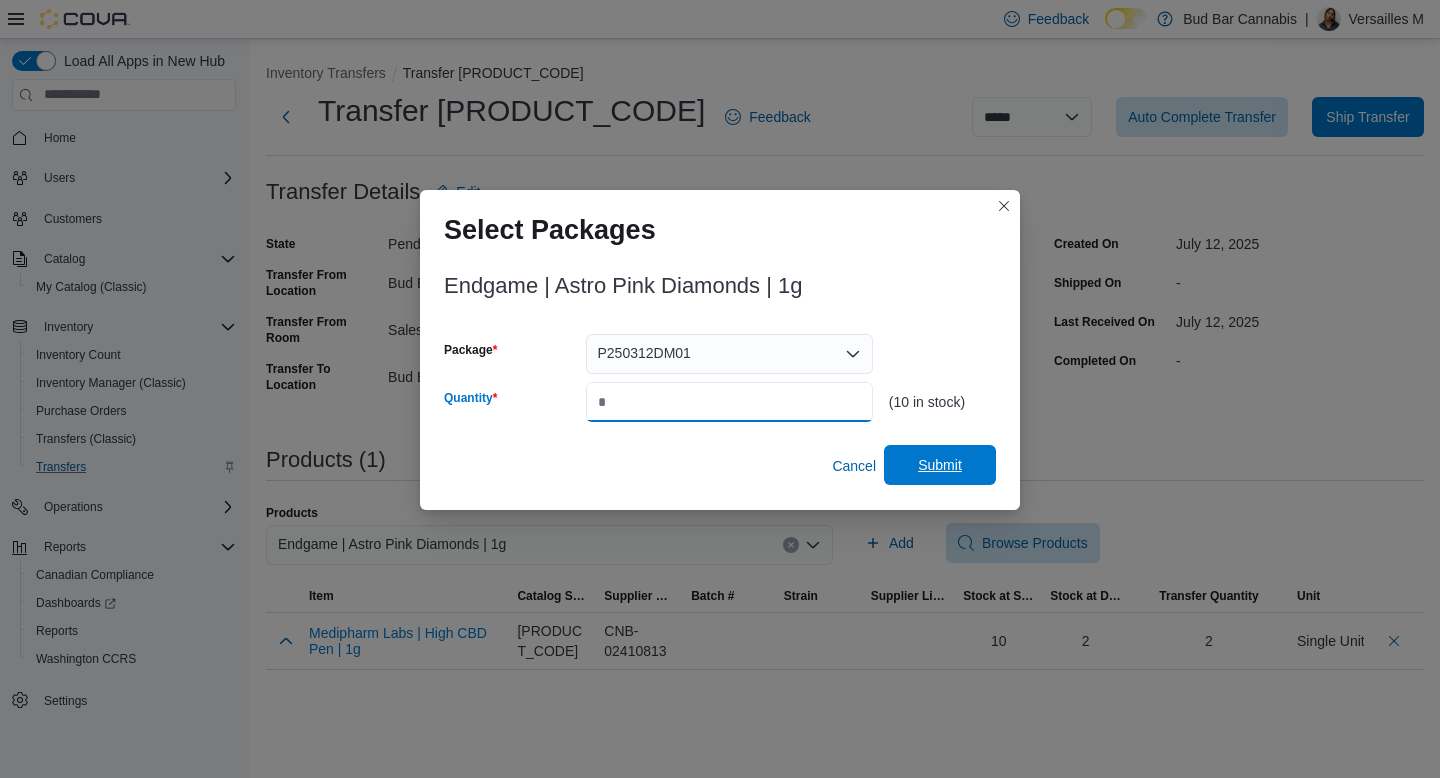 type on "*" 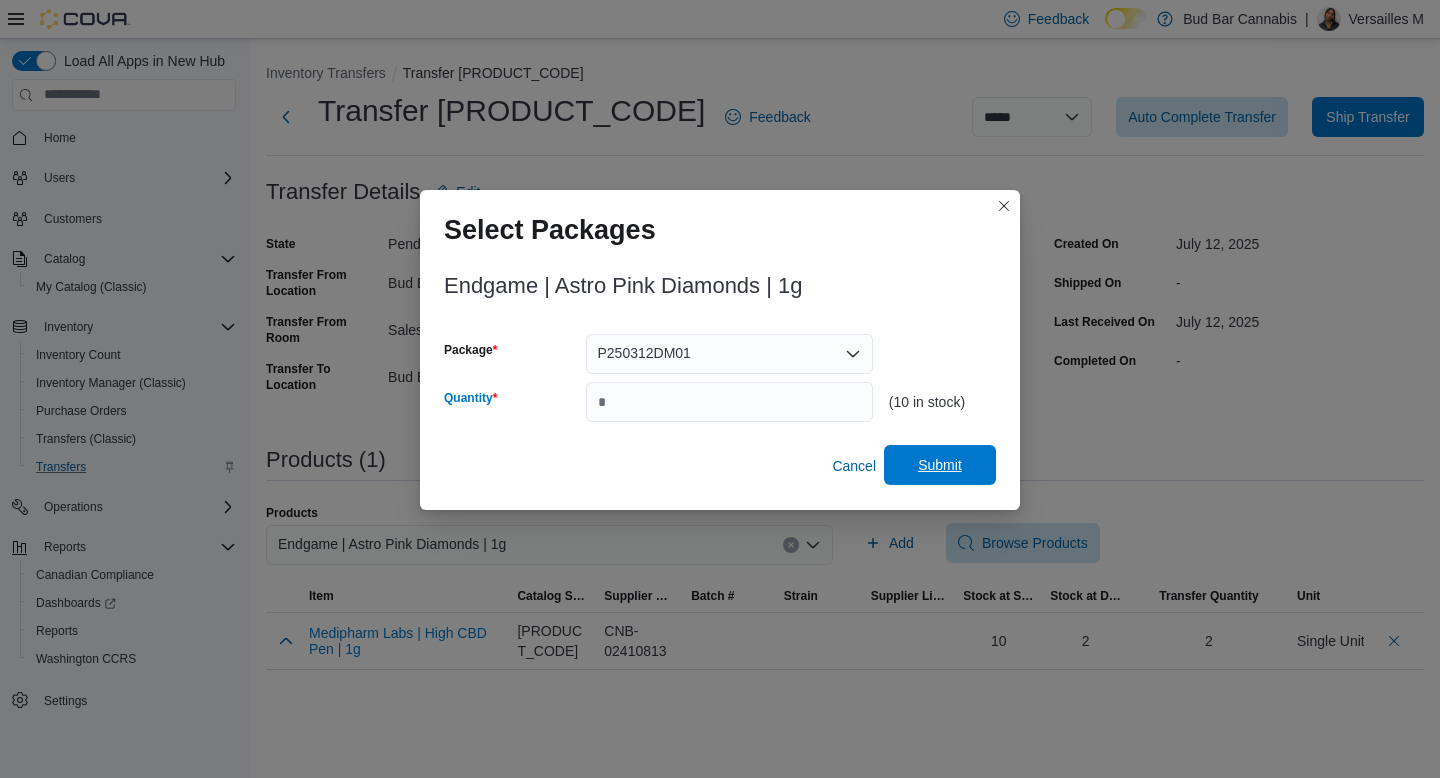 click on "Submit" at bounding box center [940, 465] 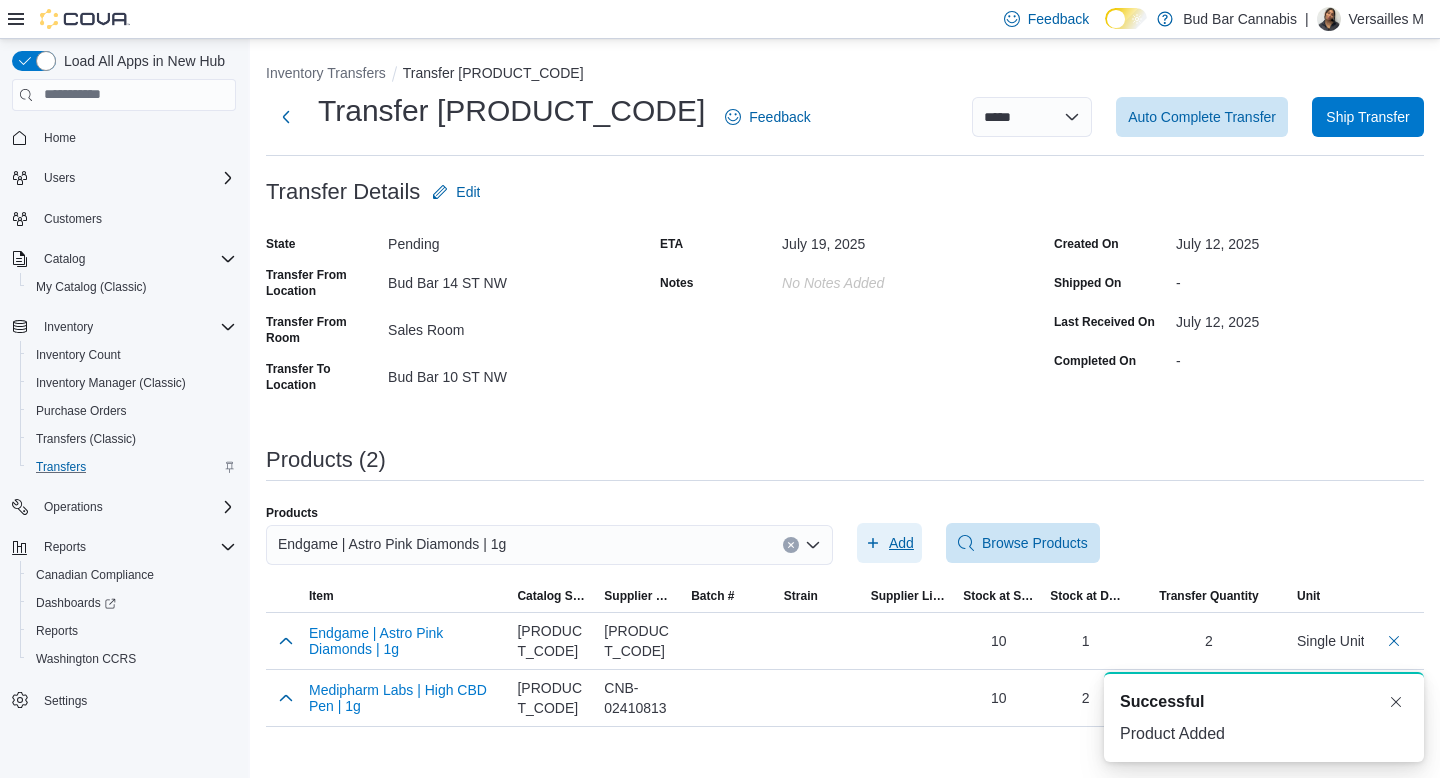 scroll, scrollTop: 0, scrollLeft: 0, axis: both 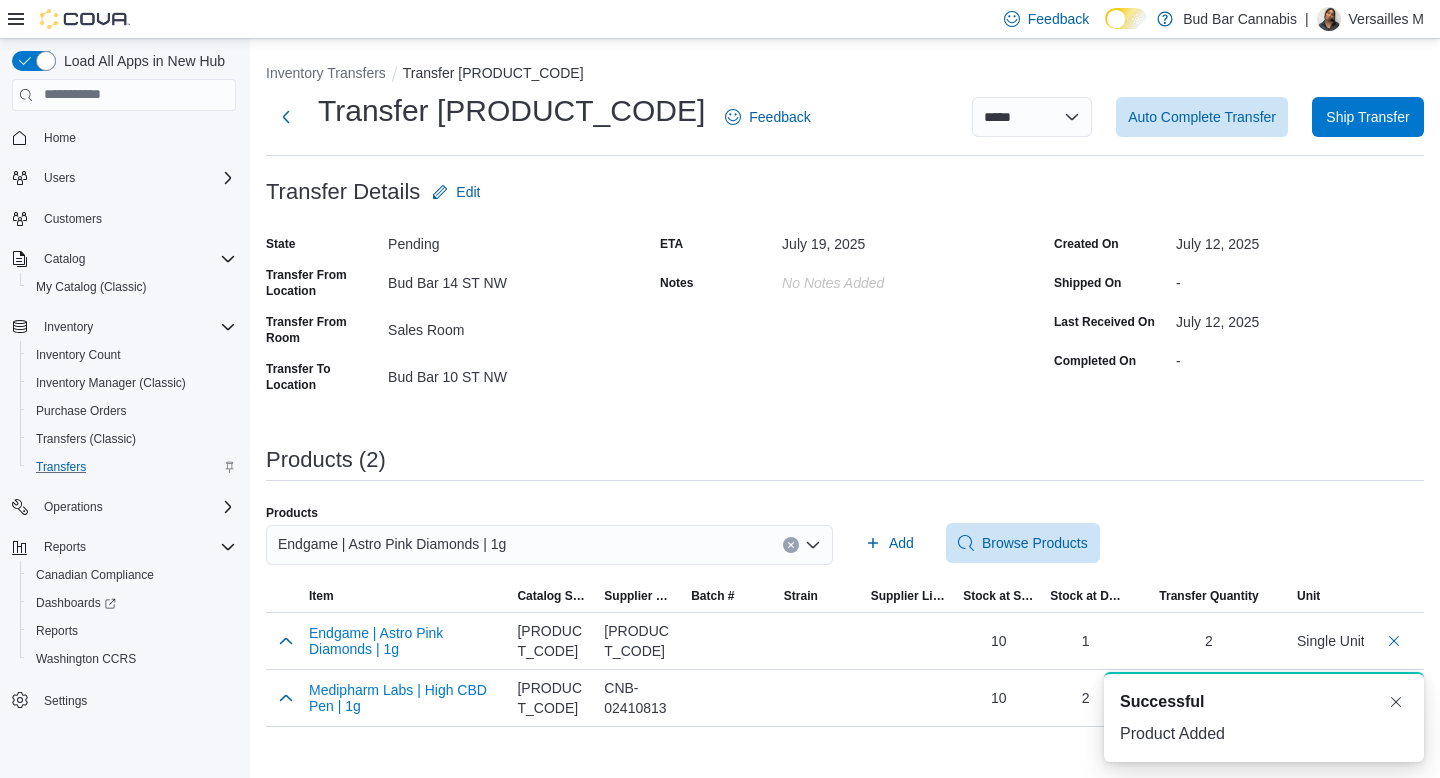 click at bounding box center [791, 545] 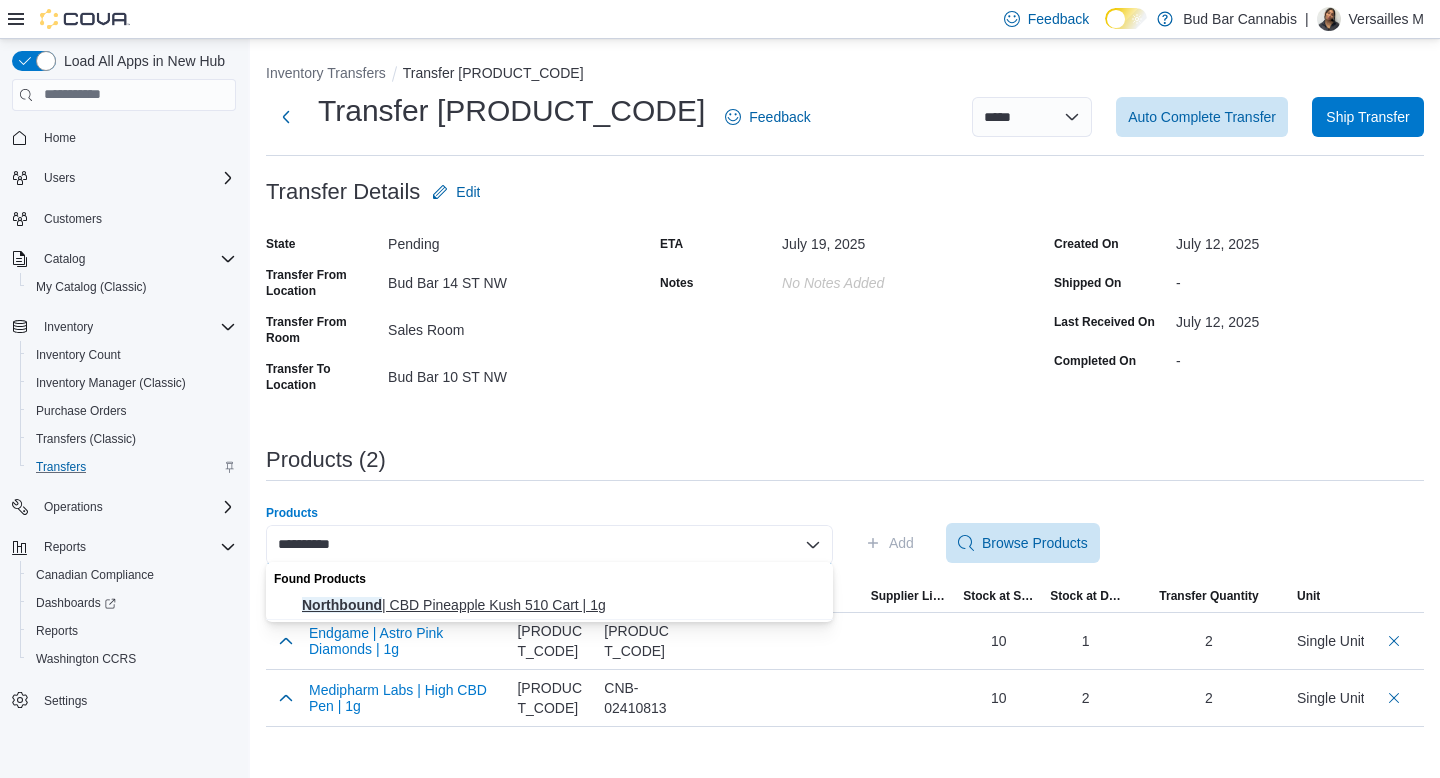 type on "**********" 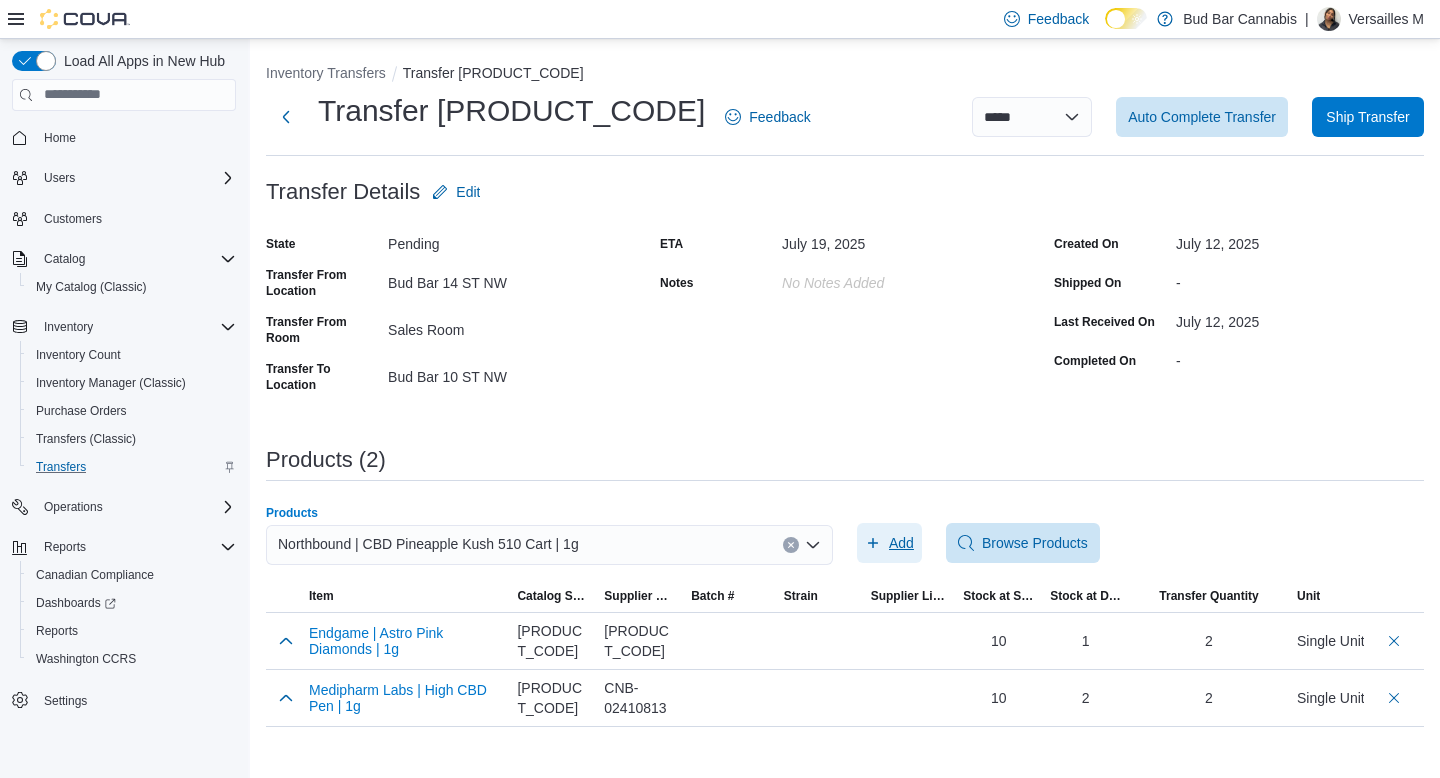 click on "Add" at bounding box center (889, 543) 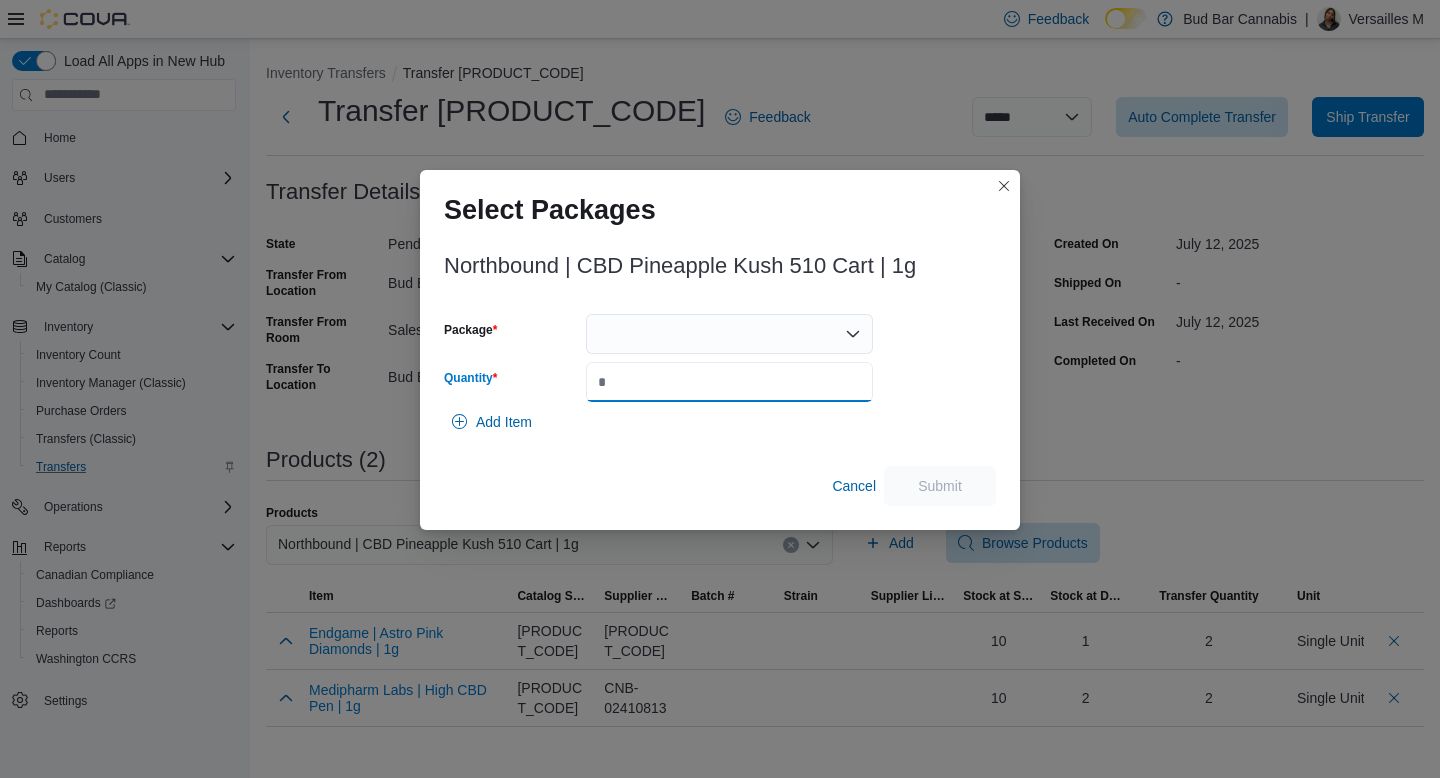 click on "Quantity" at bounding box center (729, 382) 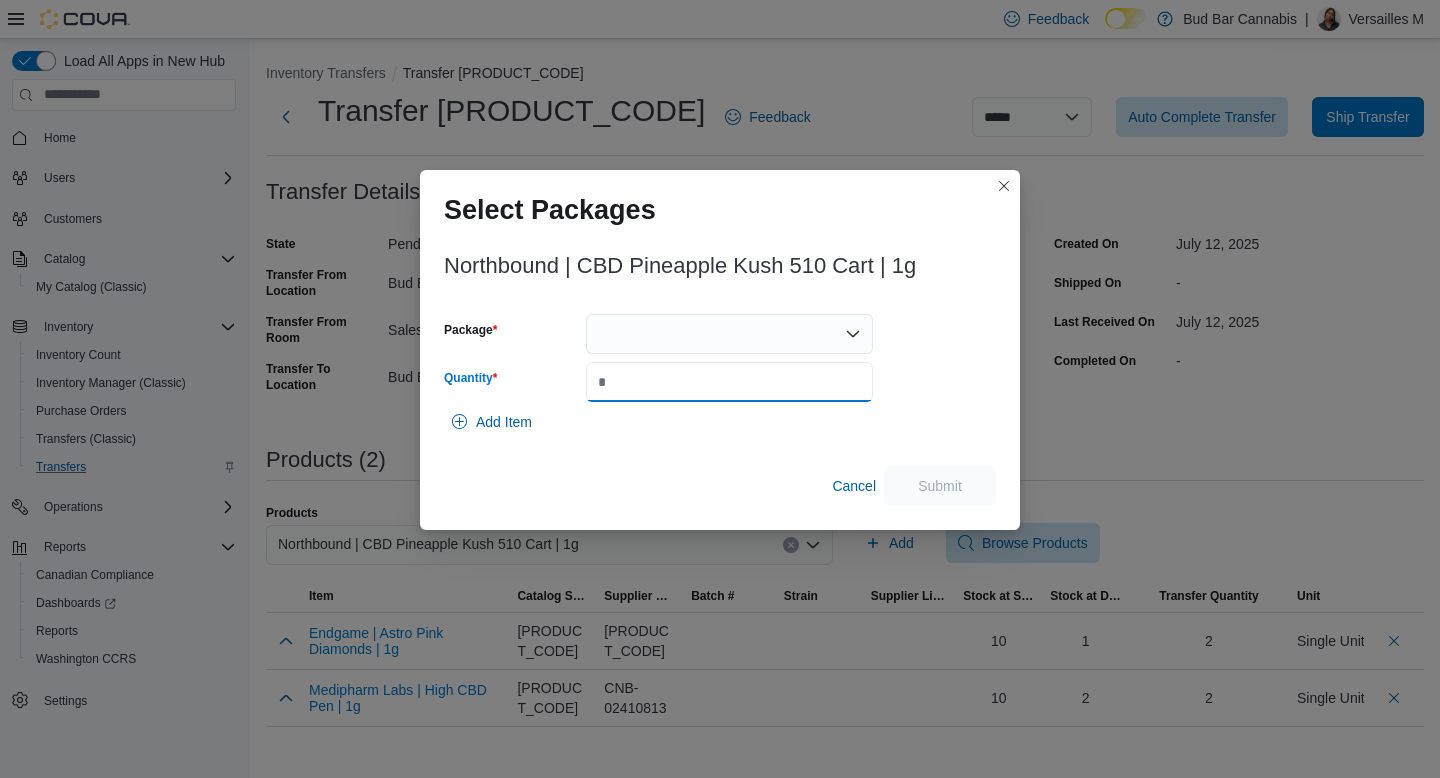 type on "*" 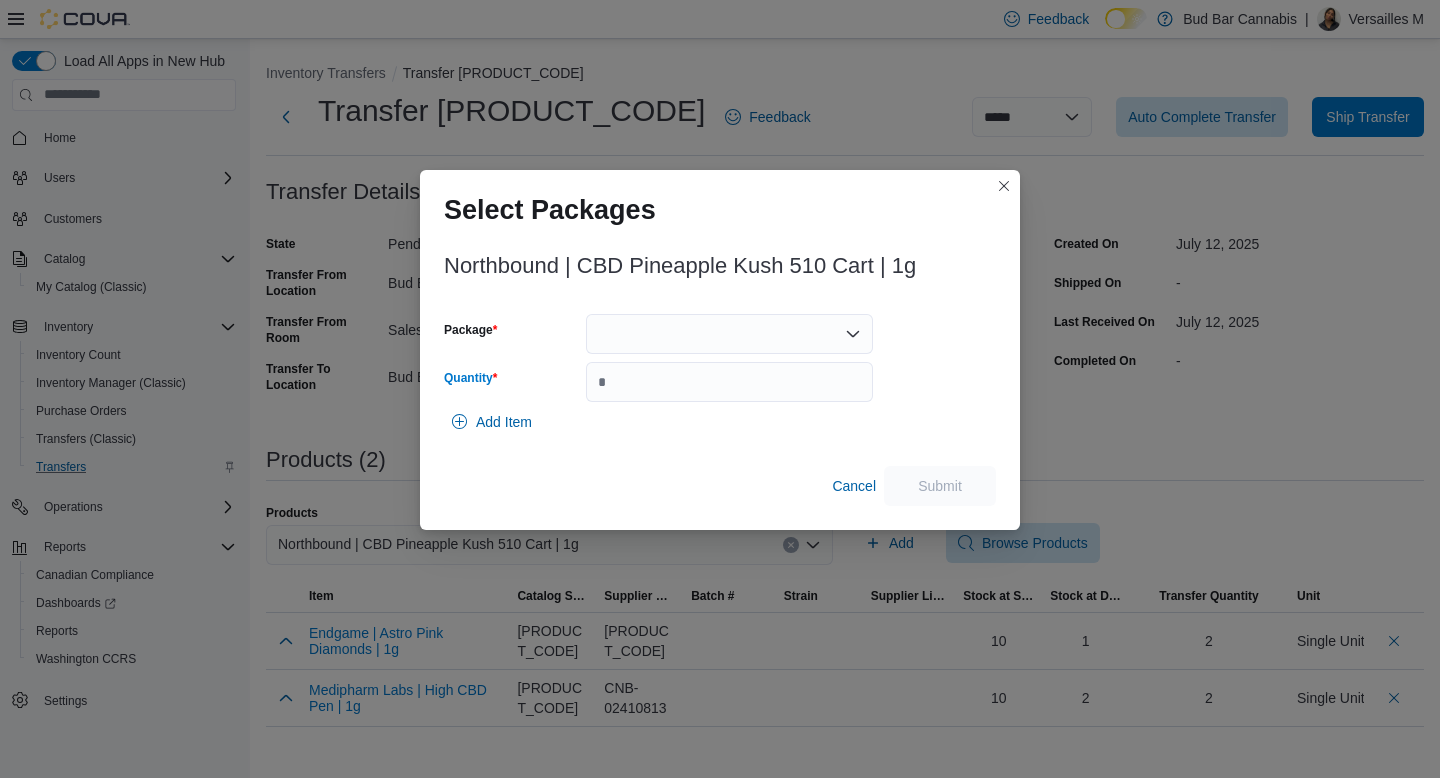 click on "Northbound | CBD Pineapple Kush 510 Cart | 1g   Package Quantity * Add Item Cancel Submit" at bounding box center (720, 374) 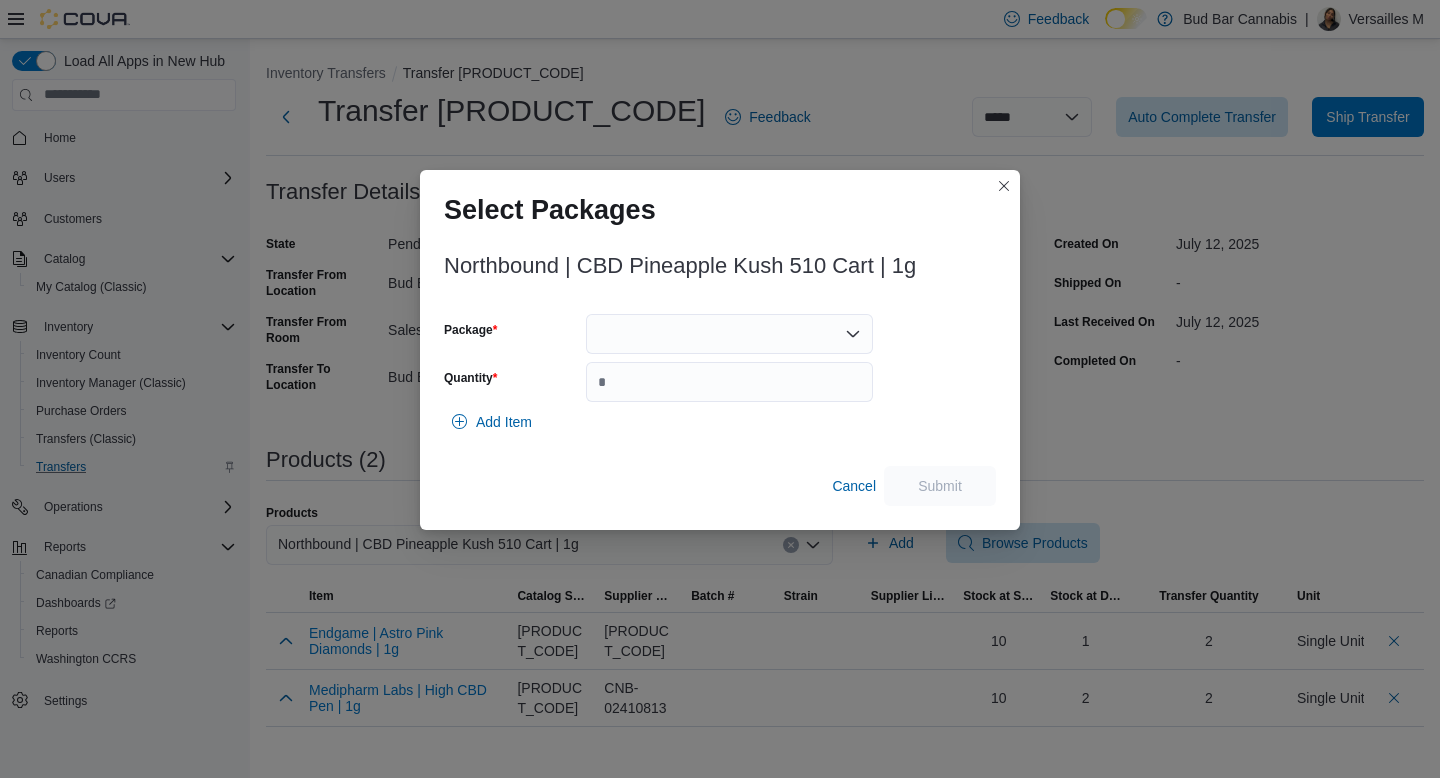 click at bounding box center [729, 334] 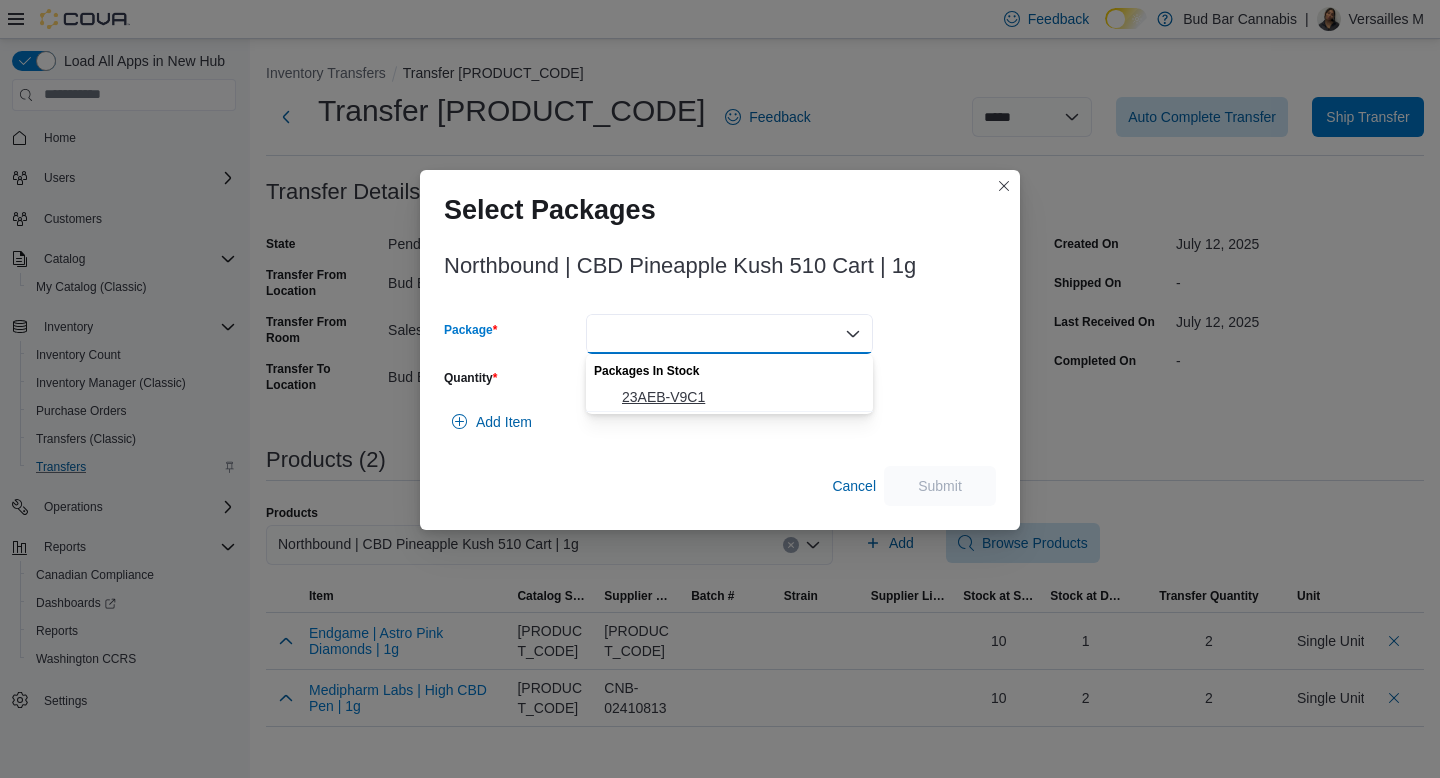 click on "23AEB-V9C1" at bounding box center (741, 397) 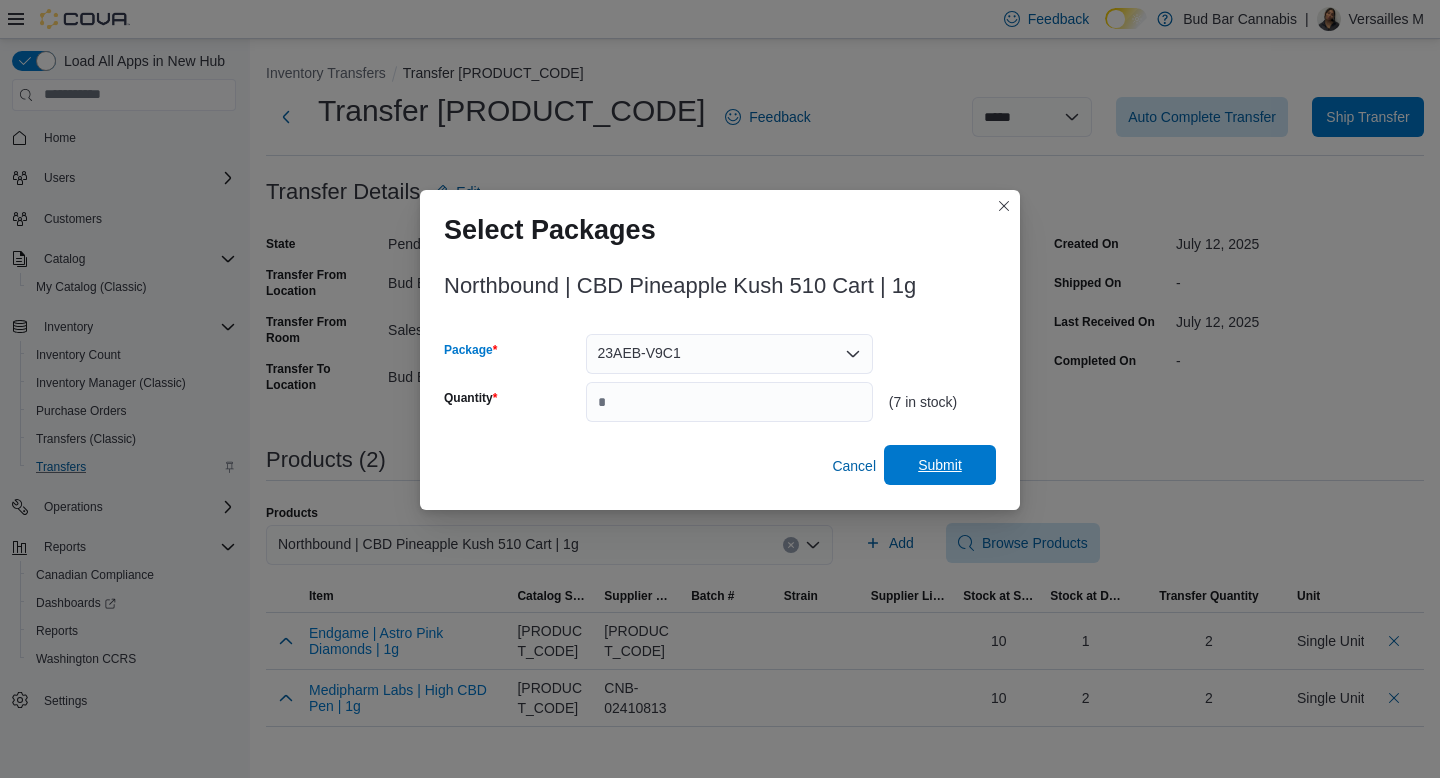 click on "Submit" at bounding box center [940, 465] 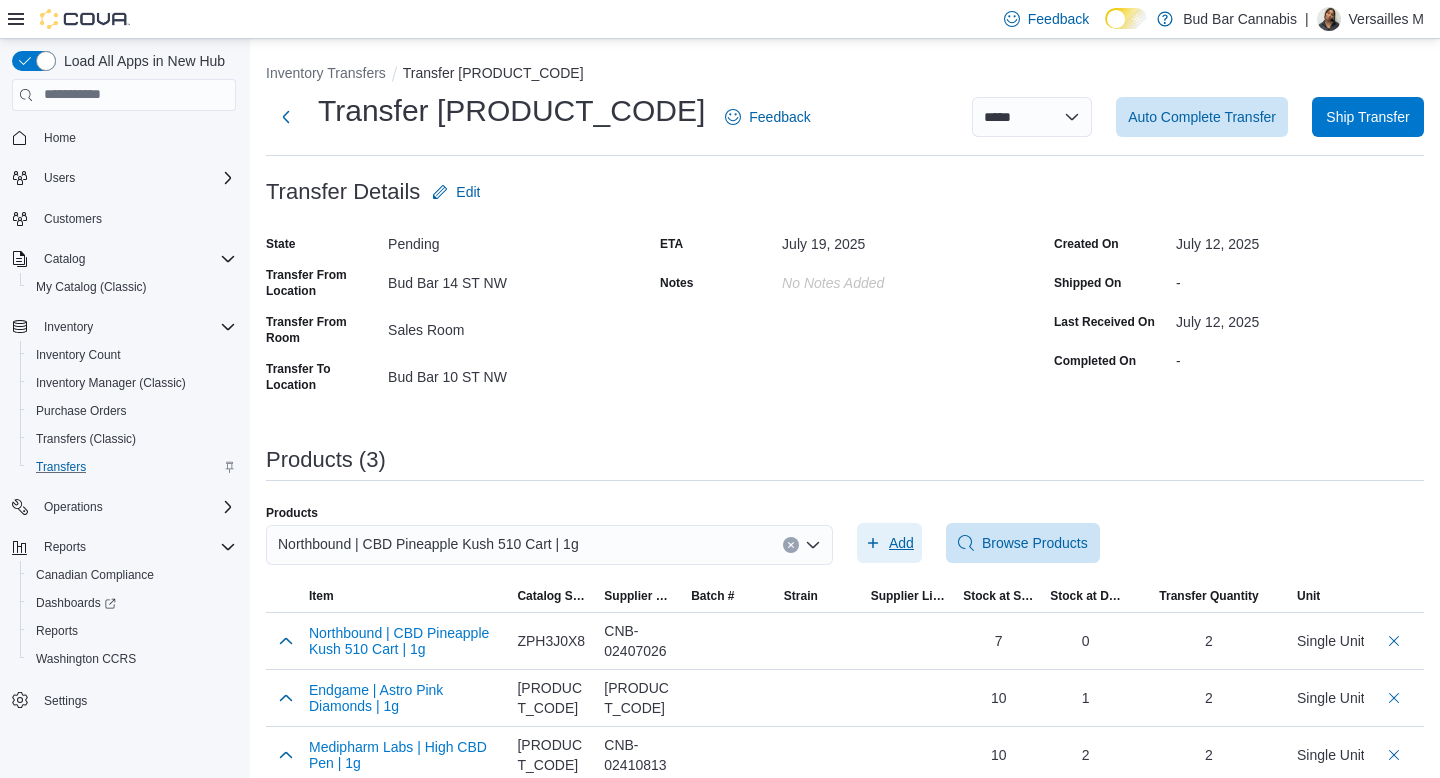 click on "Add" at bounding box center (889, 543) 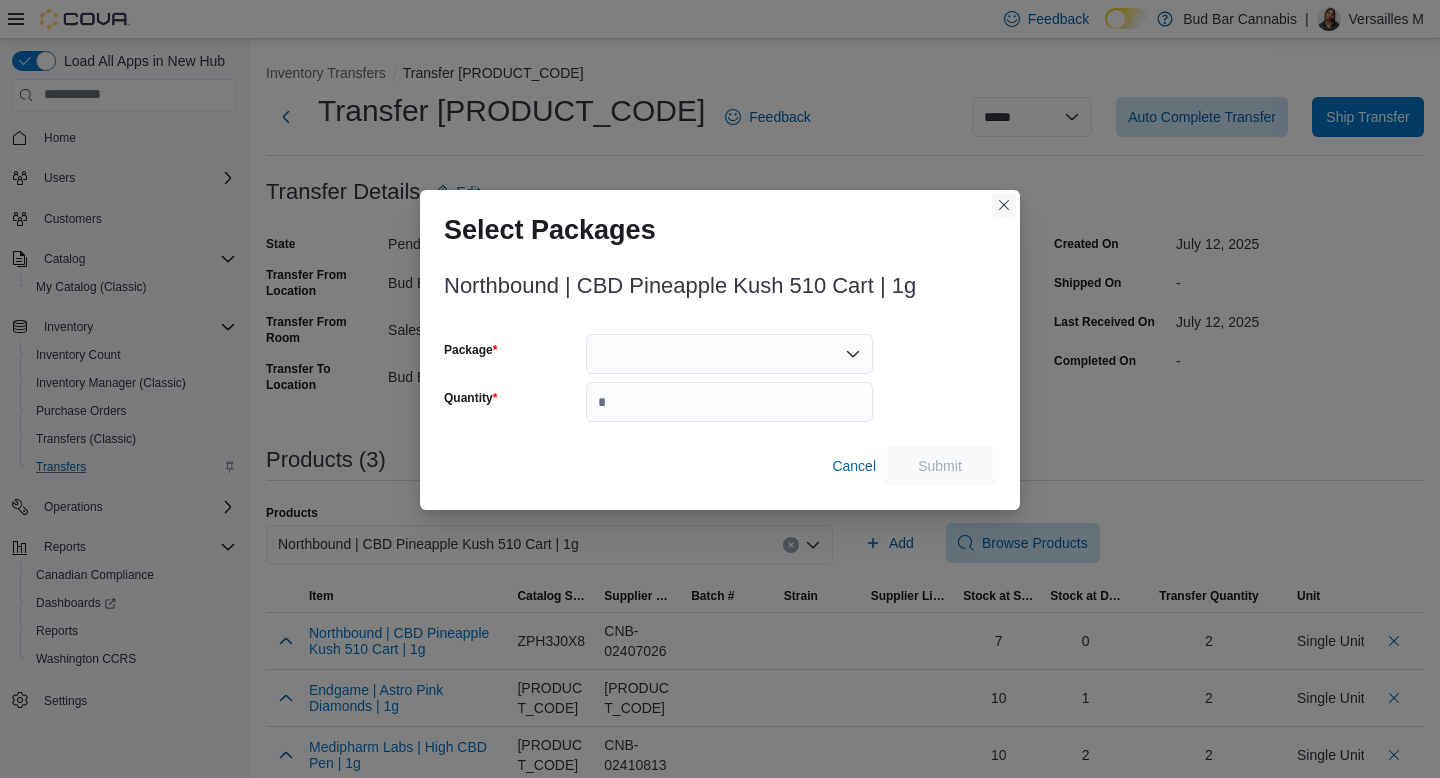 click at bounding box center (1004, 205) 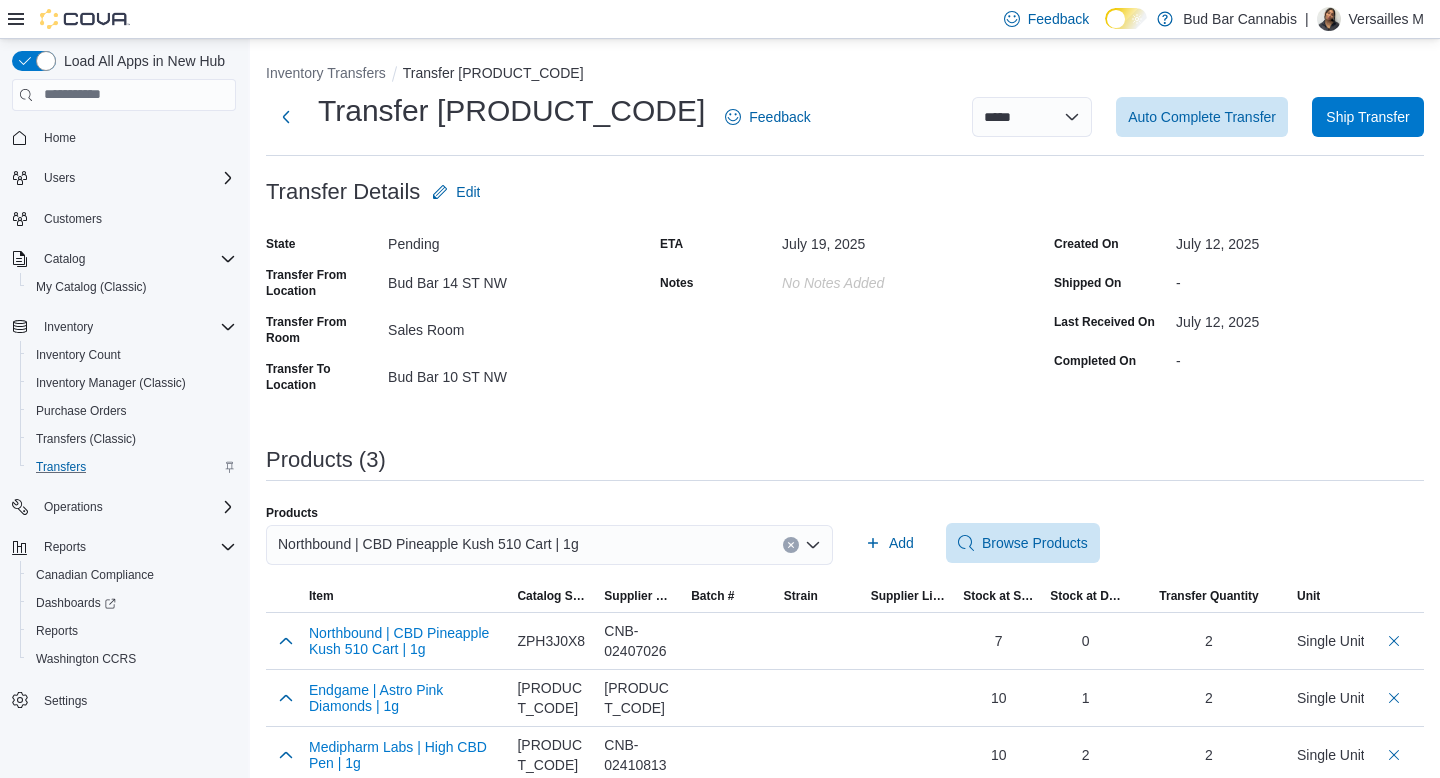 click at bounding box center (791, 545) 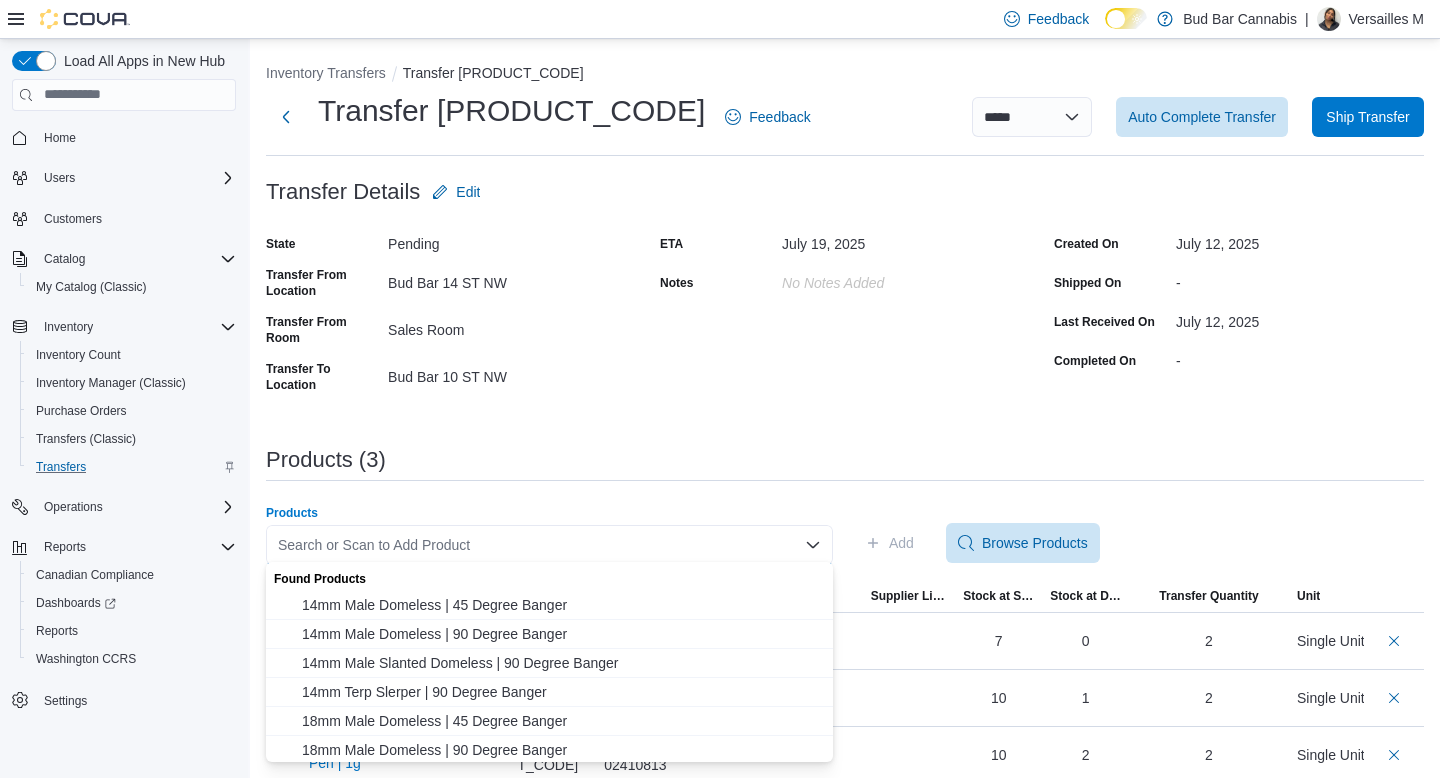 click on "Search or Scan to Add Product Combo box. Selected. Combo box input. Search or Scan to Add Product. Type some text or, to display a list of choices, press Down Arrow. To exit the list of choices, press Escape." at bounding box center [549, 545] 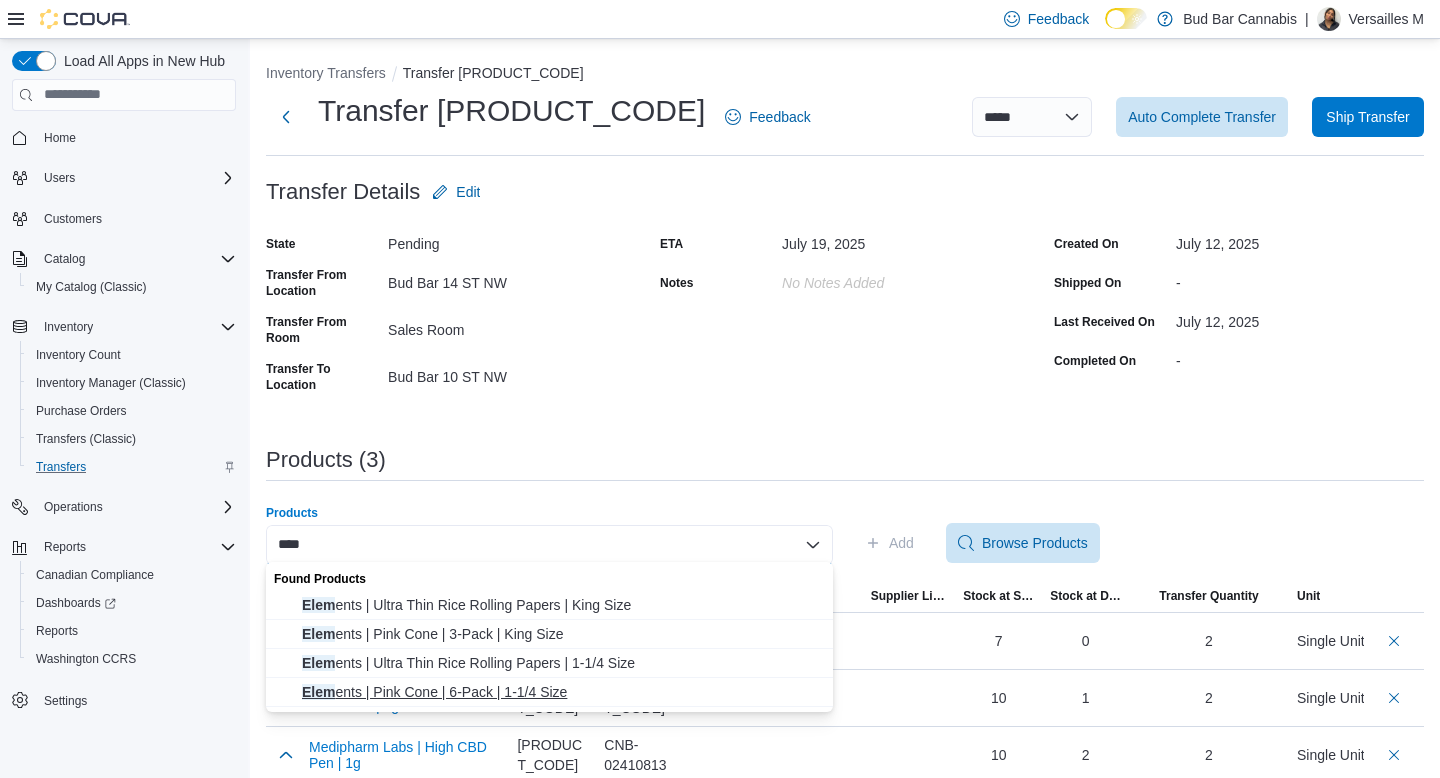 type on "****" 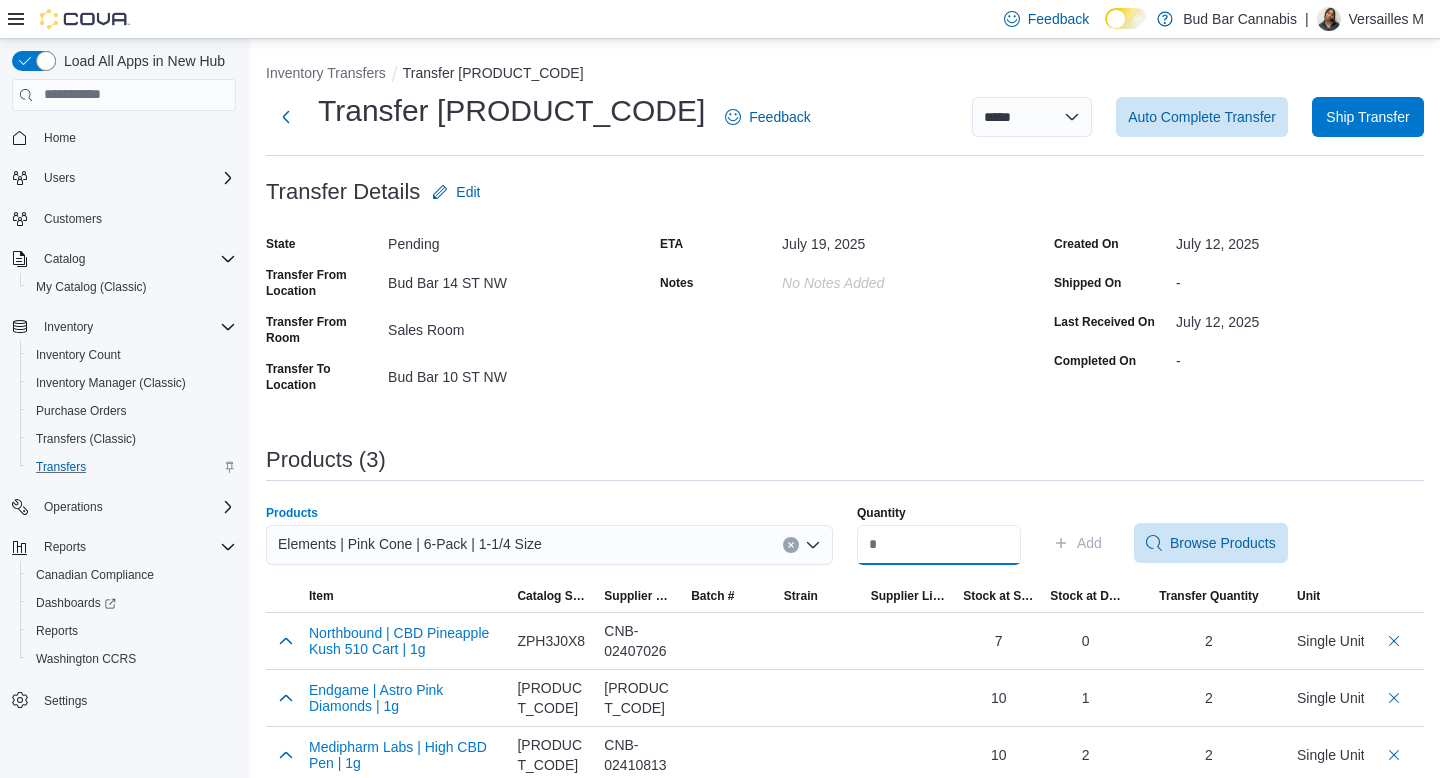 click on "Quantity" at bounding box center [939, 545] 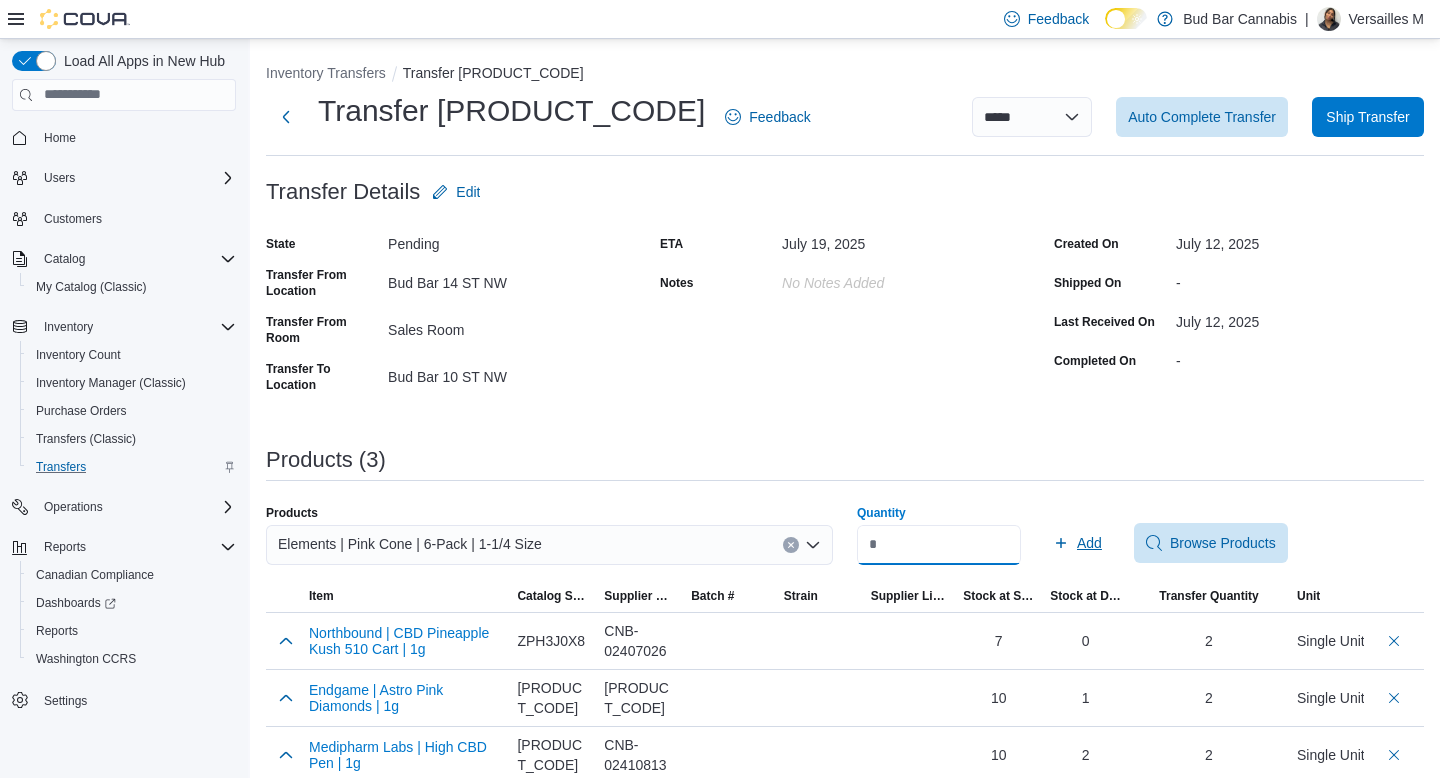 type on "*" 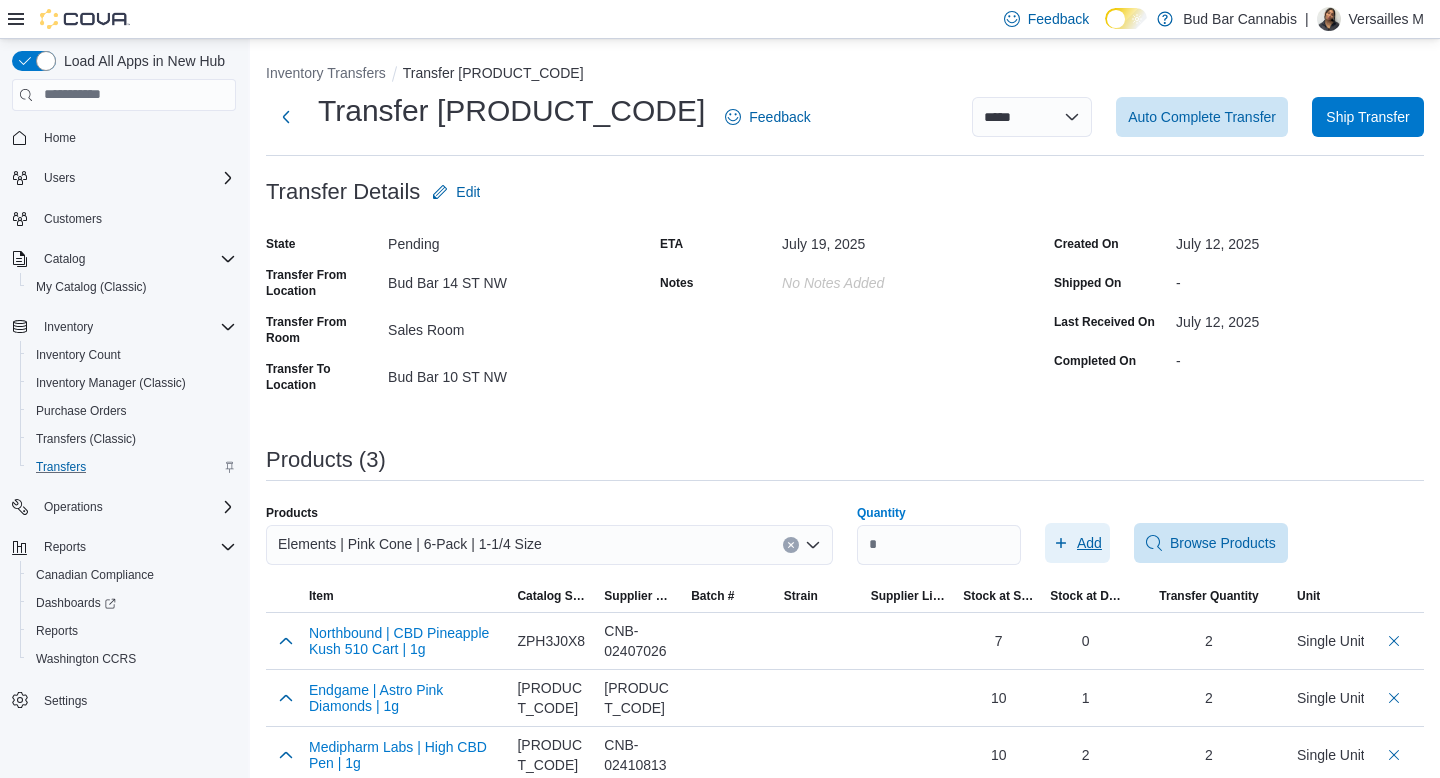 click on "Add" at bounding box center (1089, 543) 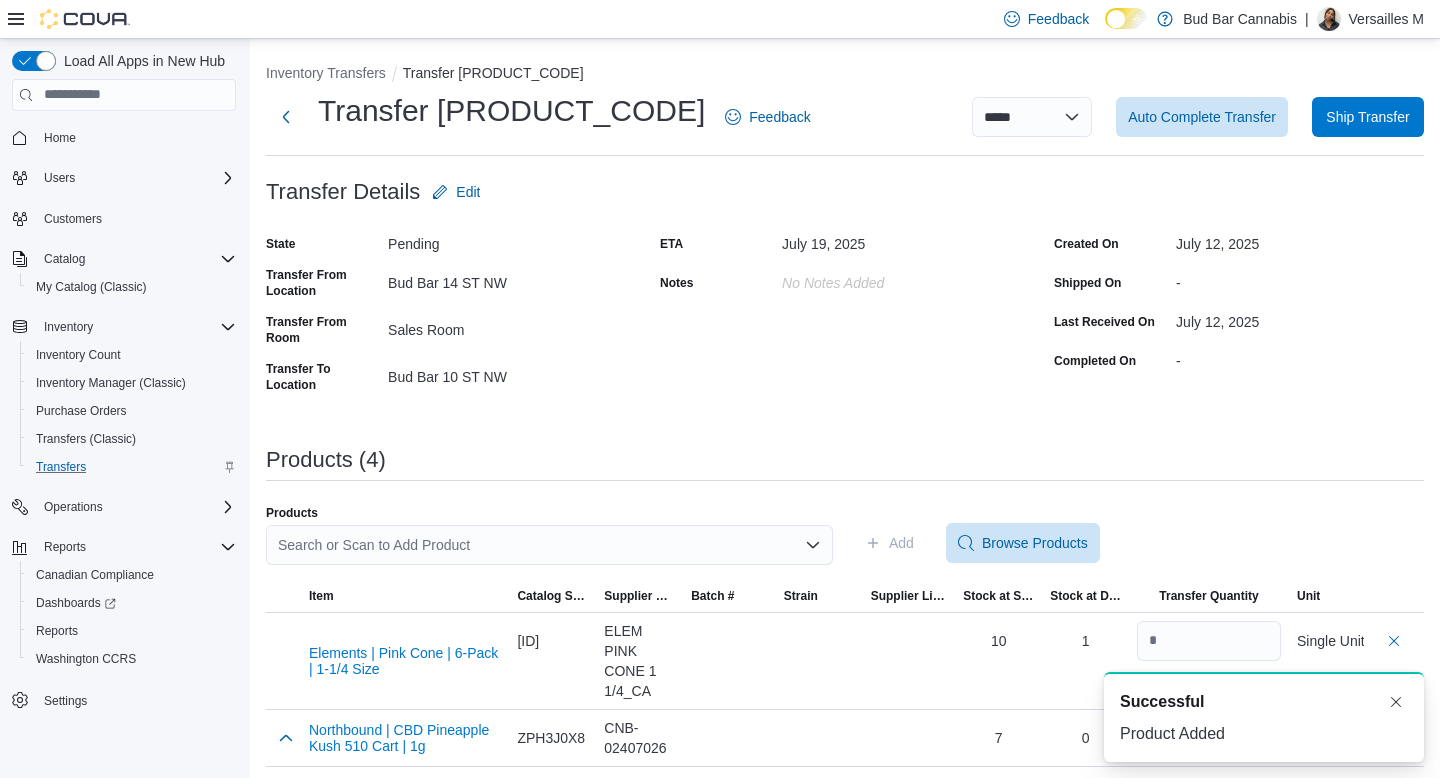 scroll, scrollTop: 0, scrollLeft: 0, axis: both 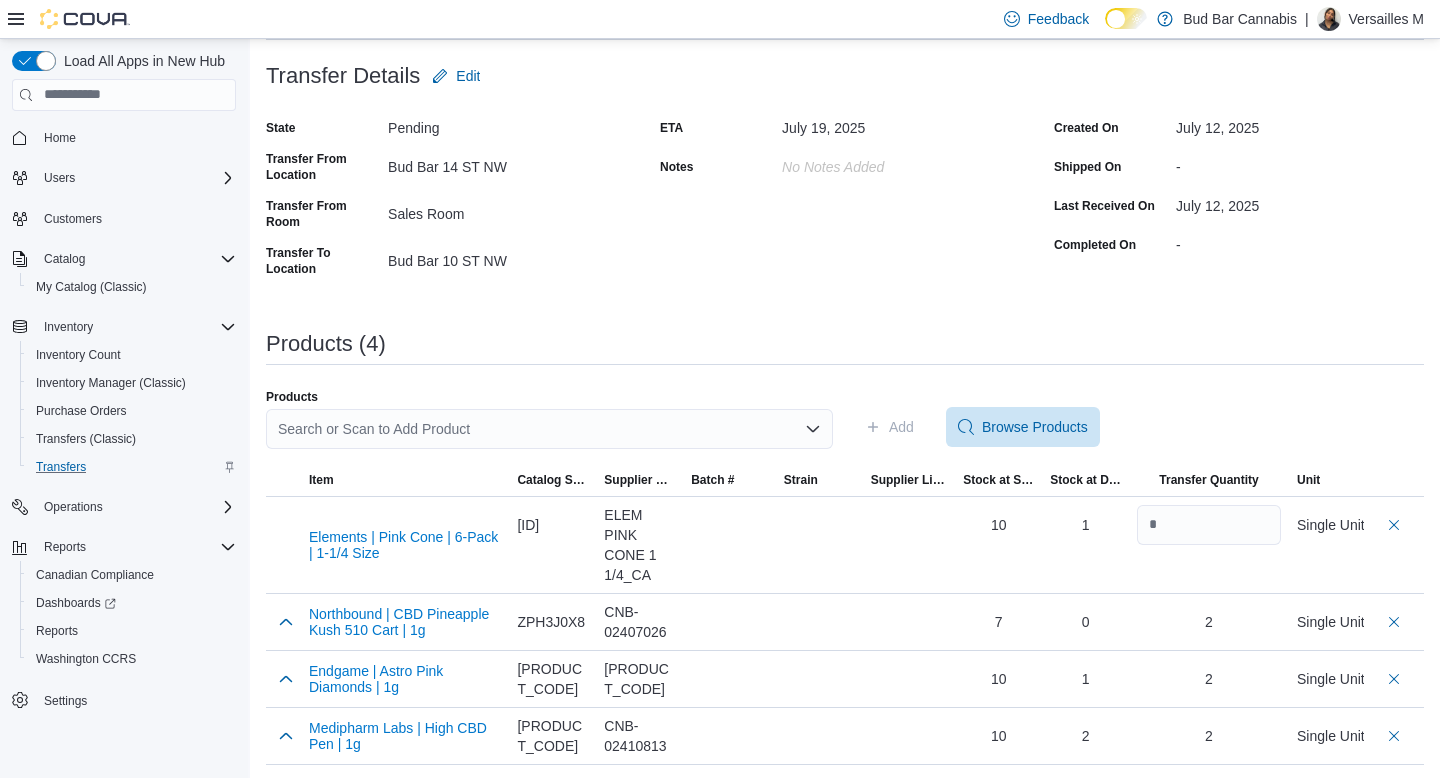 click on "Search or Scan to Add Product" at bounding box center (549, 429) 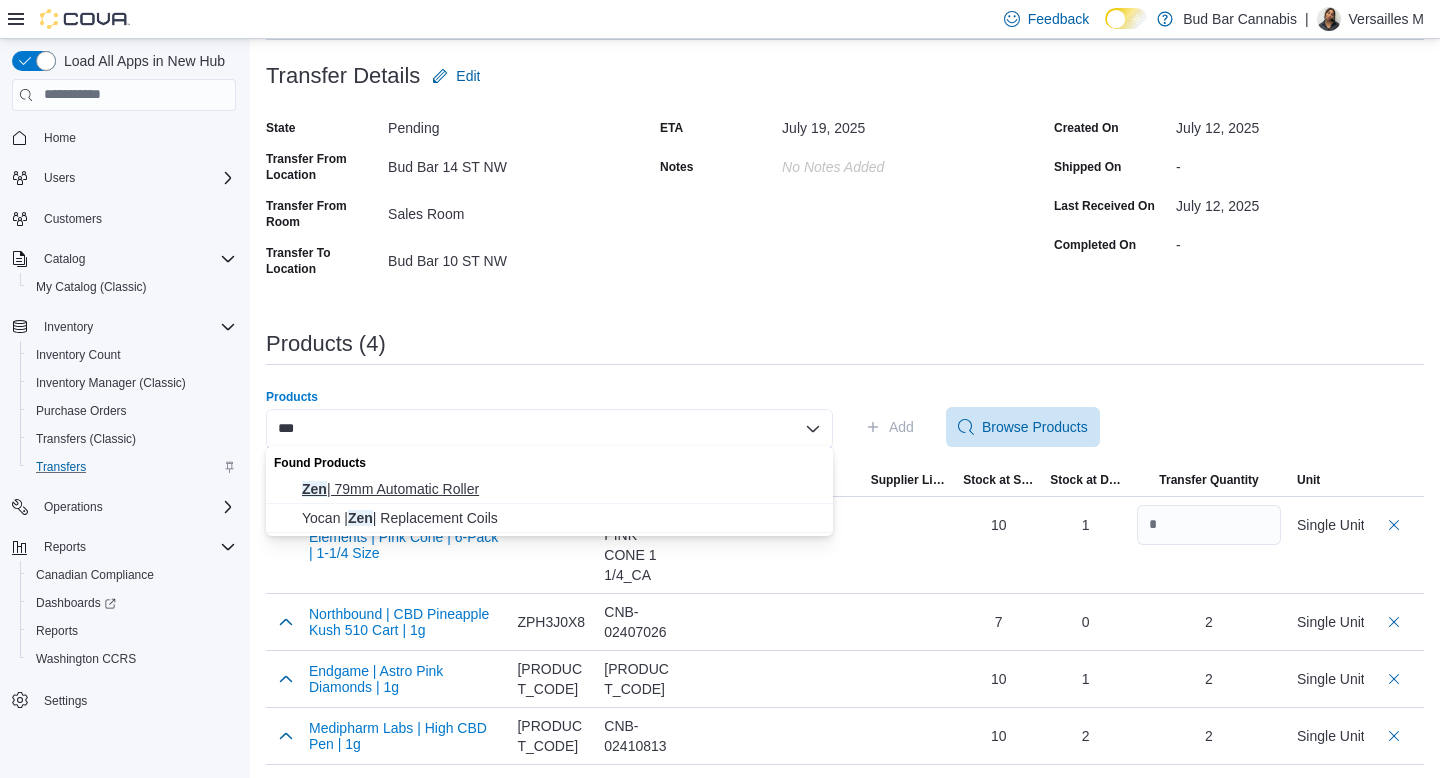 type on "***" 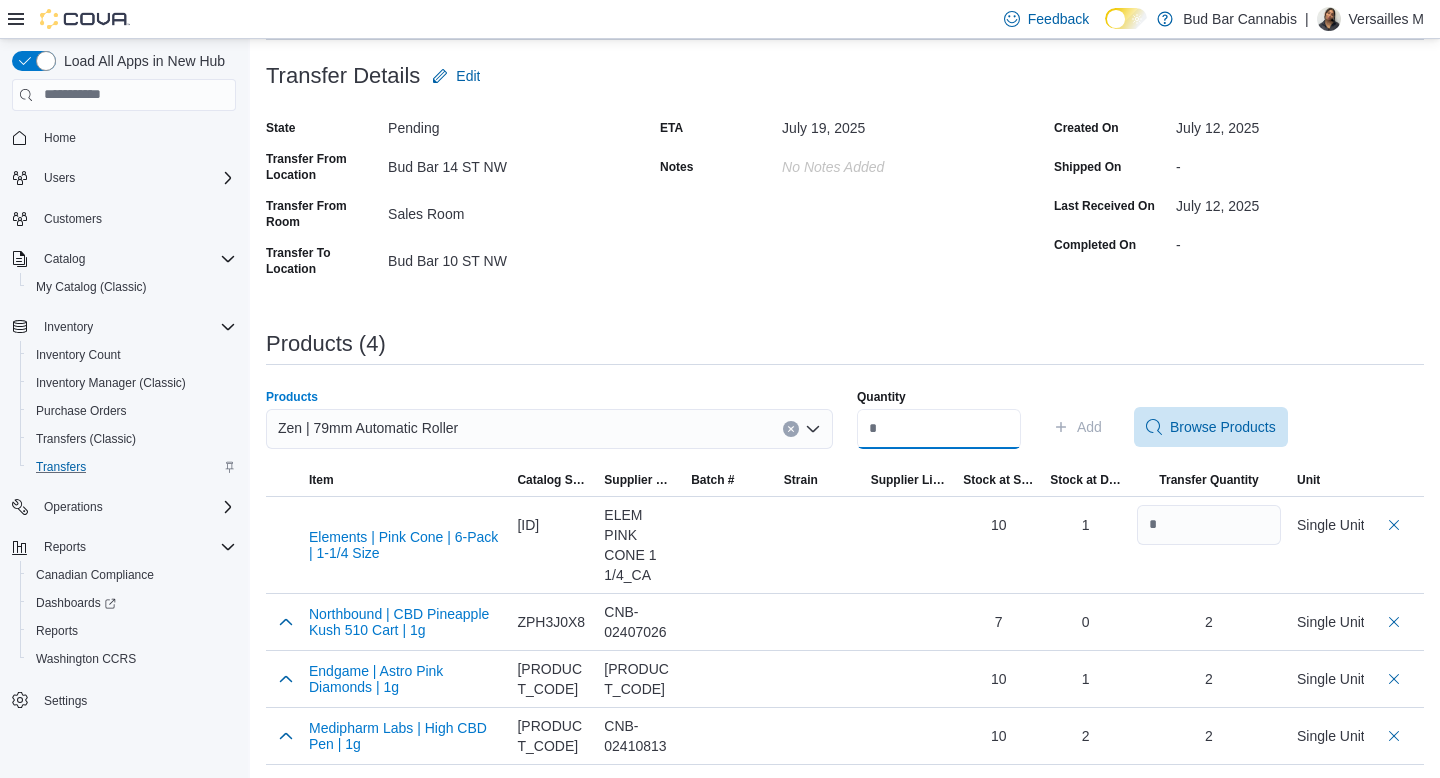 click on "Quantity" at bounding box center (939, 429) 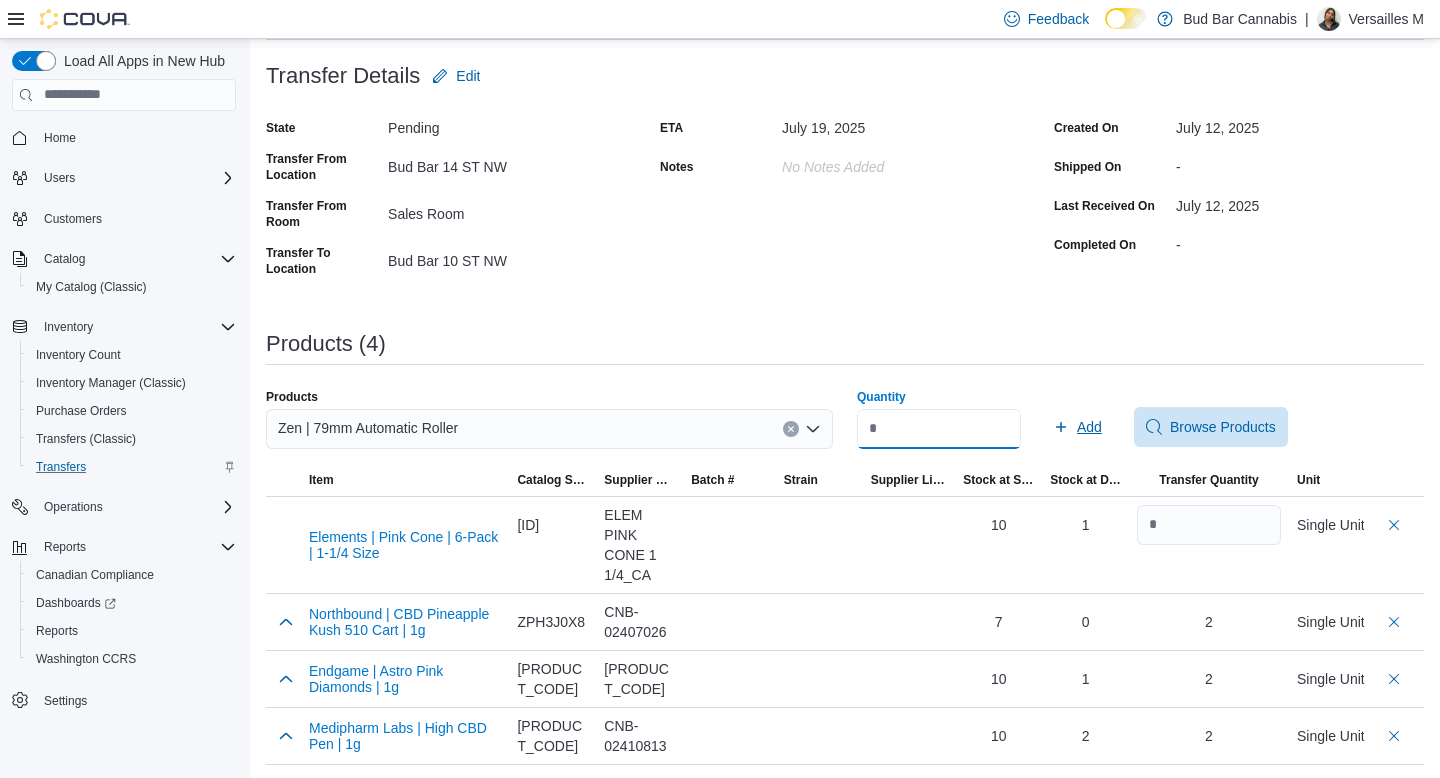 type on "*" 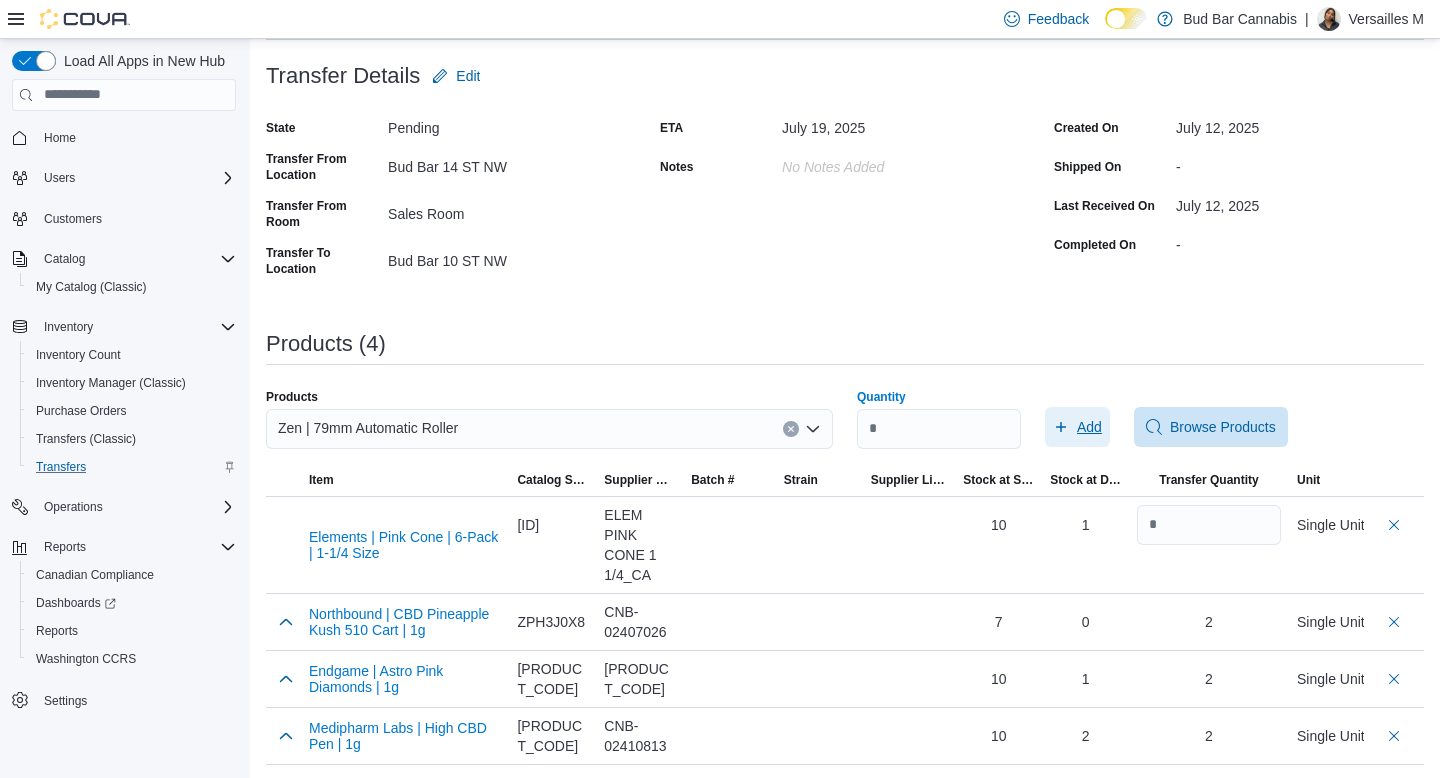 click on "Add" at bounding box center [1089, 427] 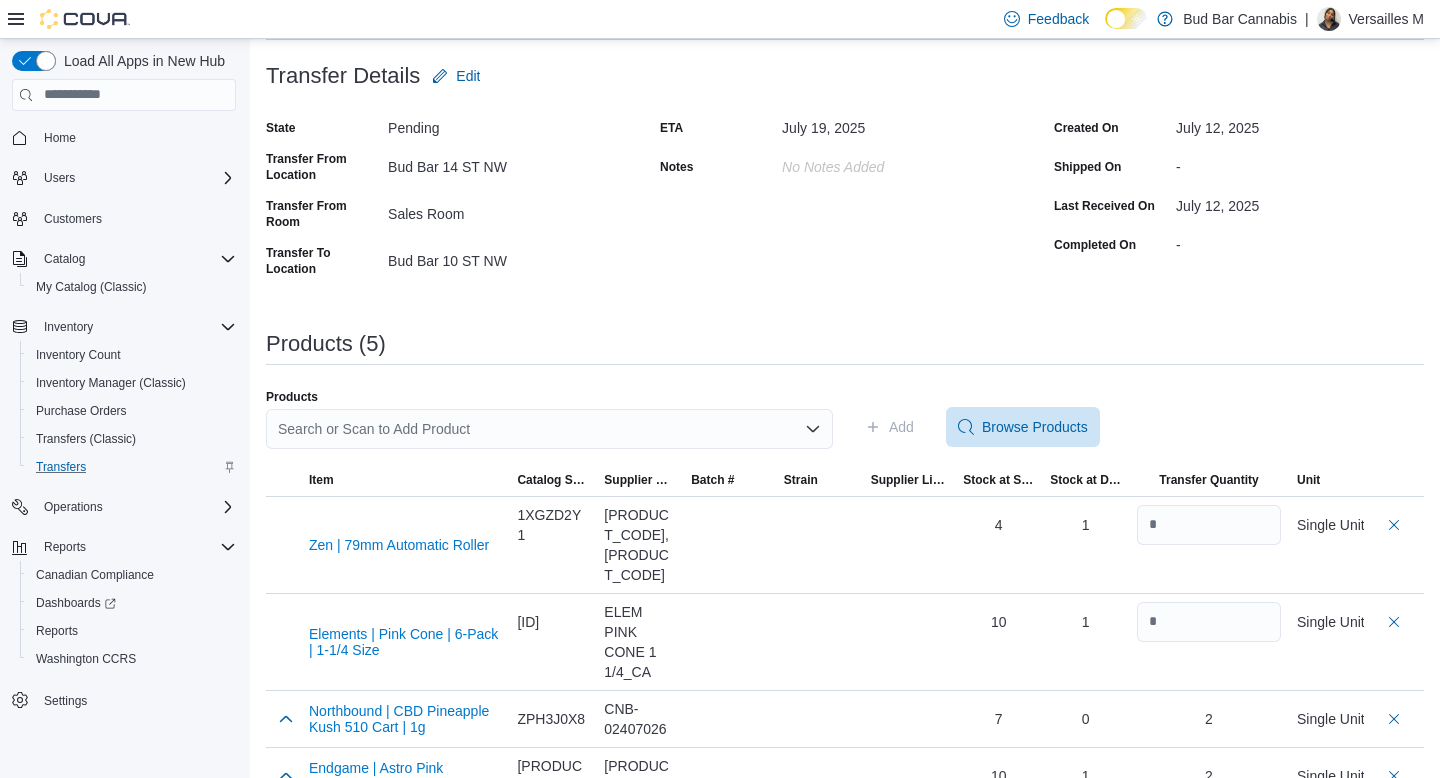 scroll, scrollTop: 0, scrollLeft: 0, axis: both 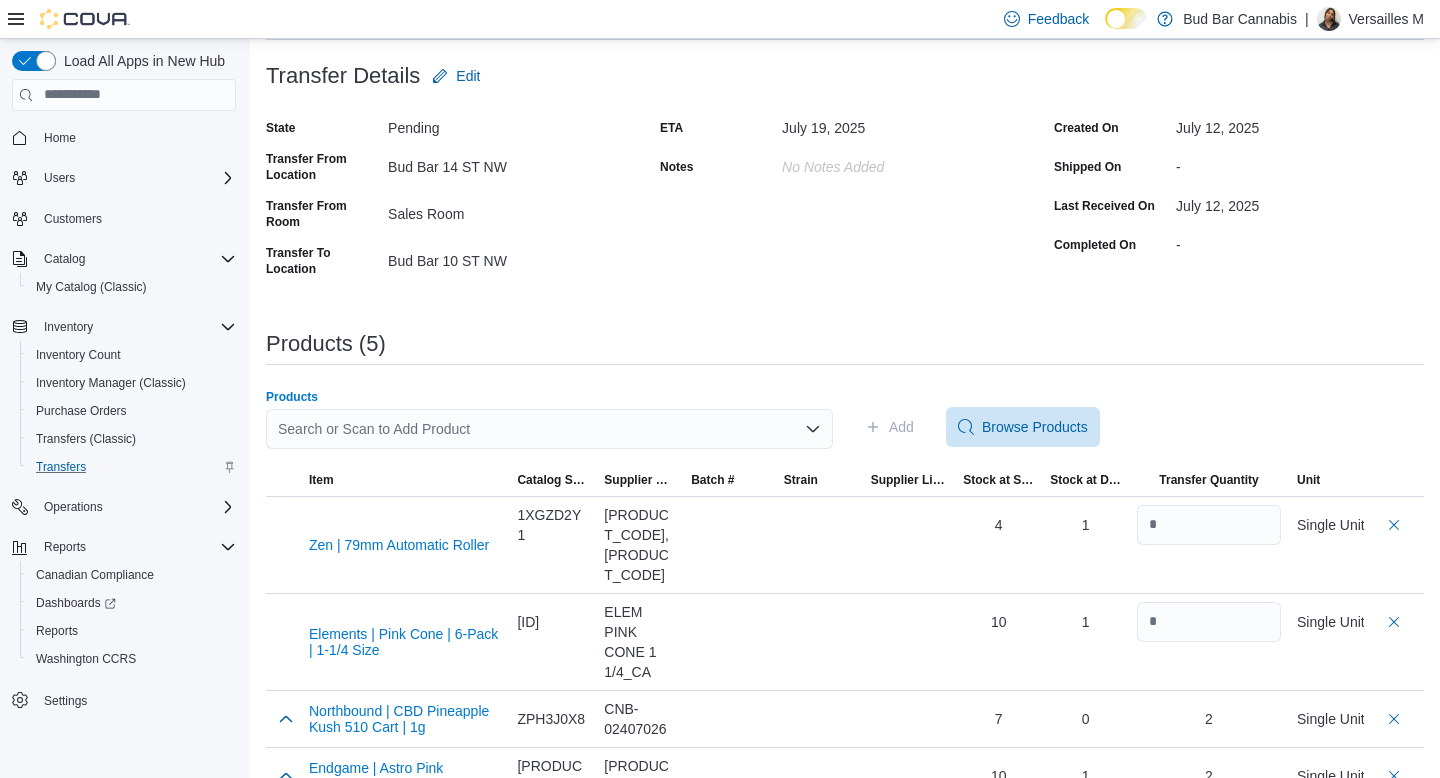 click on "Search or Scan to Add Product" at bounding box center (549, 429) 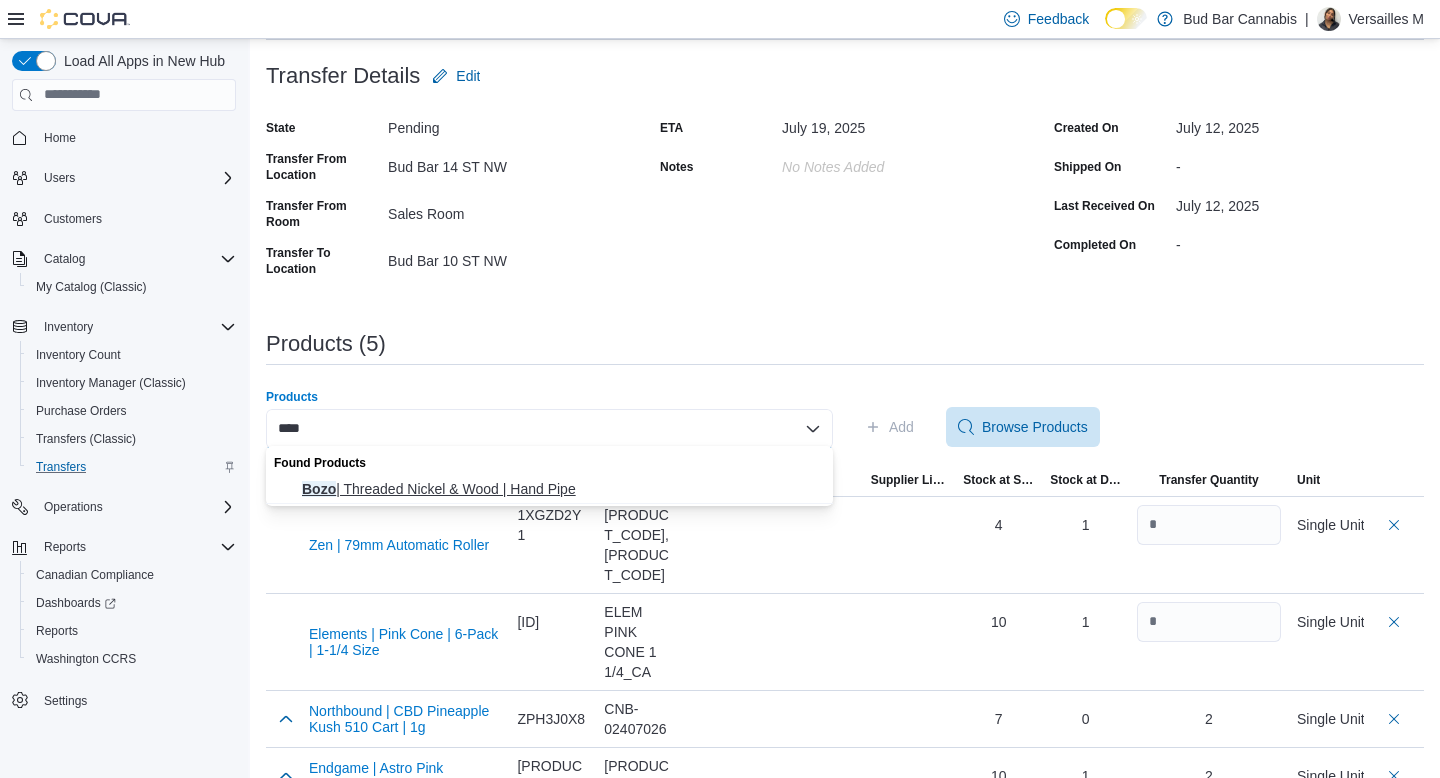 type on "****" 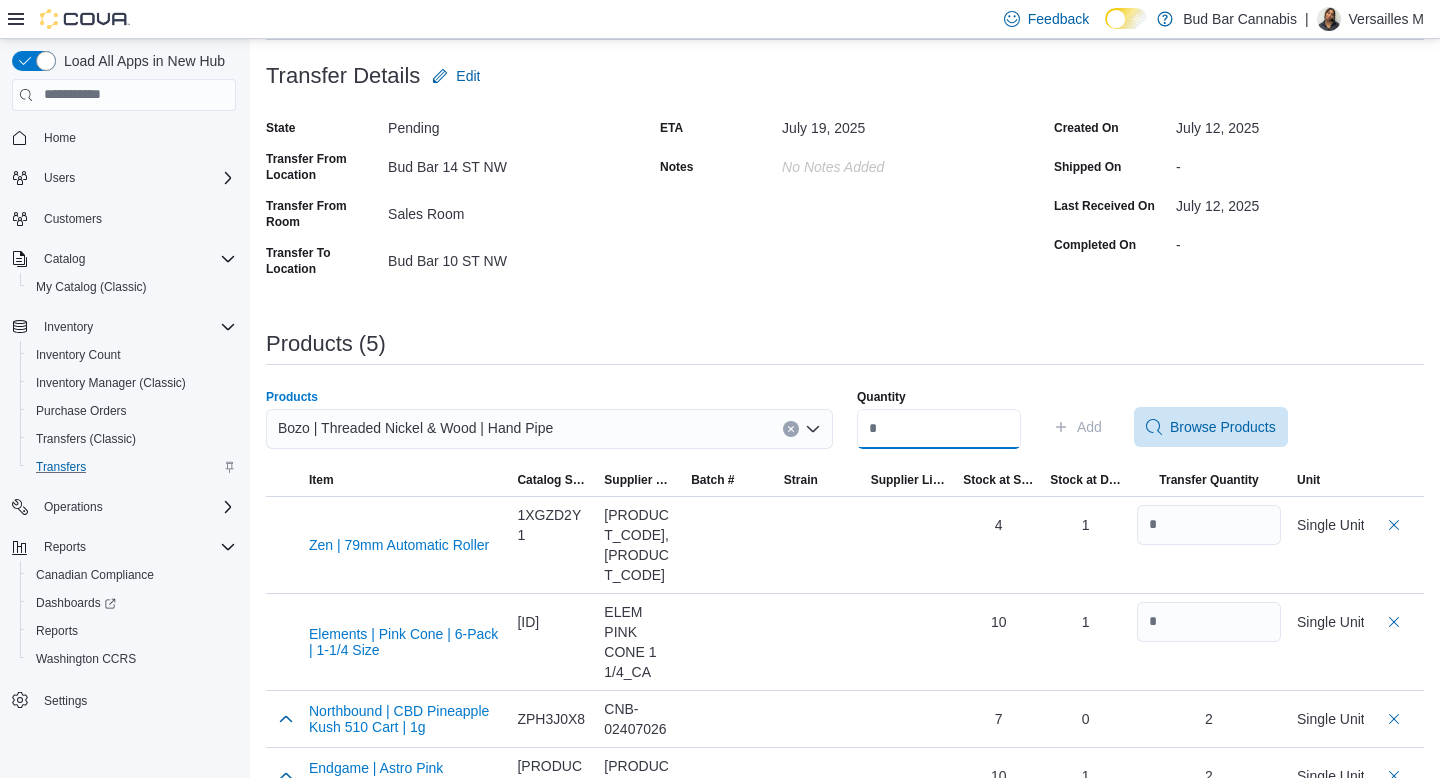 click on "Quantity" at bounding box center [939, 429] 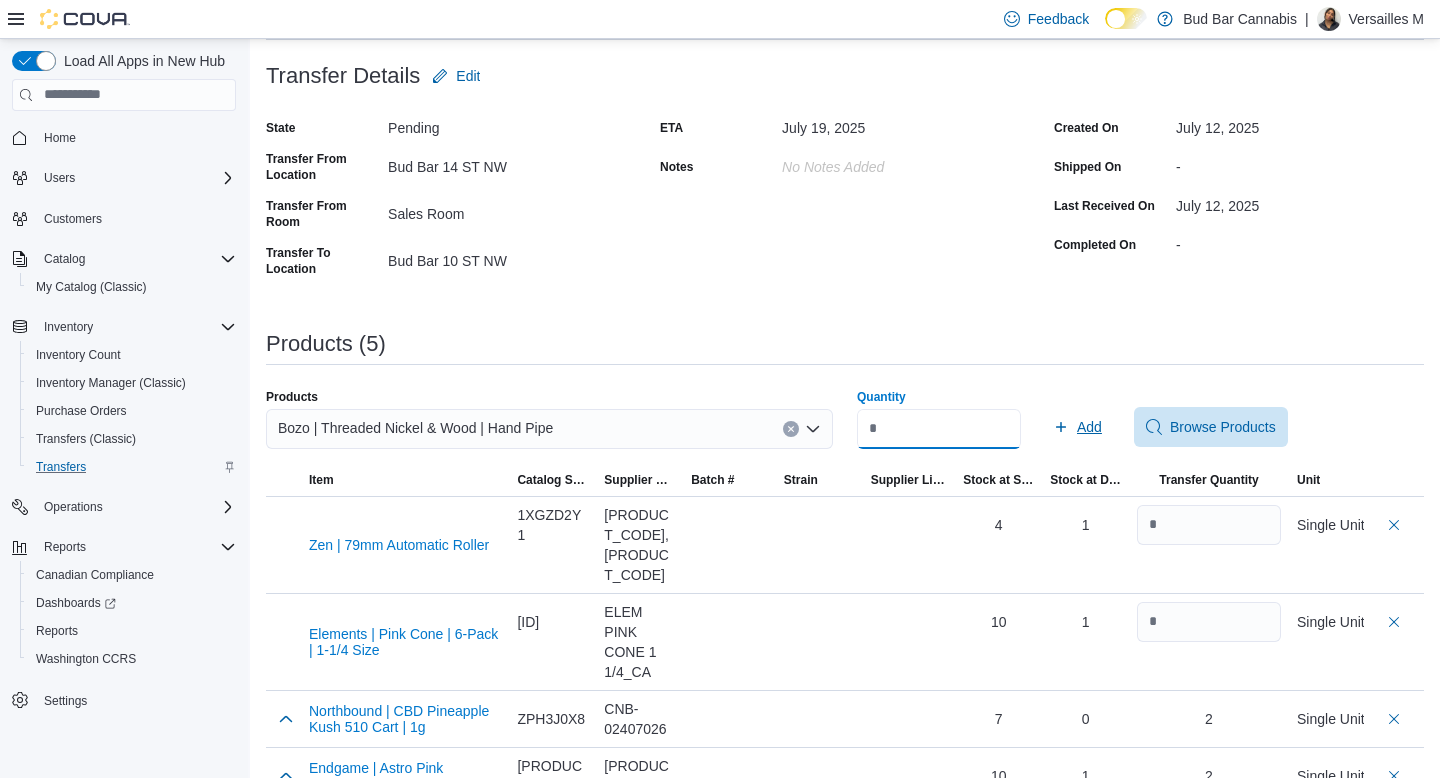 type on "*" 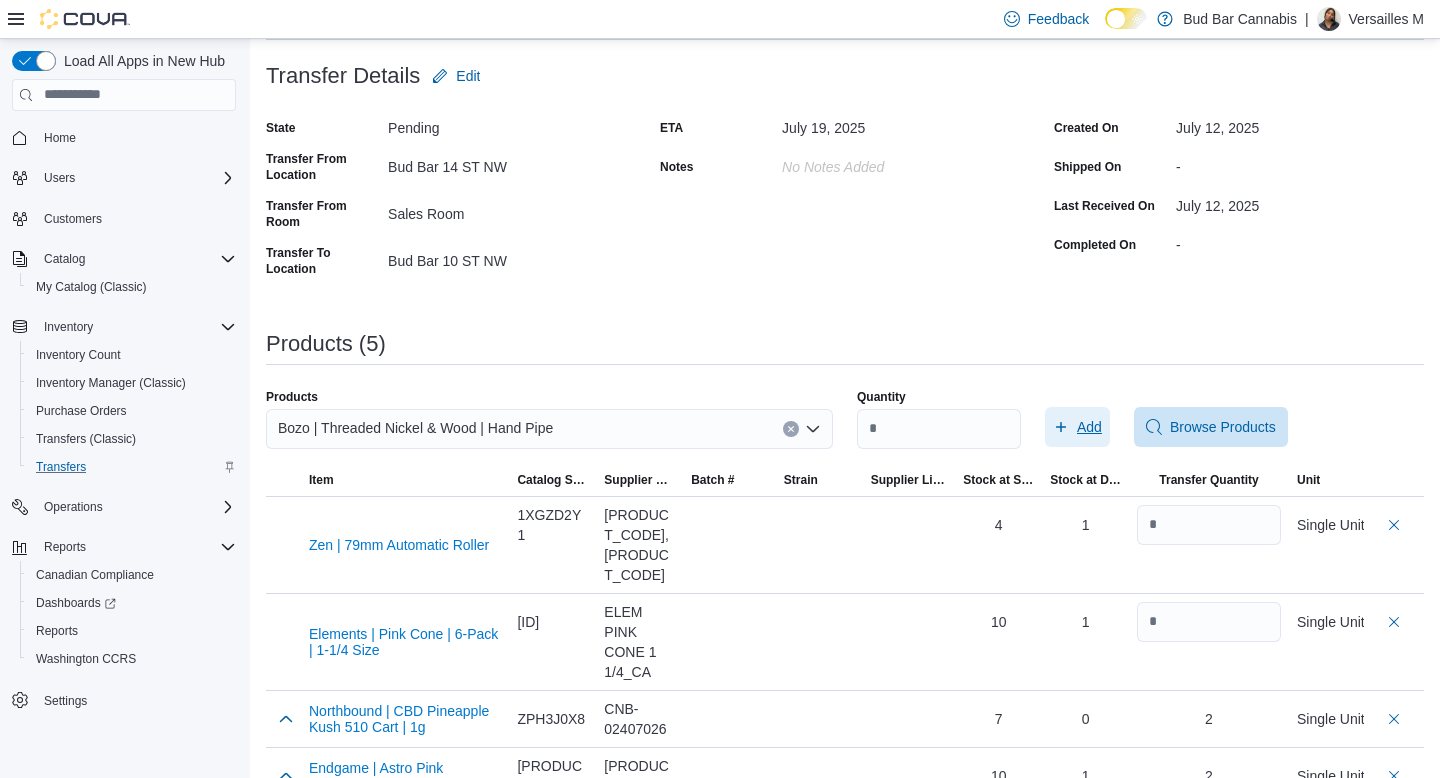 click on "Add" at bounding box center (1089, 427) 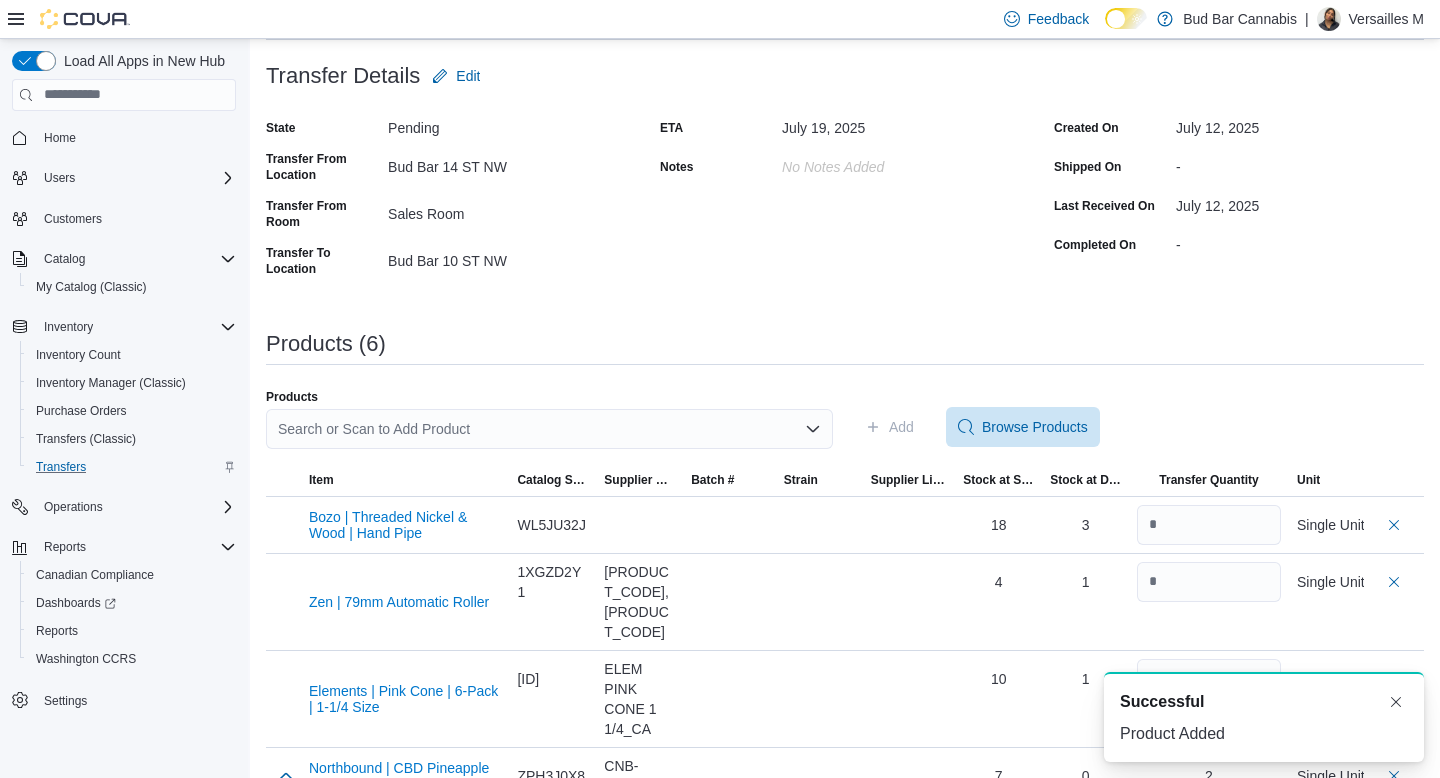 scroll, scrollTop: 0, scrollLeft: 0, axis: both 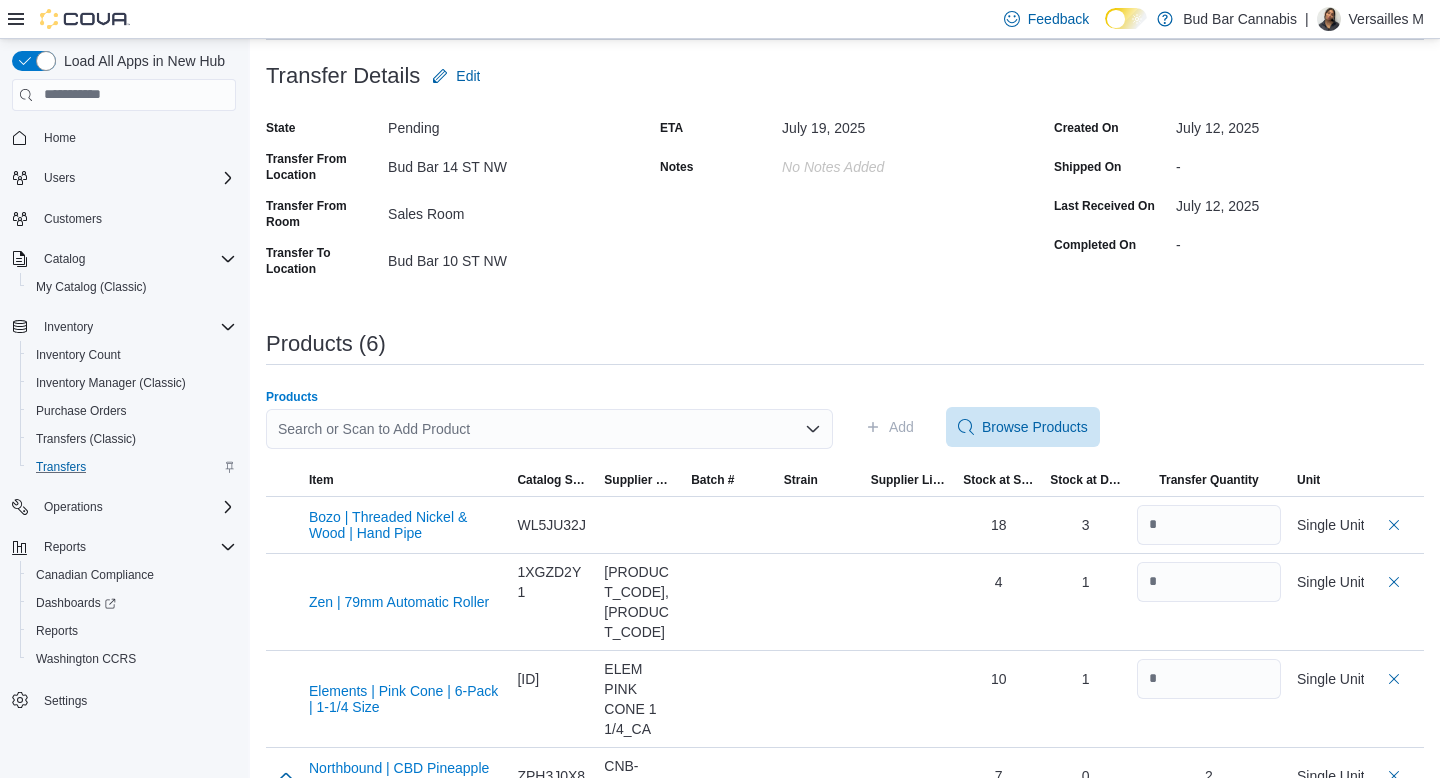 click 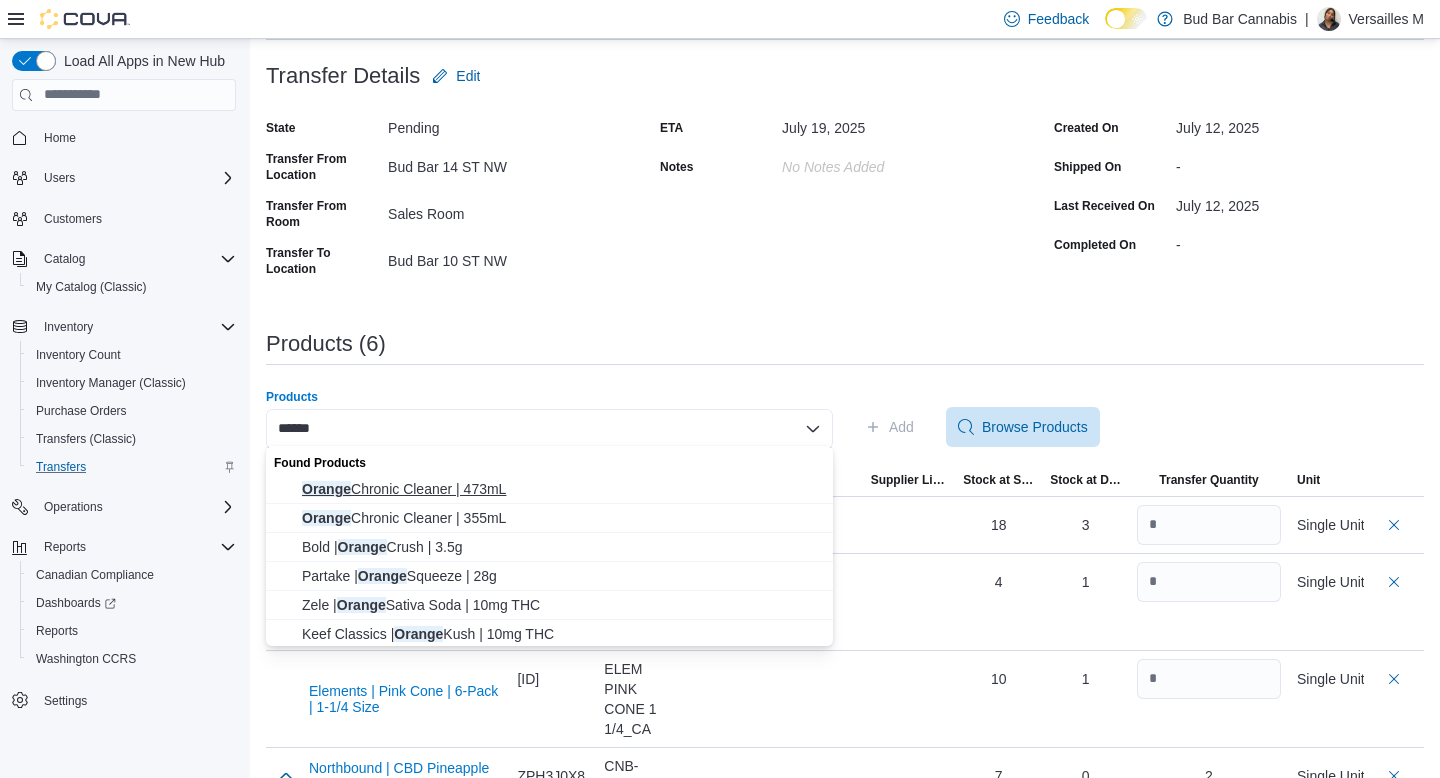 type on "******" 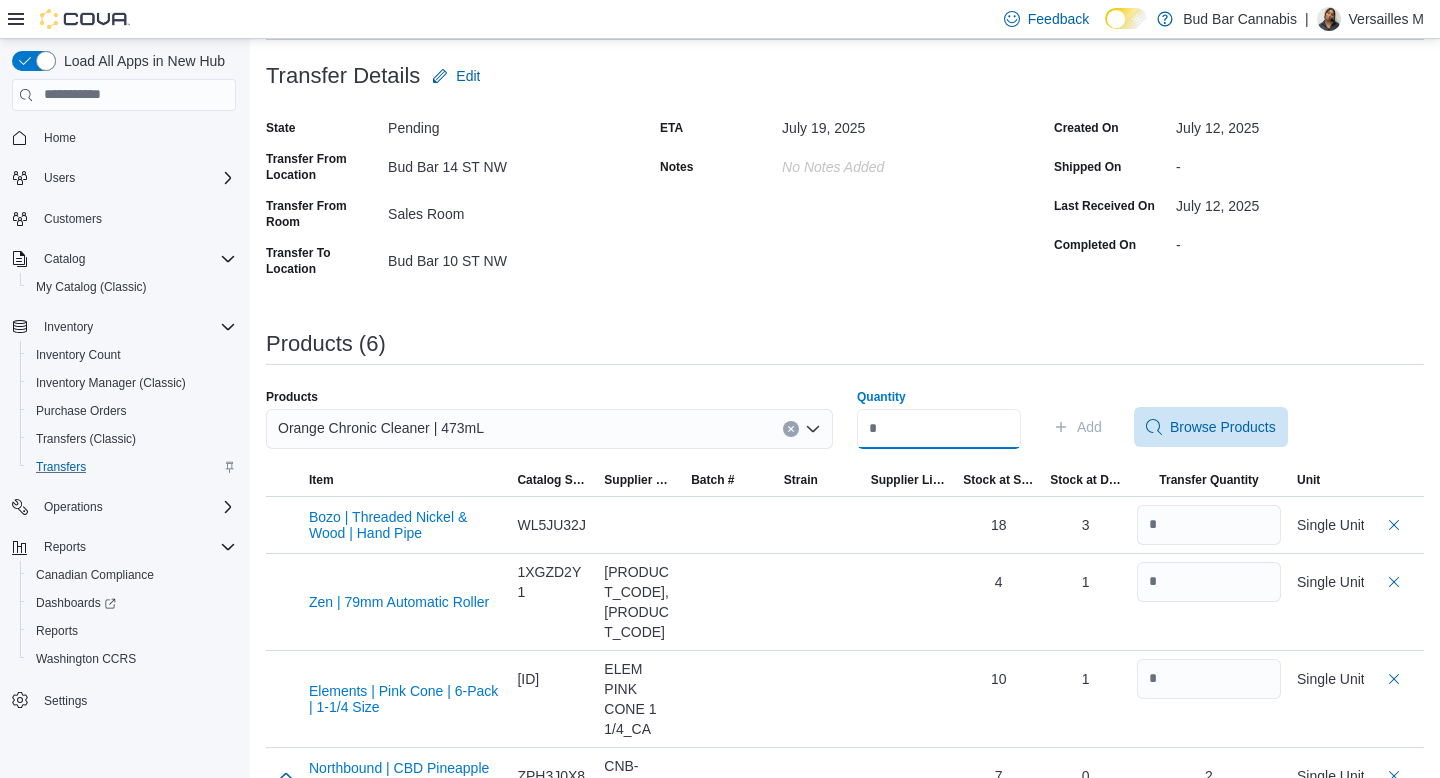 click on "Quantity" at bounding box center (939, 429) 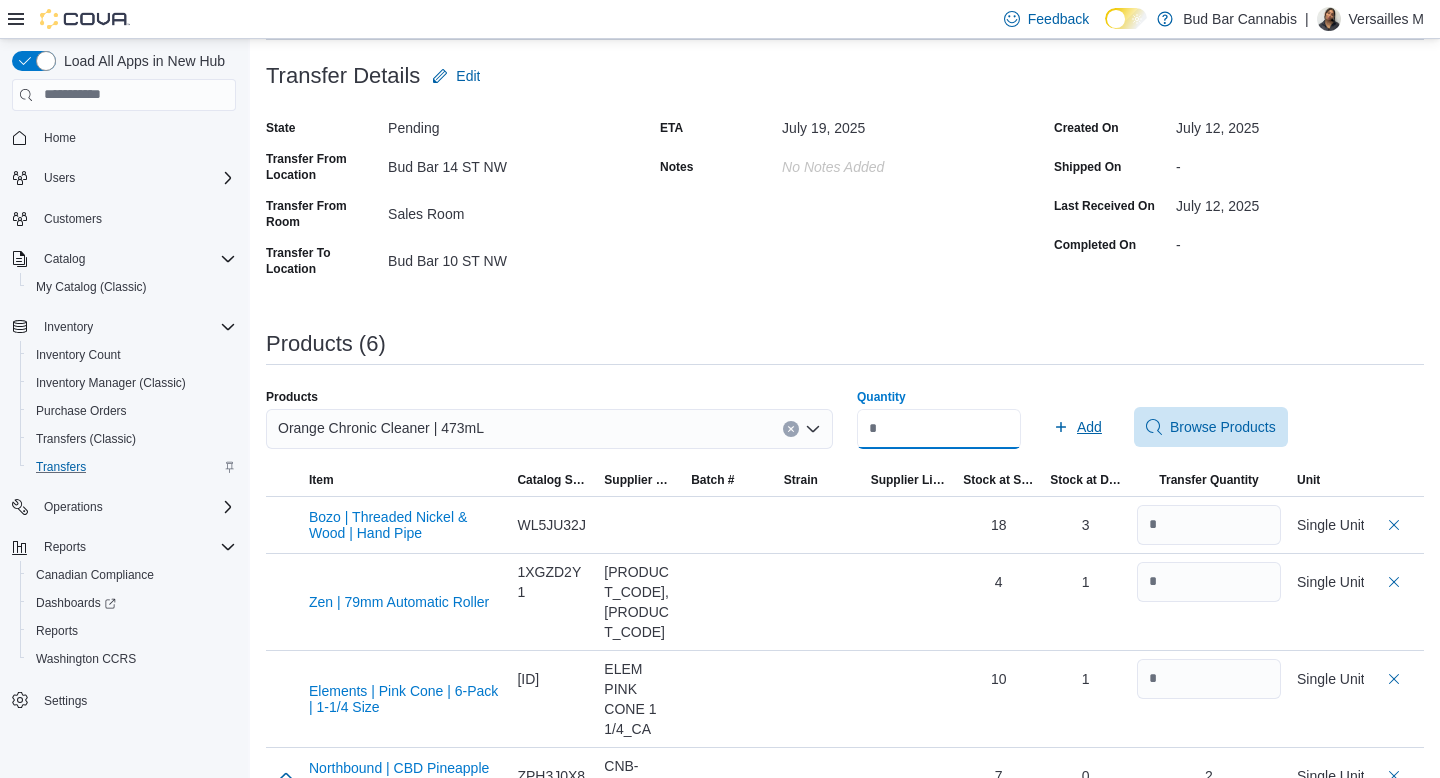 type on "*" 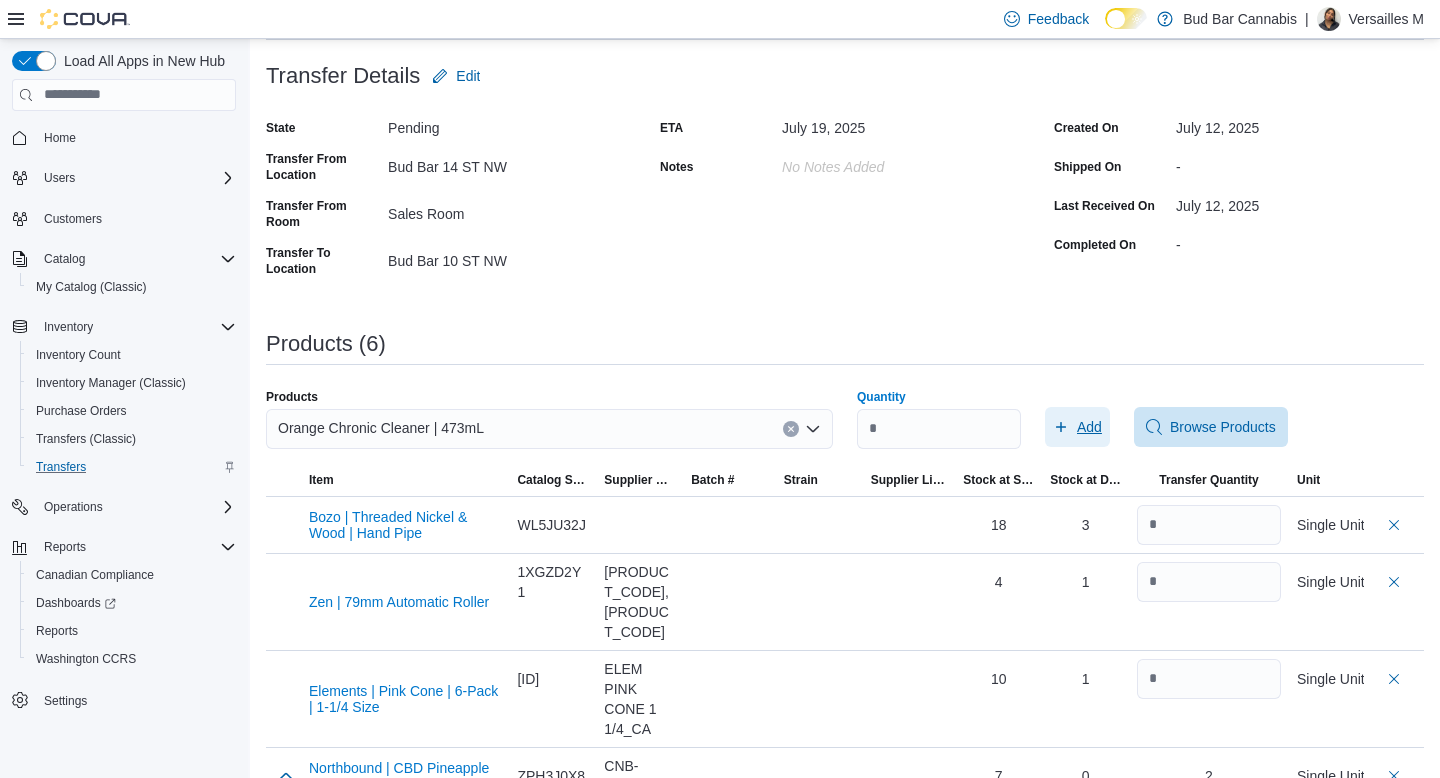 click on "Add" at bounding box center [1089, 427] 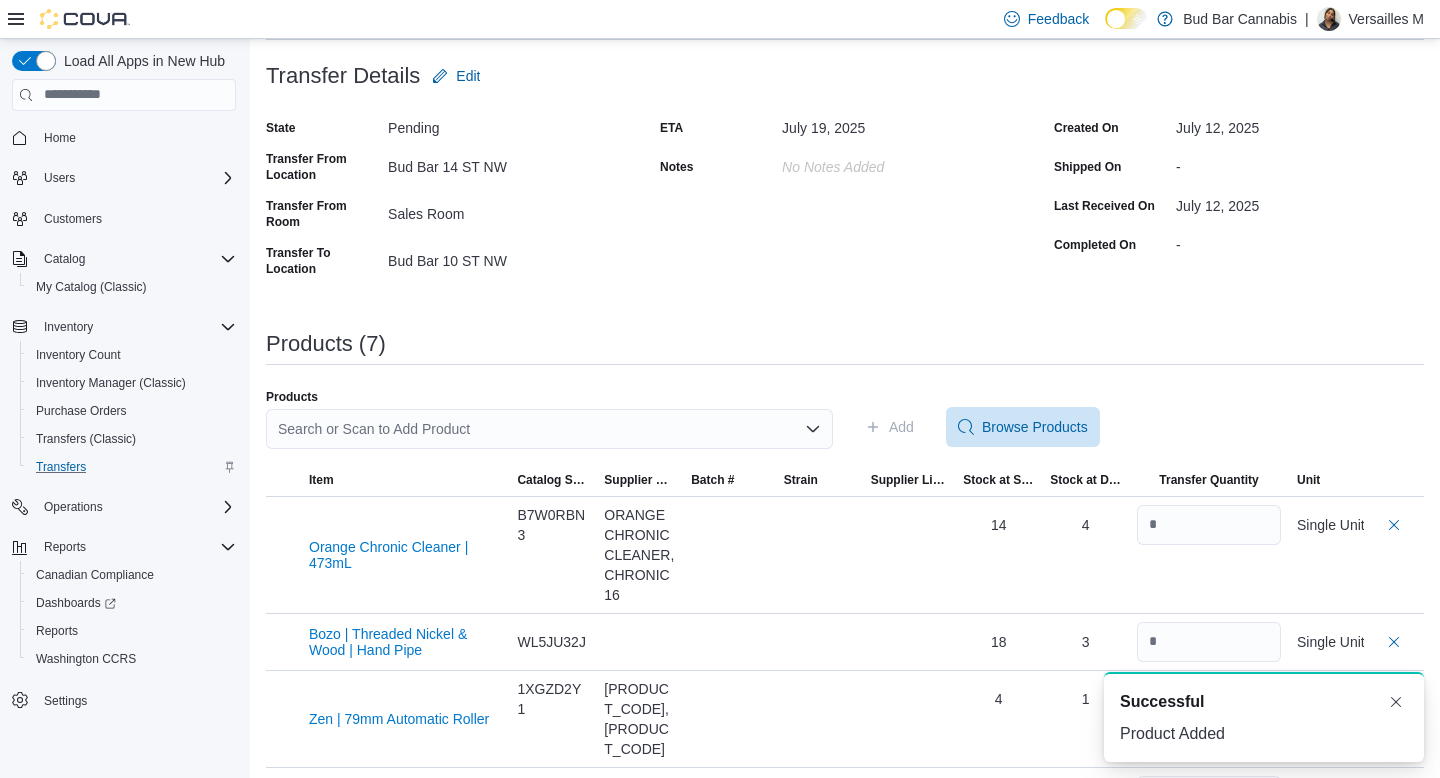 scroll, scrollTop: 0, scrollLeft: 0, axis: both 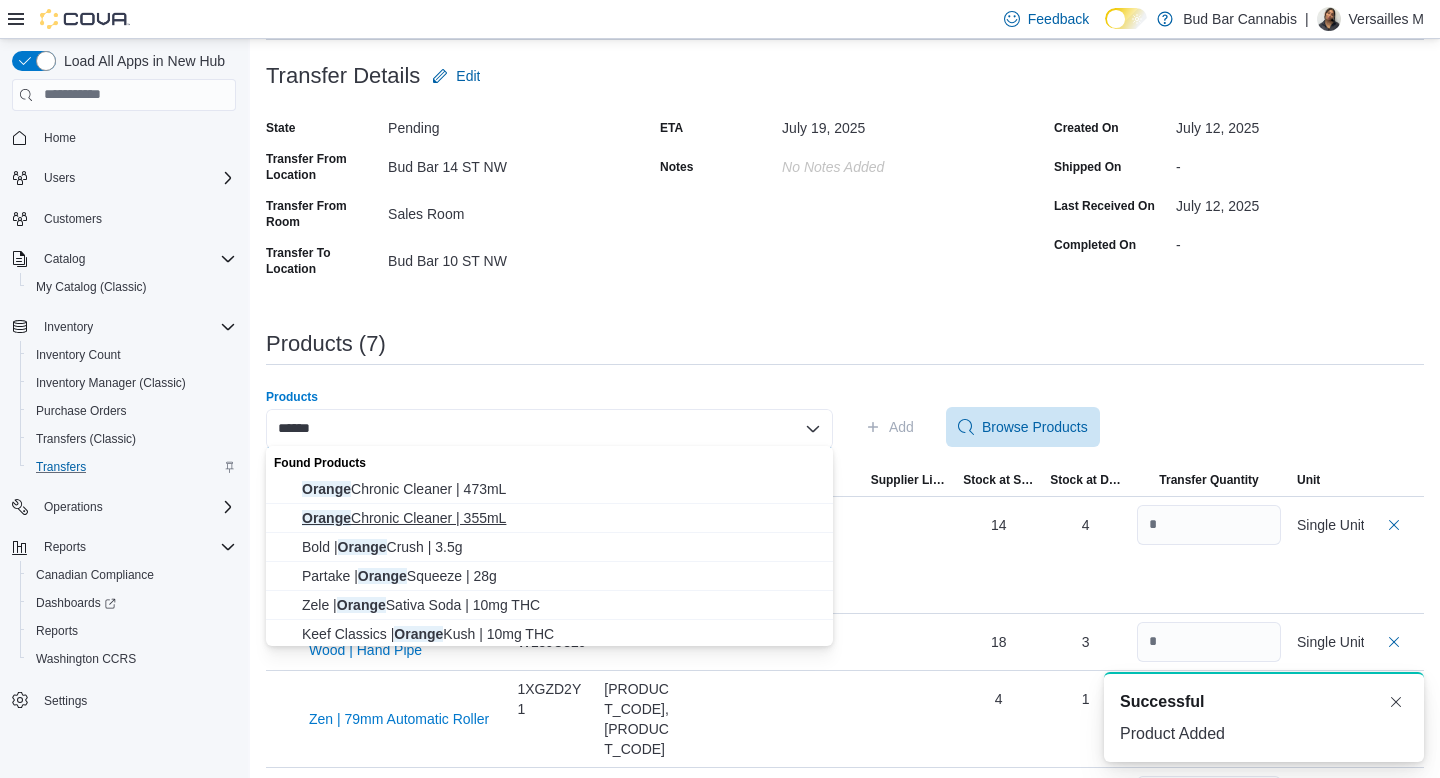 type on "******" 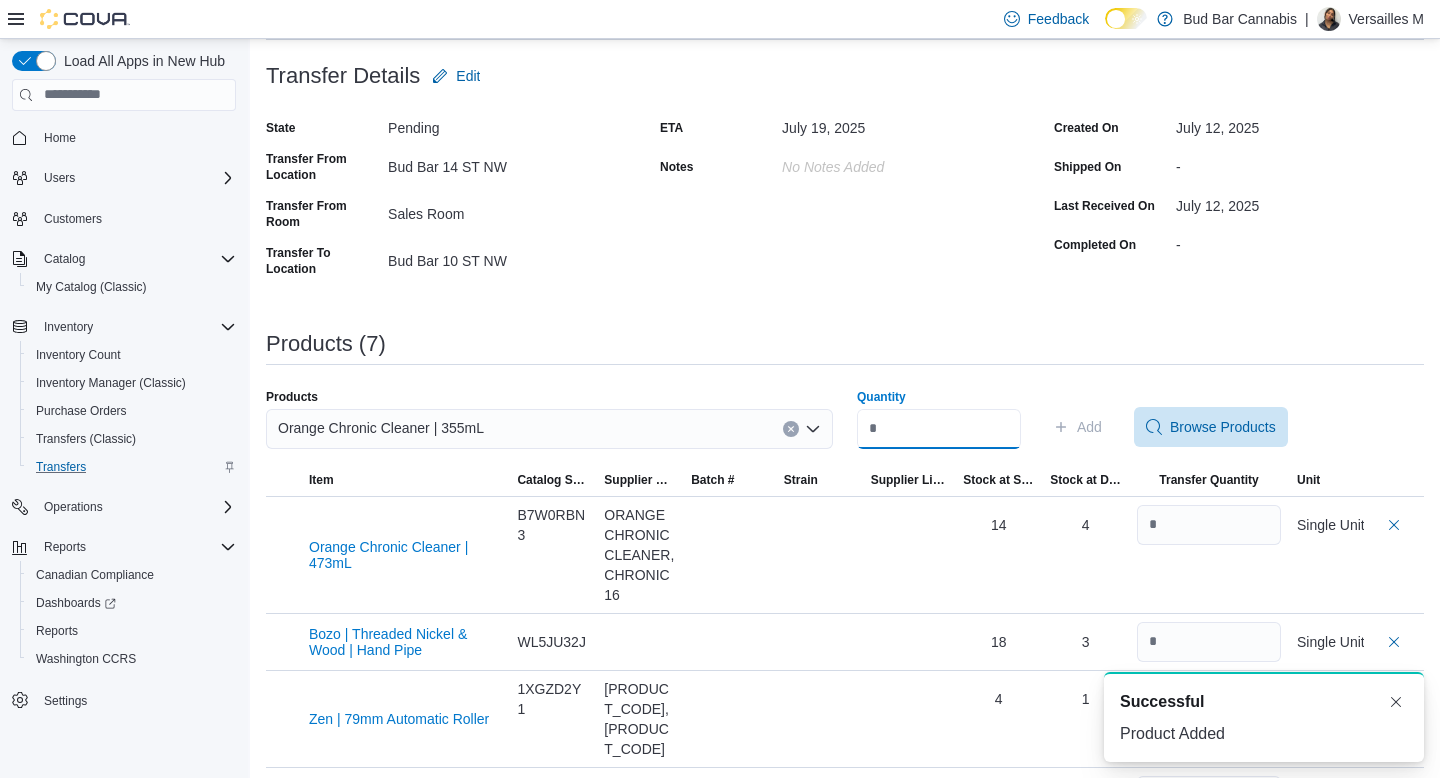 click on "Quantity" at bounding box center [939, 429] 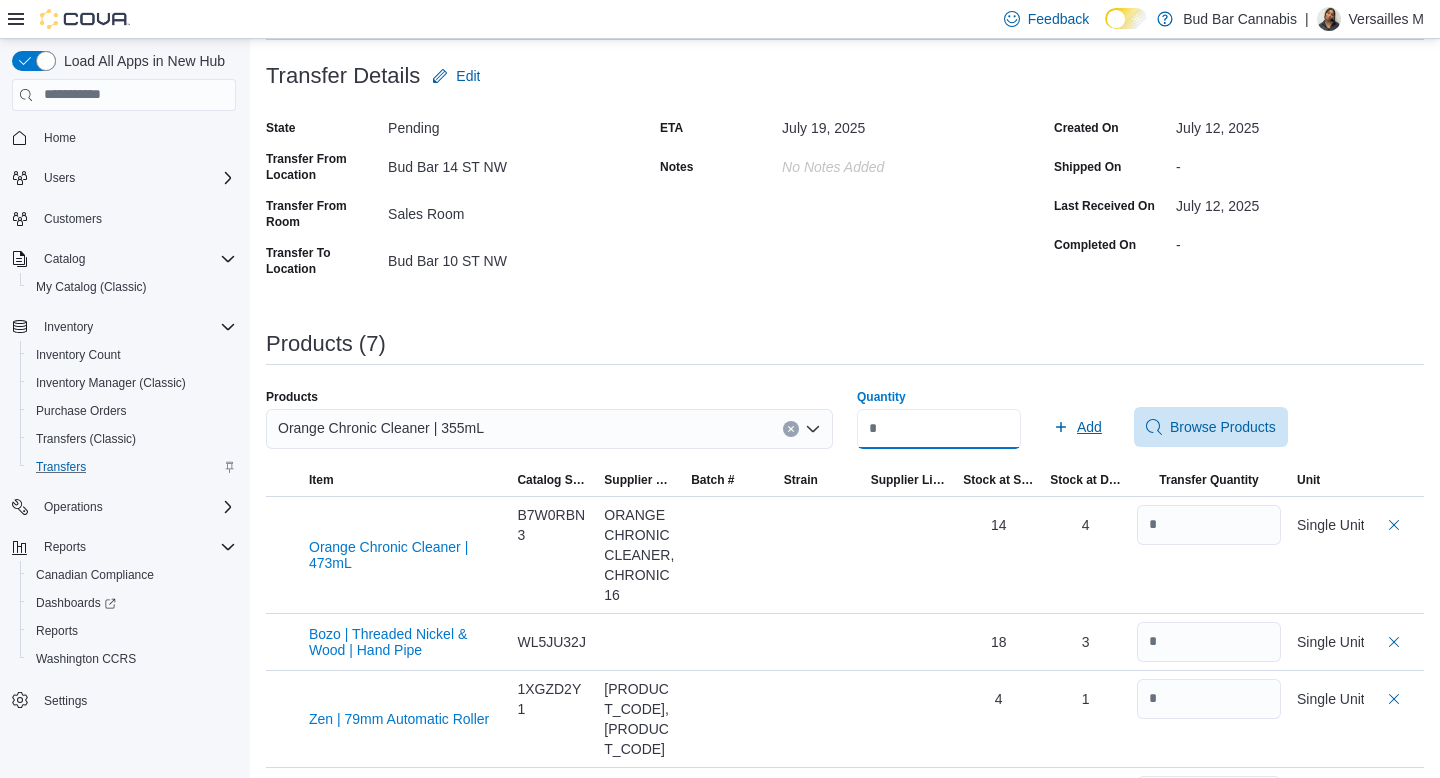 type on "*" 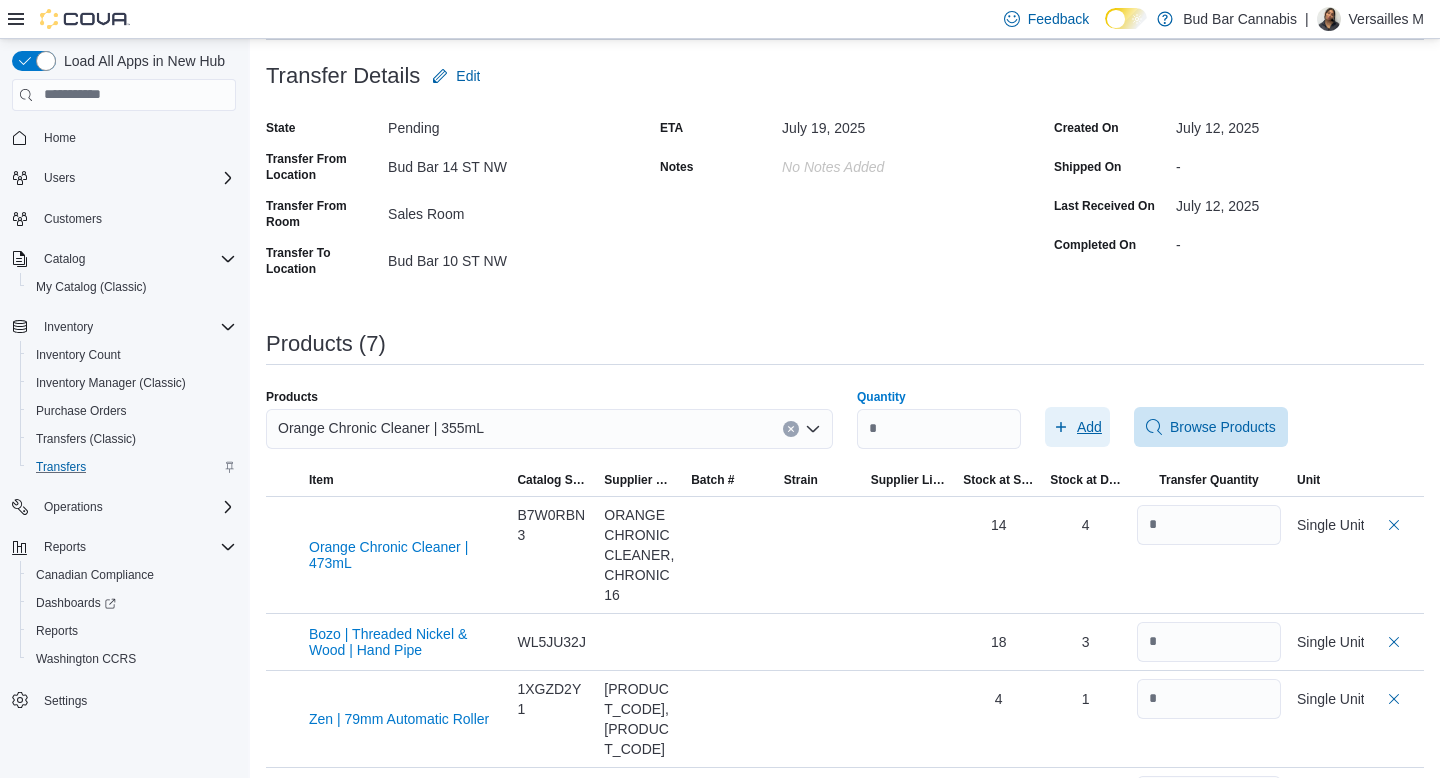 click 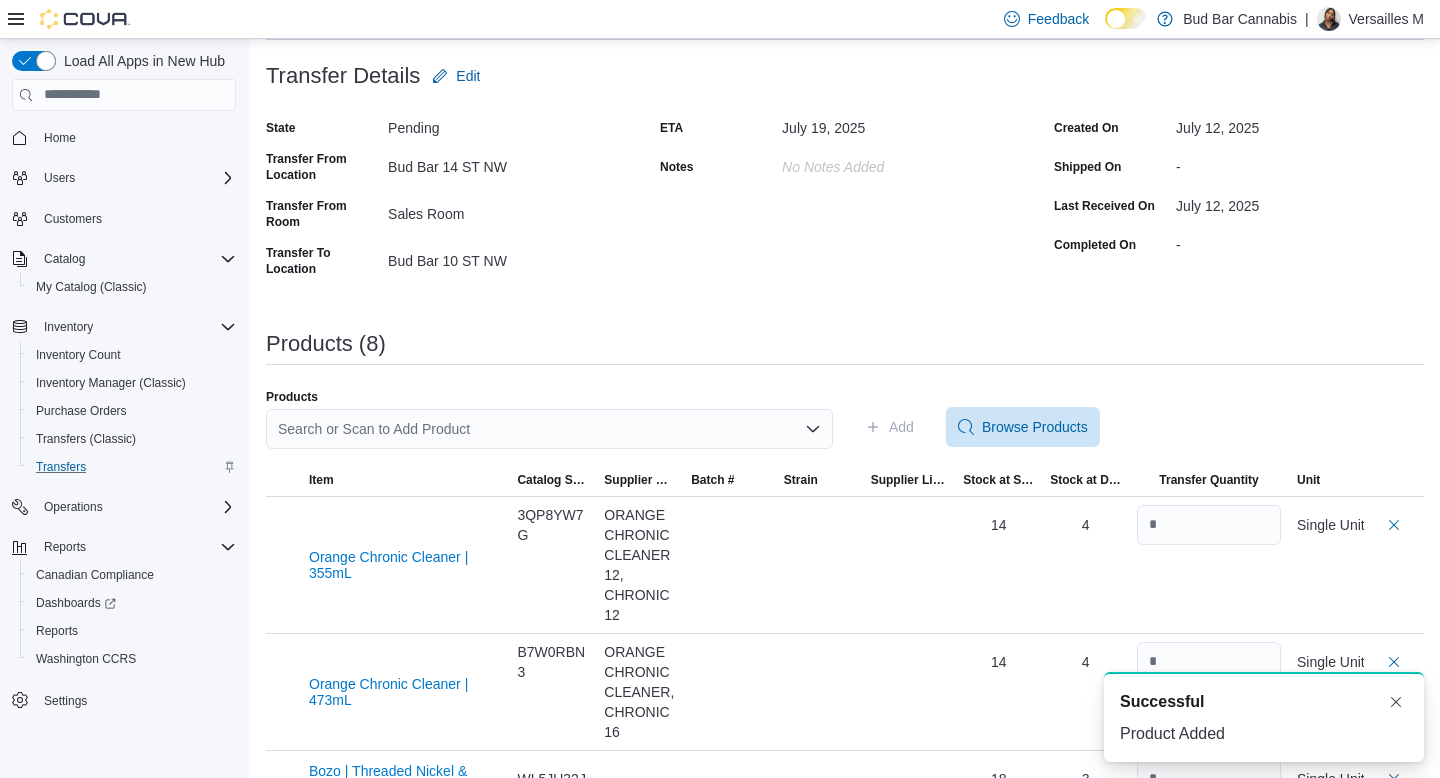 scroll, scrollTop: 0, scrollLeft: 0, axis: both 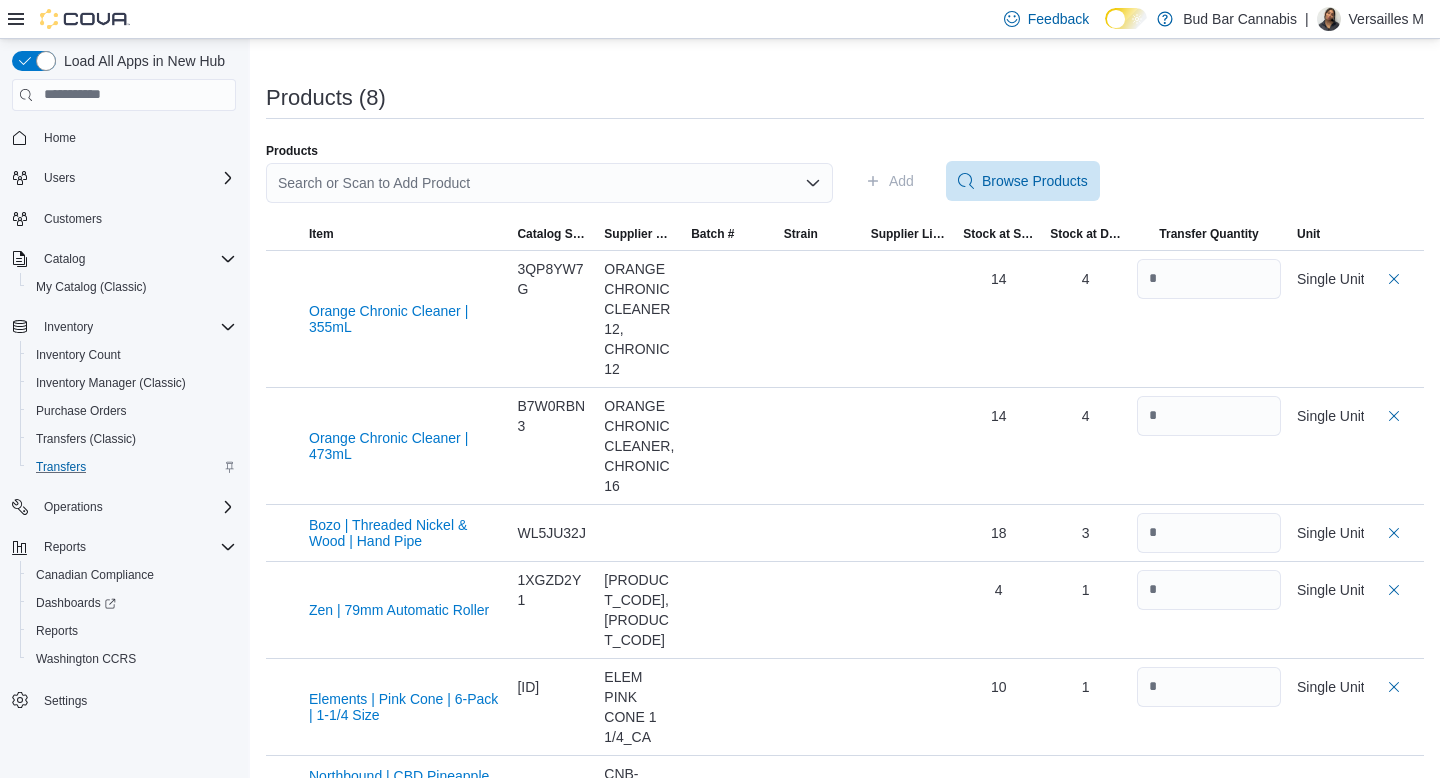 click on "Search or Scan to Add Product" at bounding box center (549, 183) 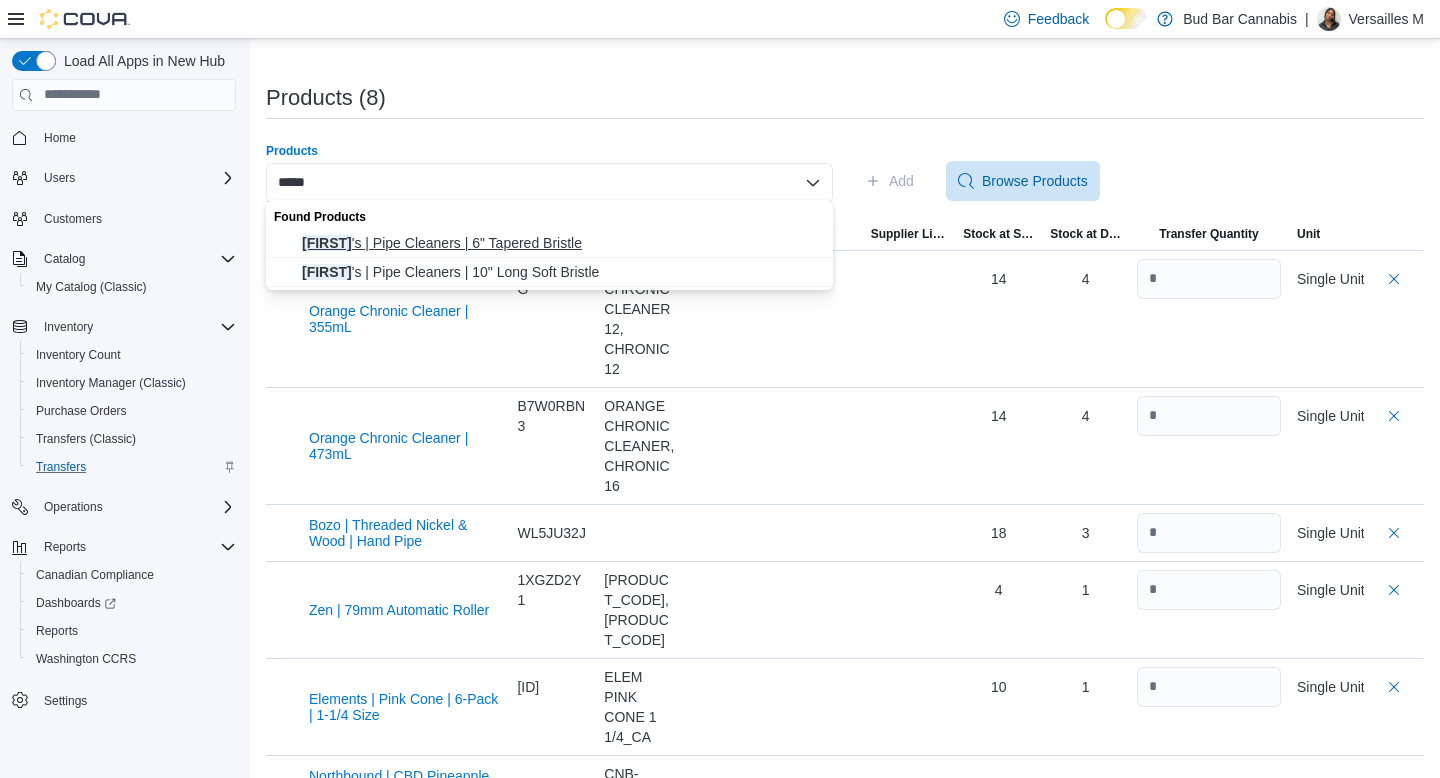 type on "*****" 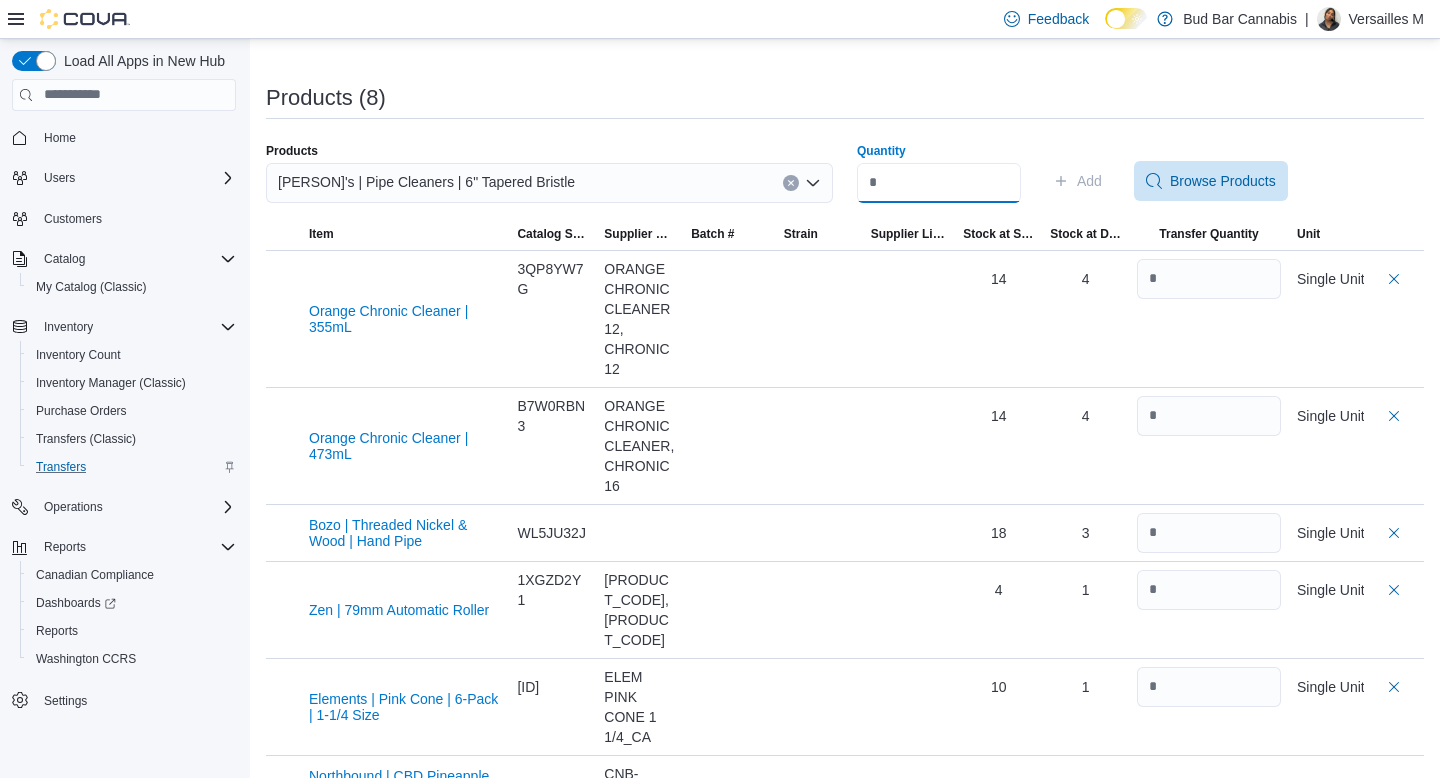 click on "Quantity" at bounding box center [939, 183] 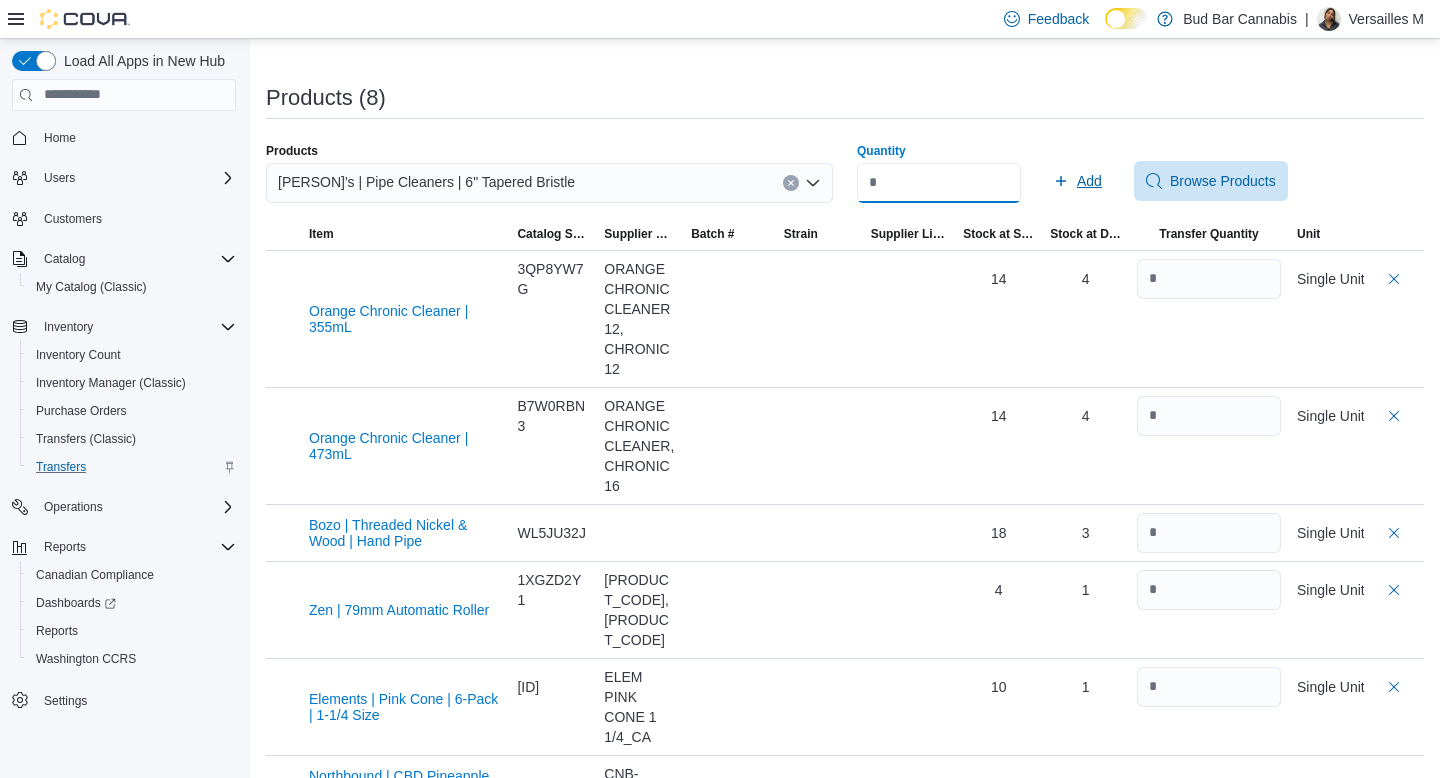 type on "*" 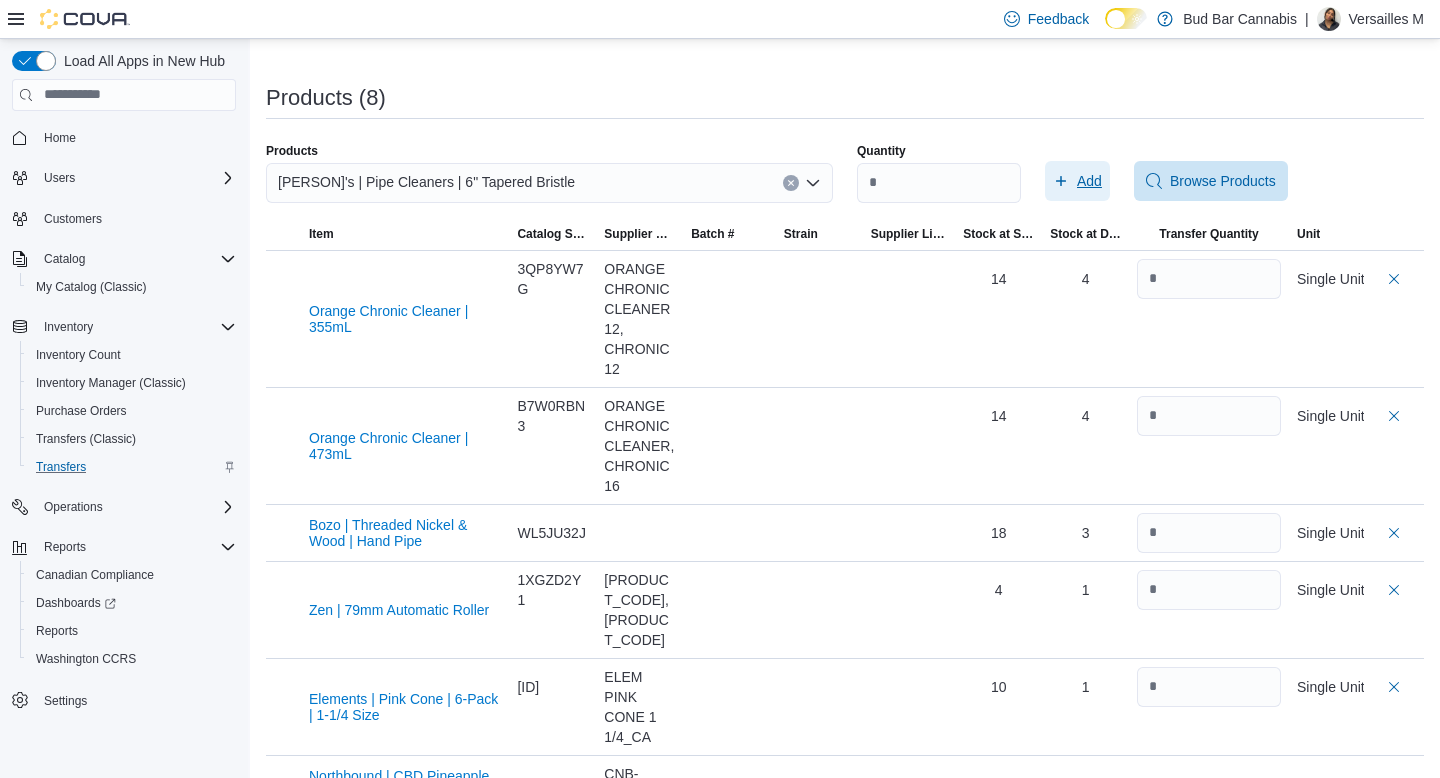 click on "Add" at bounding box center (1077, 181) 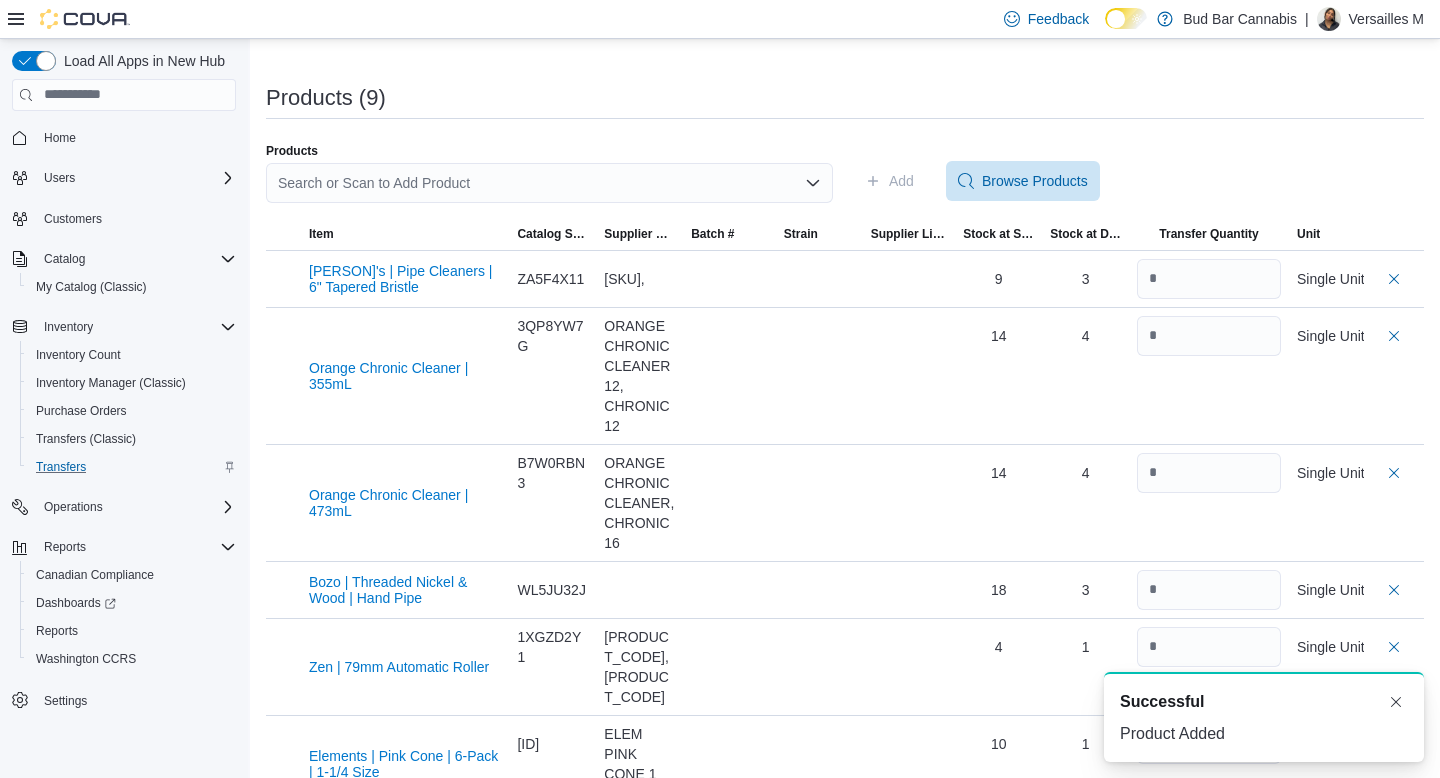 scroll, scrollTop: 0, scrollLeft: 0, axis: both 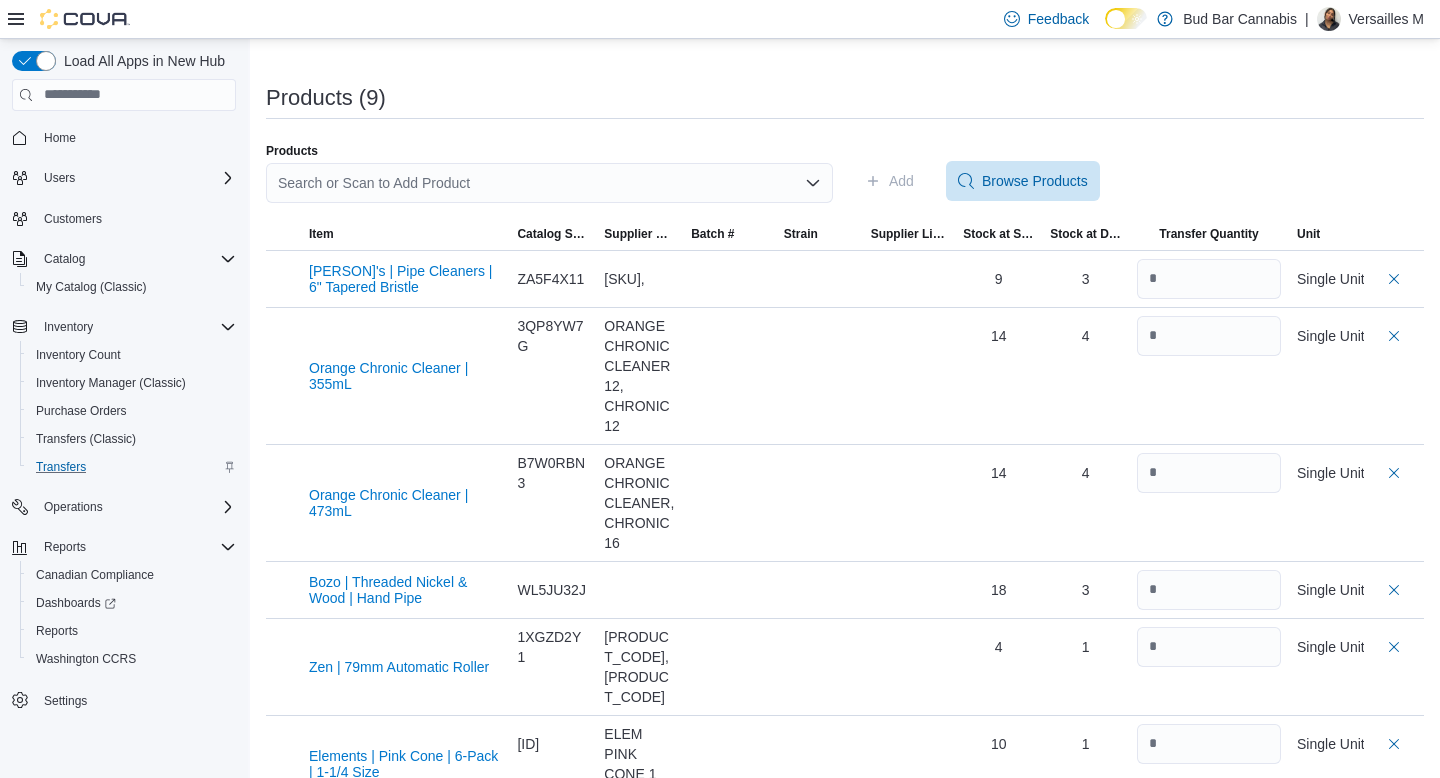 click on "Search or Scan to Add Product" at bounding box center [549, 183] 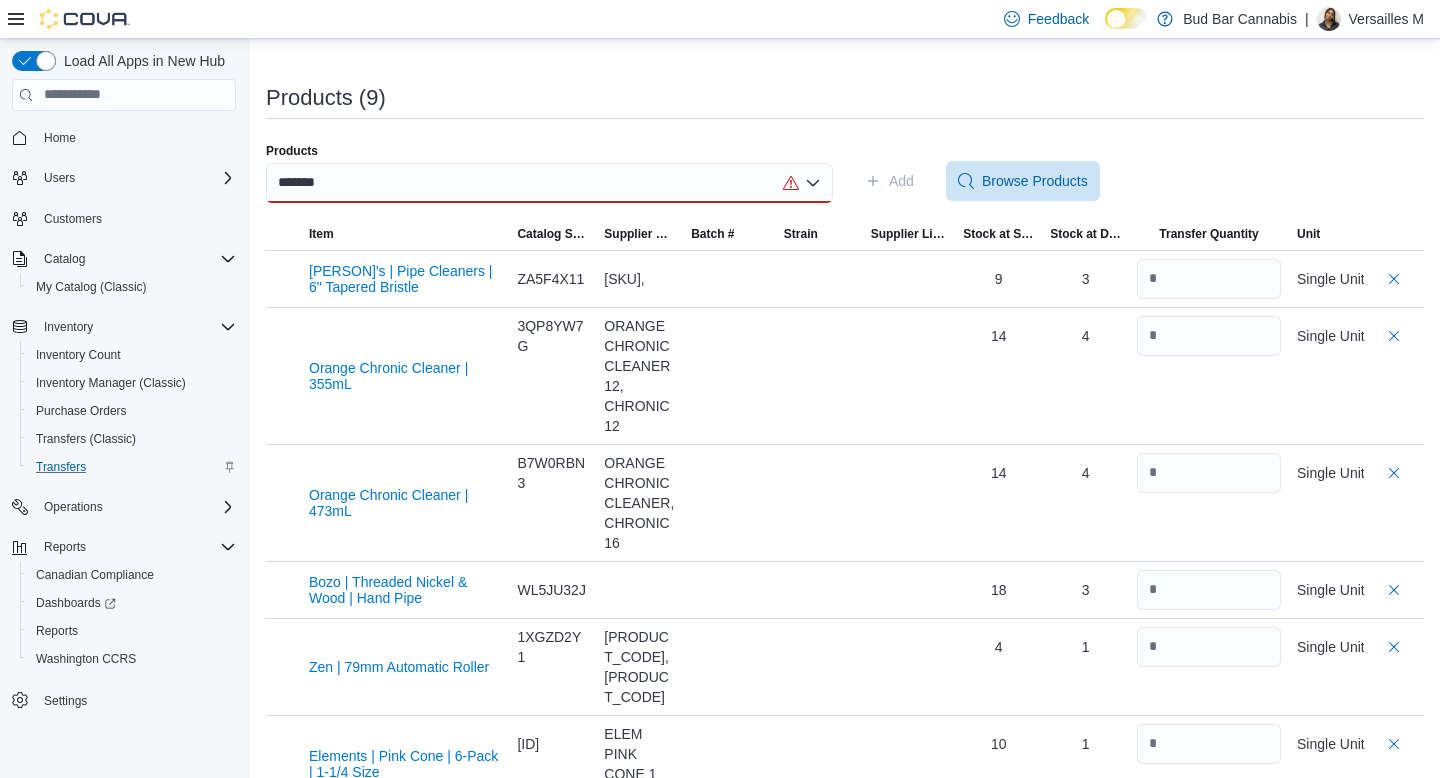click on "**********" at bounding box center (845, 342) 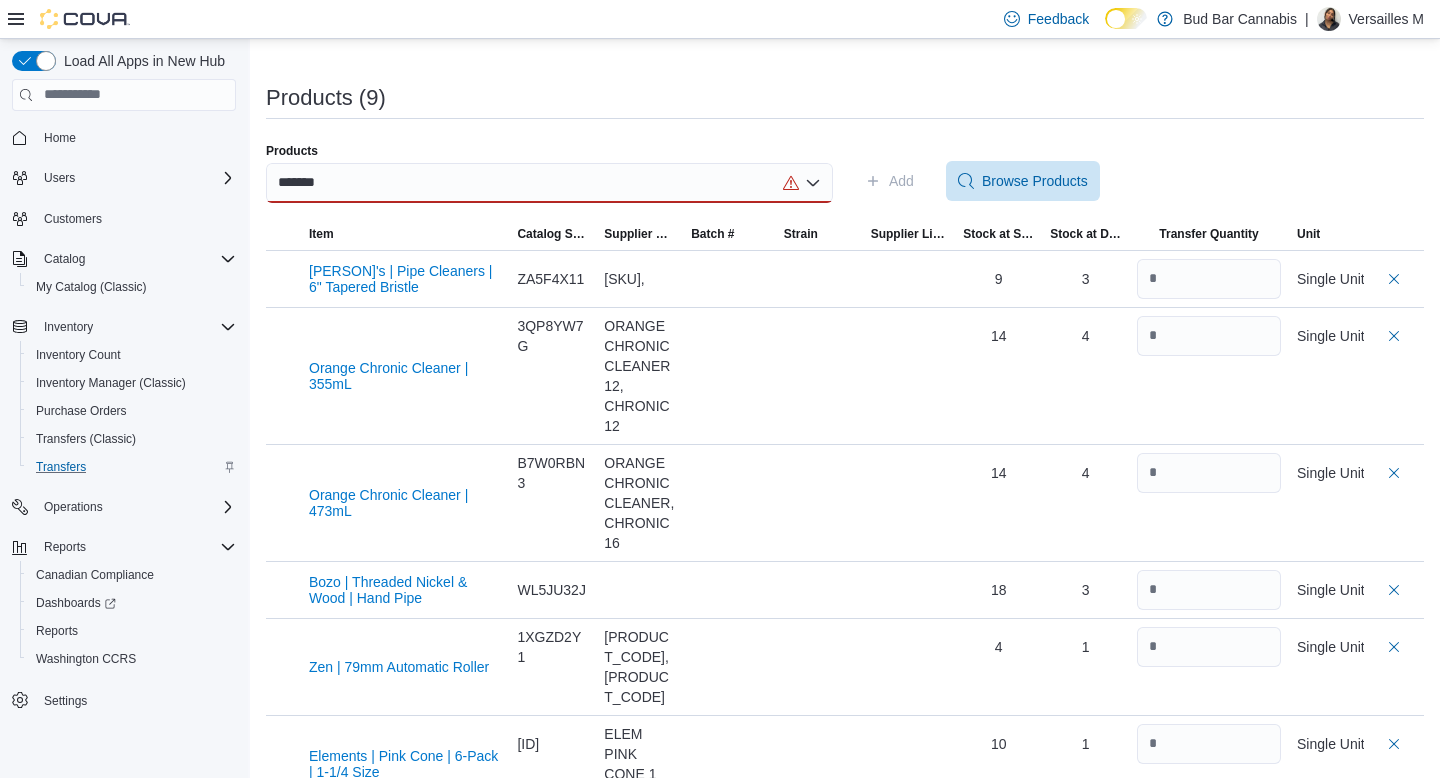 click 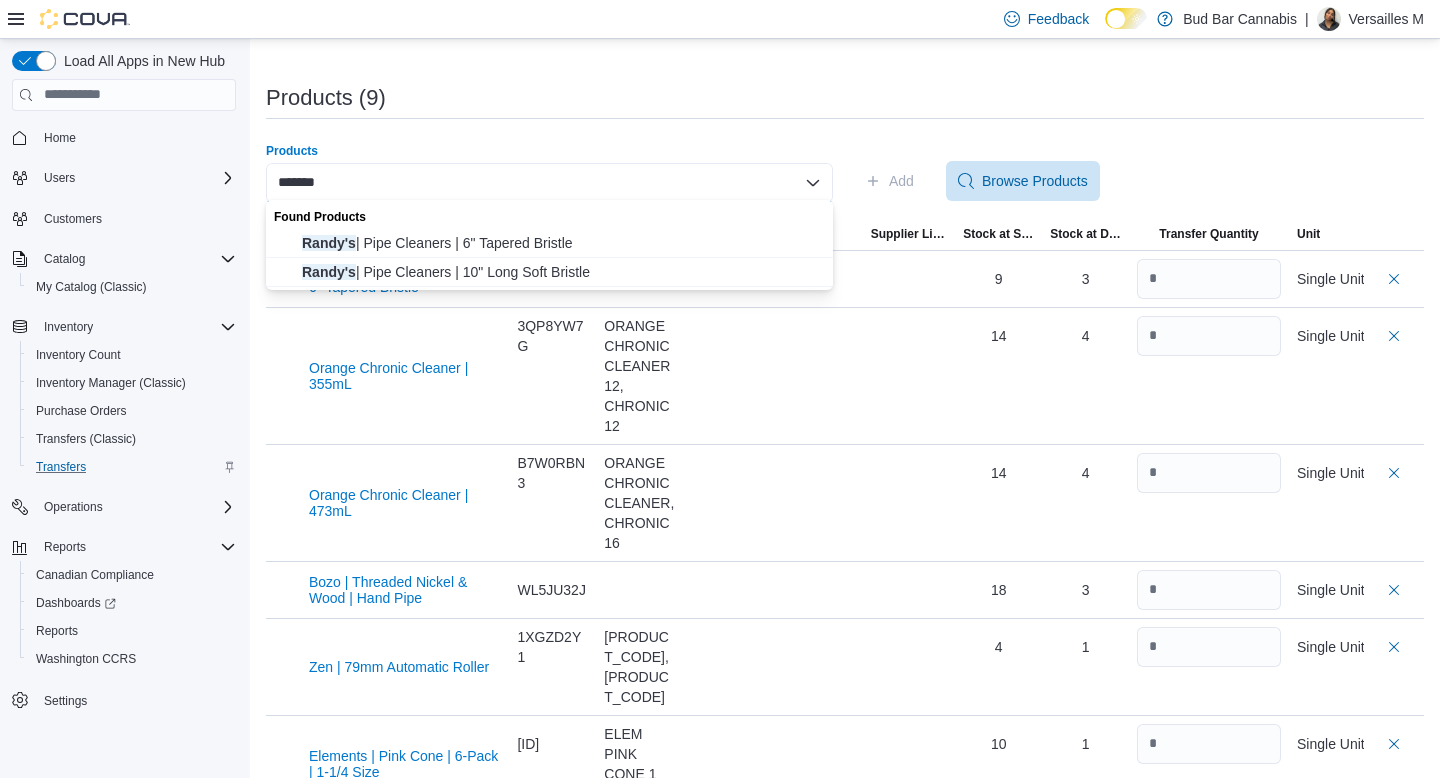 drag, startPoint x: 703, startPoint y: 194, endPoint x: 370, endPoint y: 156, distance: 335.16116 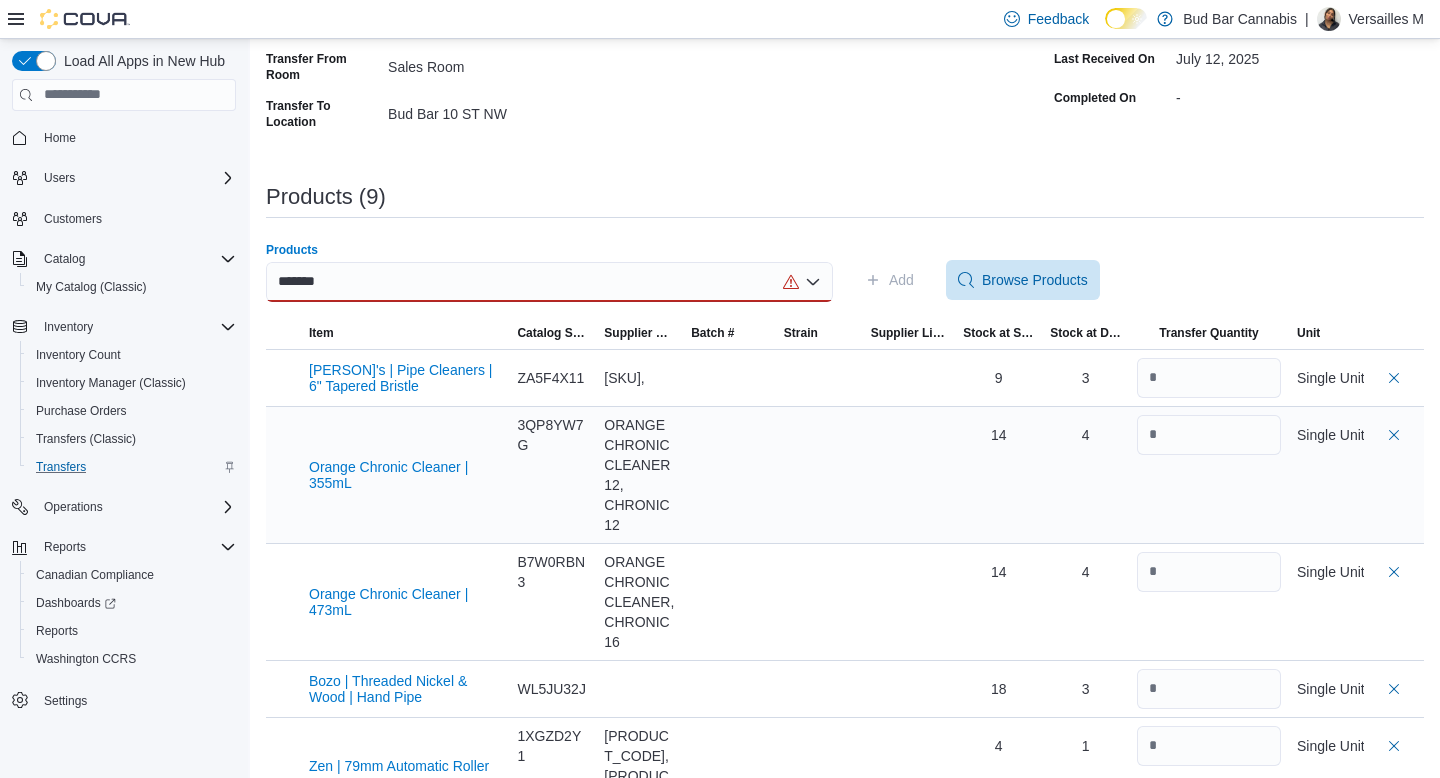 scroll, scrollTop: 272, scrollLeft: 0, axis: vertical 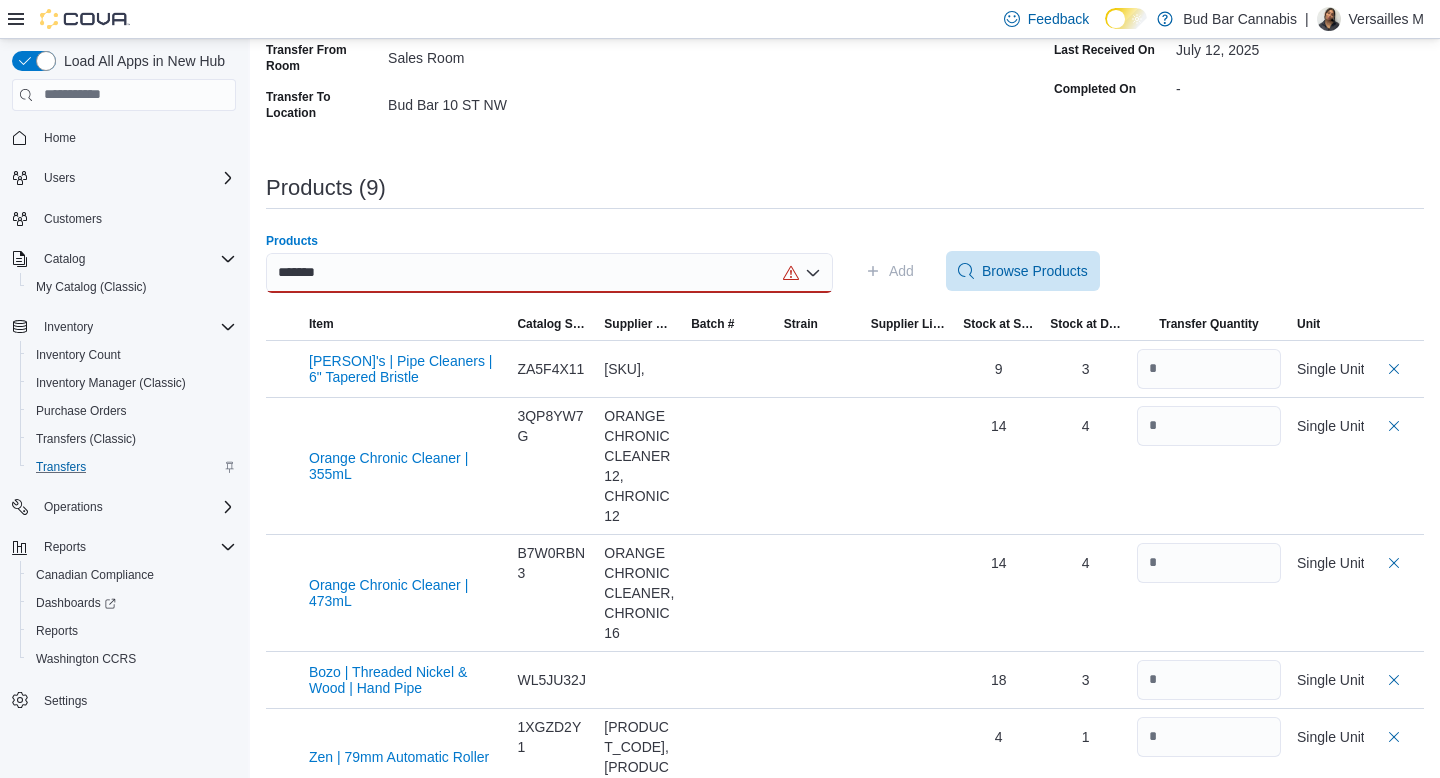 click on "*******" at bounding box center [549, 273] 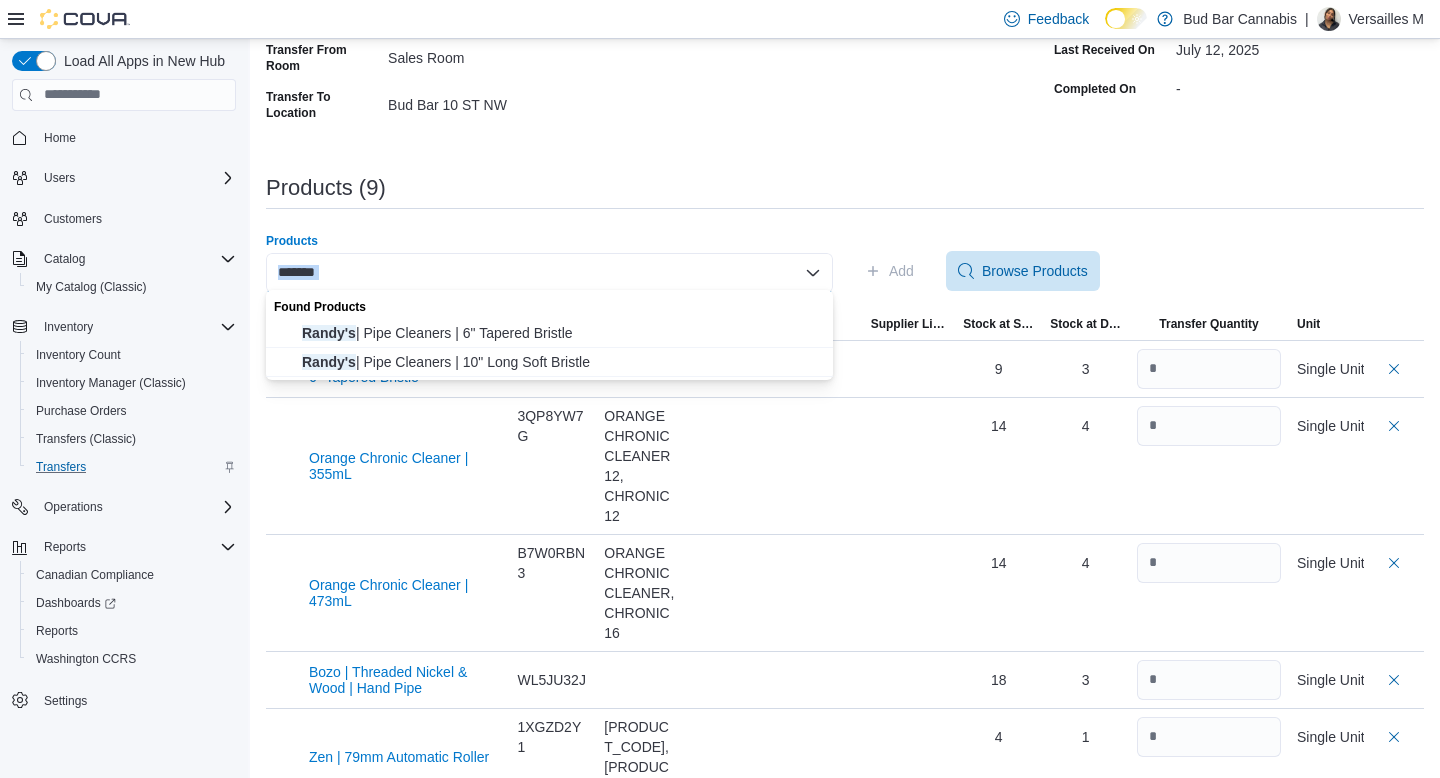 click on "*******" at bounding box center [549, 273] 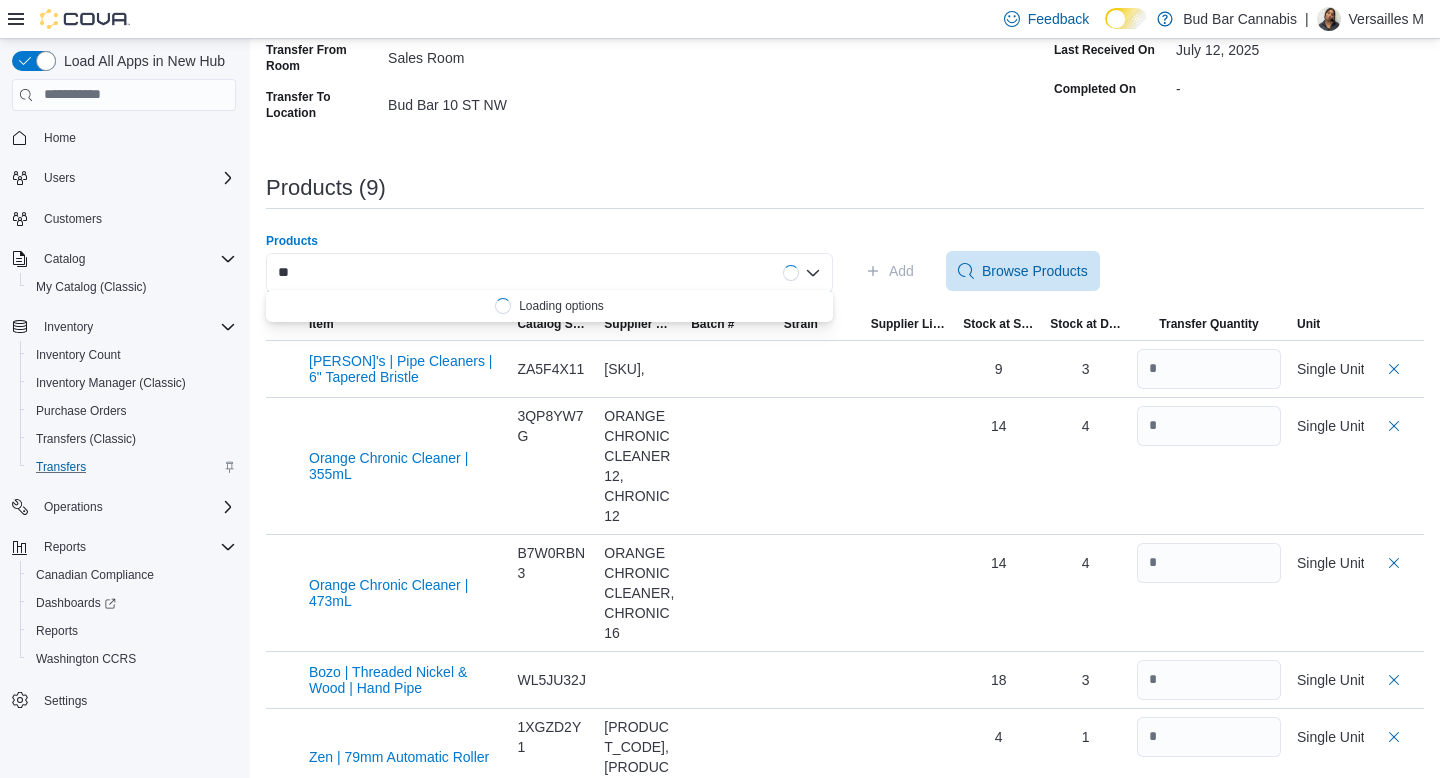 type on "*" 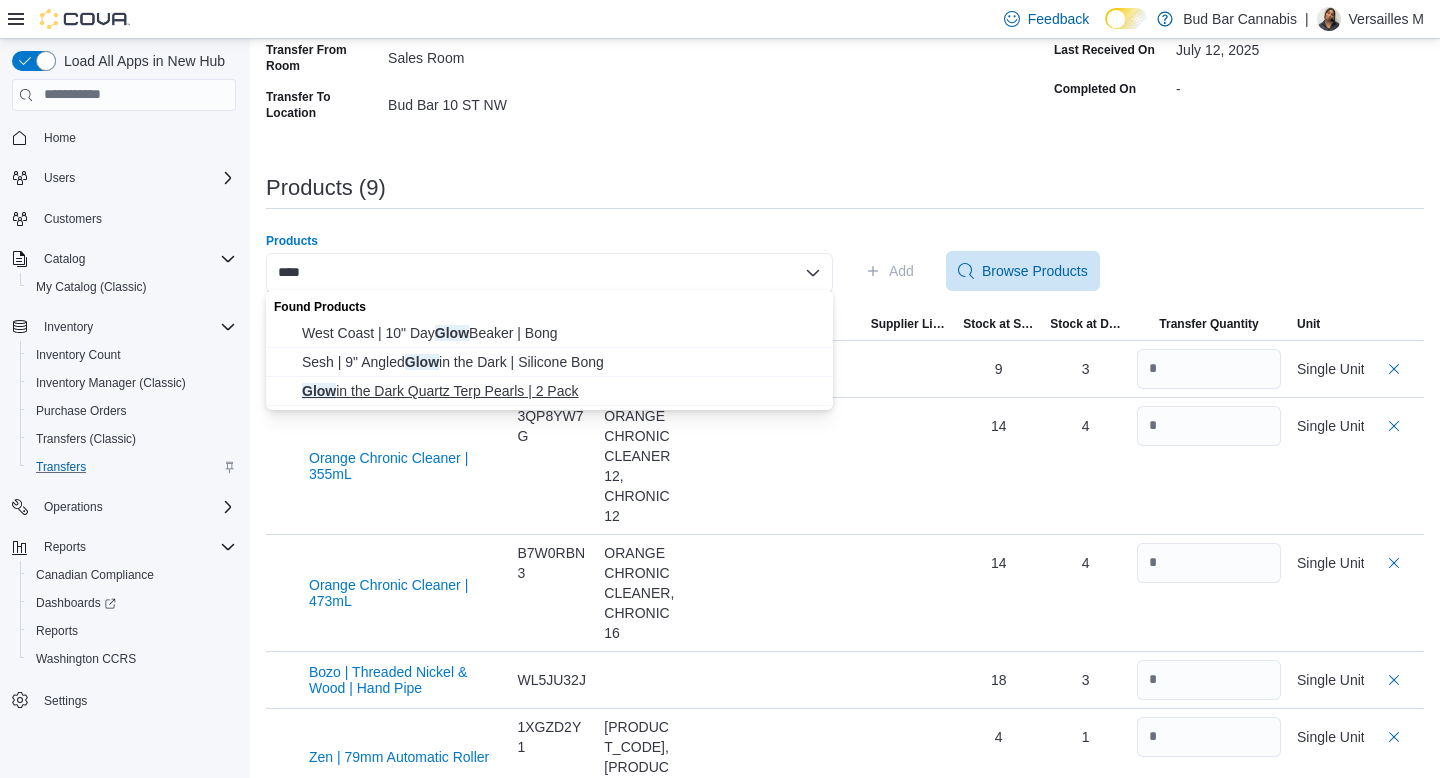 type on "****" 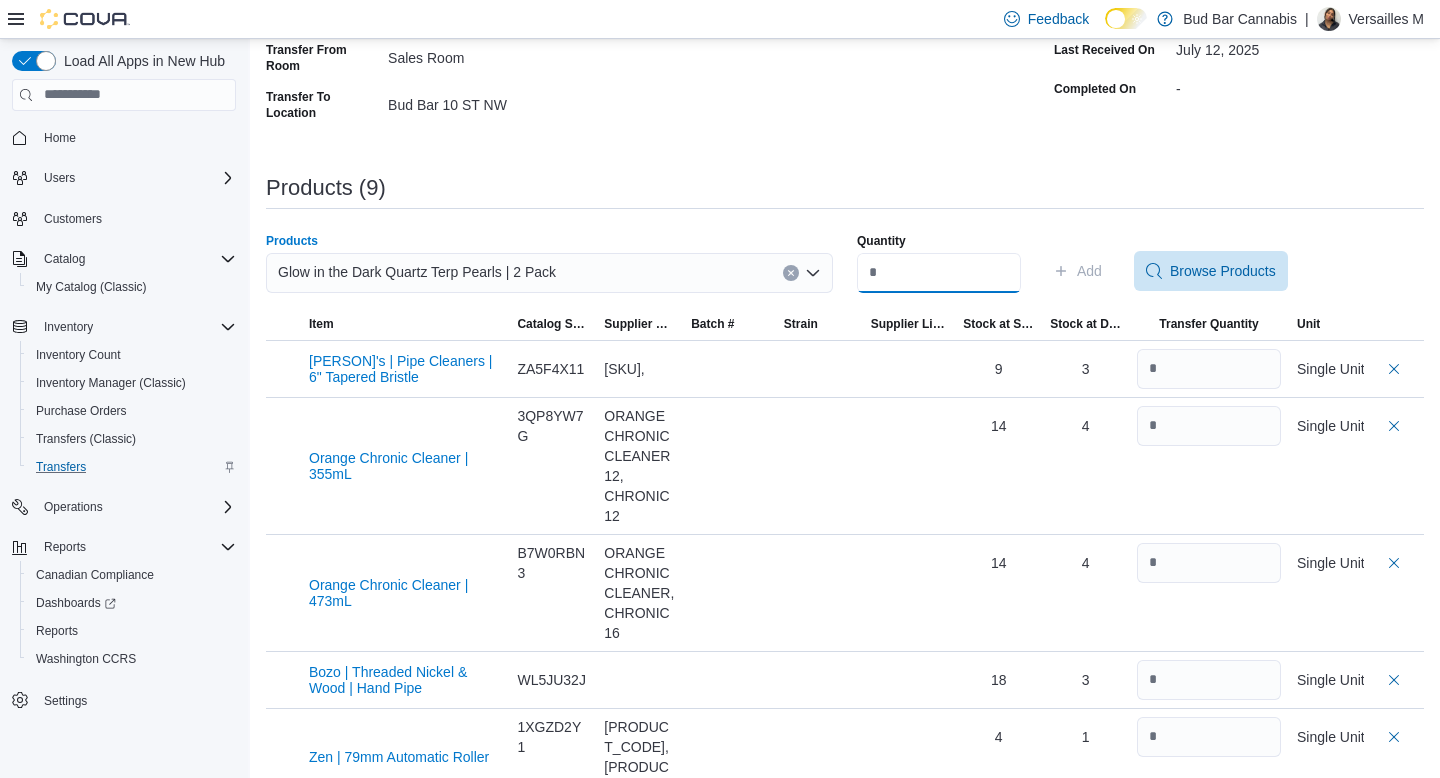 click on "Quantity" at bounding box center [939, 273] 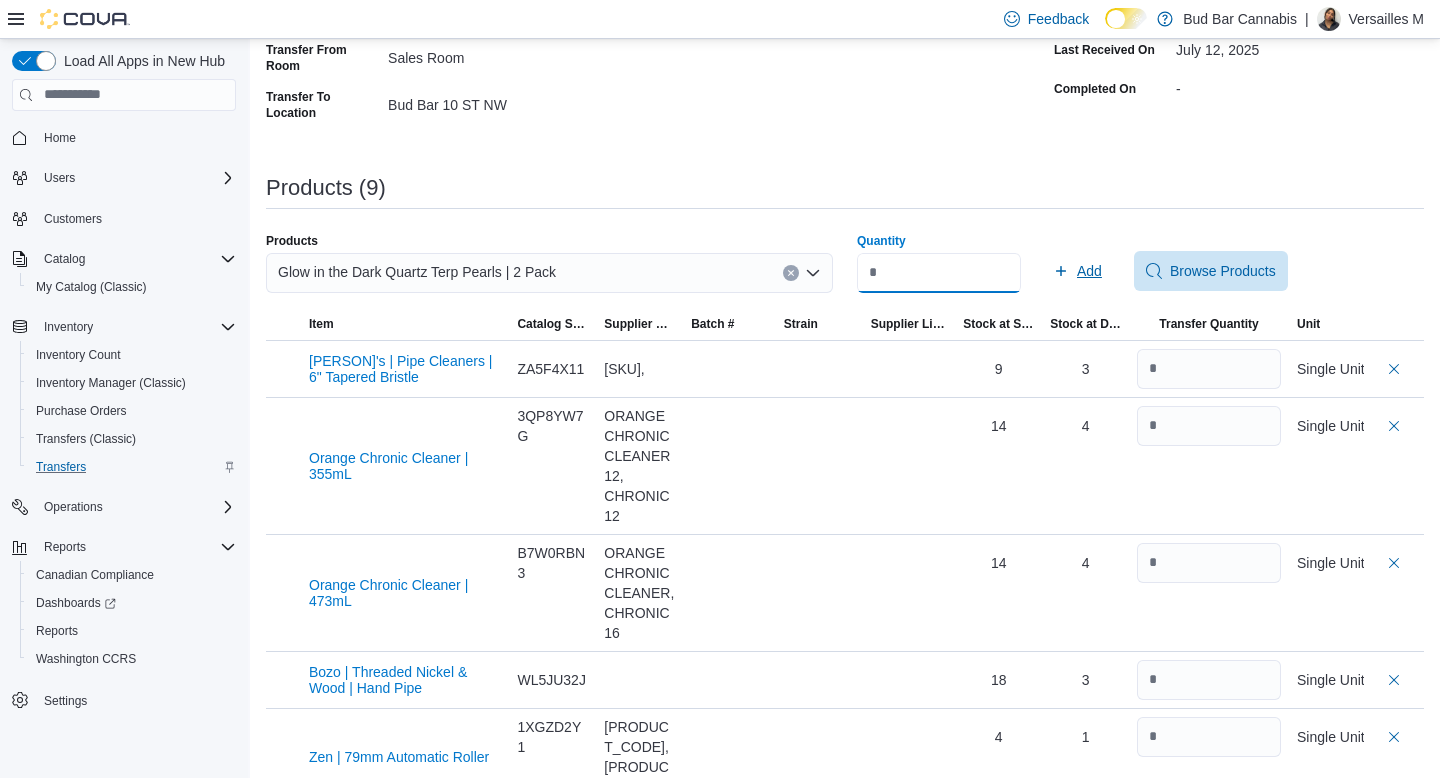 type on "*" 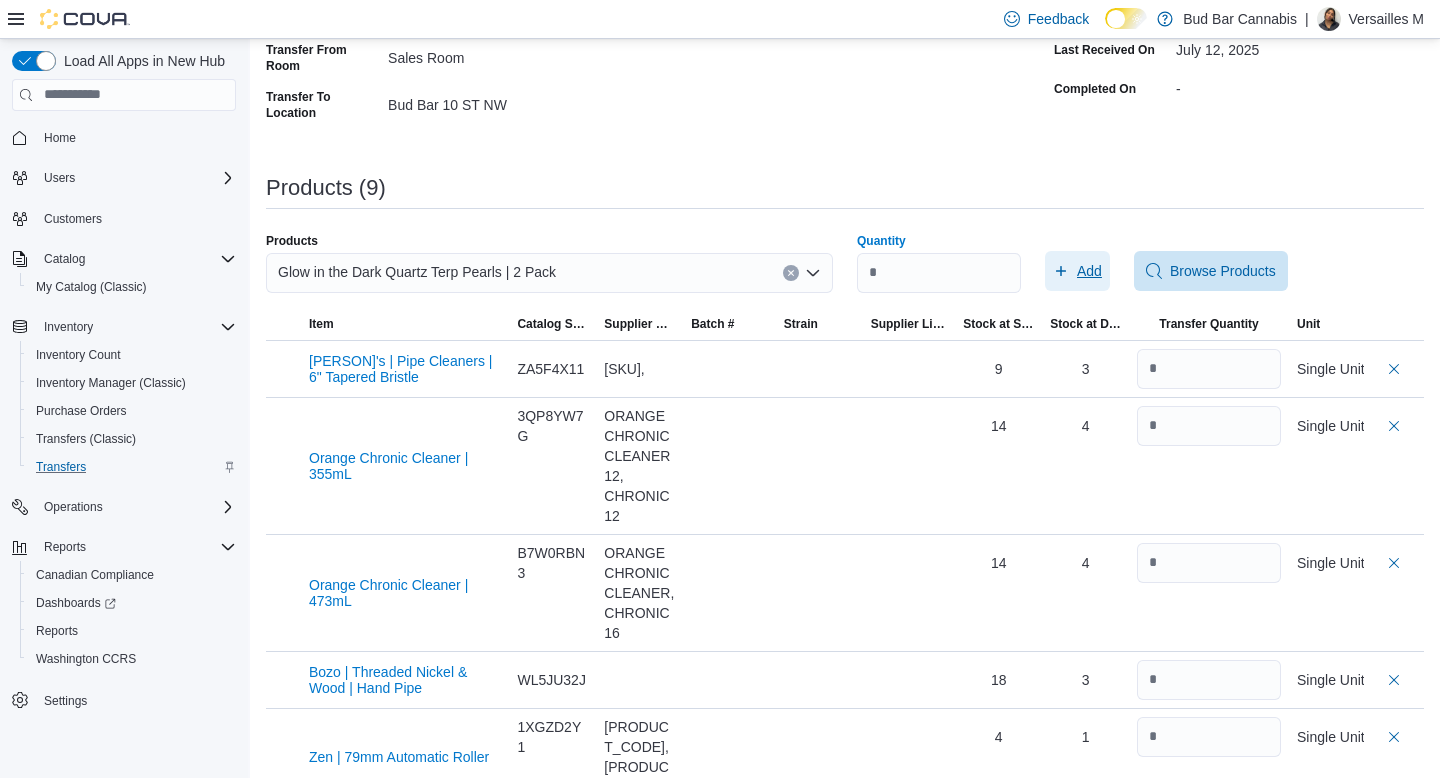 click on "Add" at bounding box center [1089, 271] 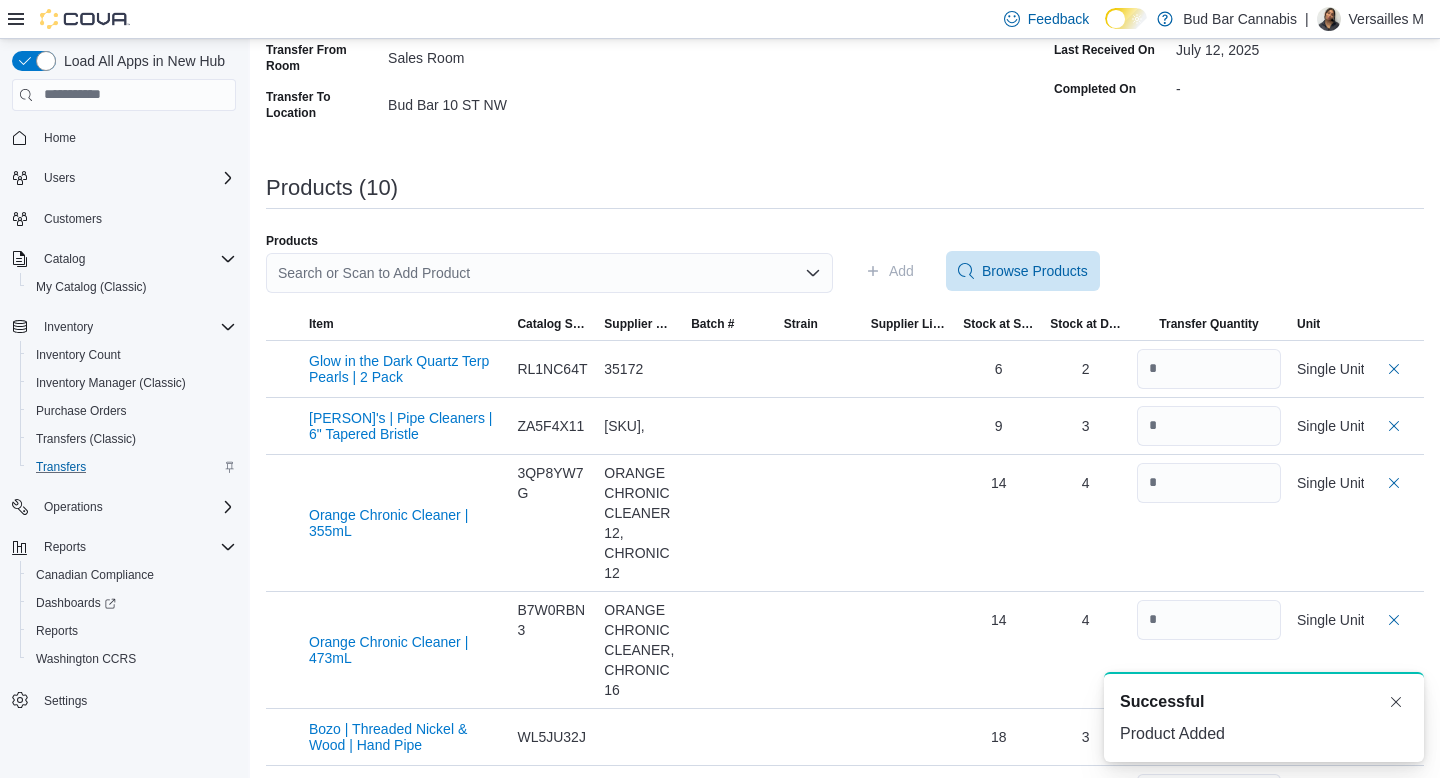 scroll, scrollTop: 0, scrollLeft: 0, axis: both 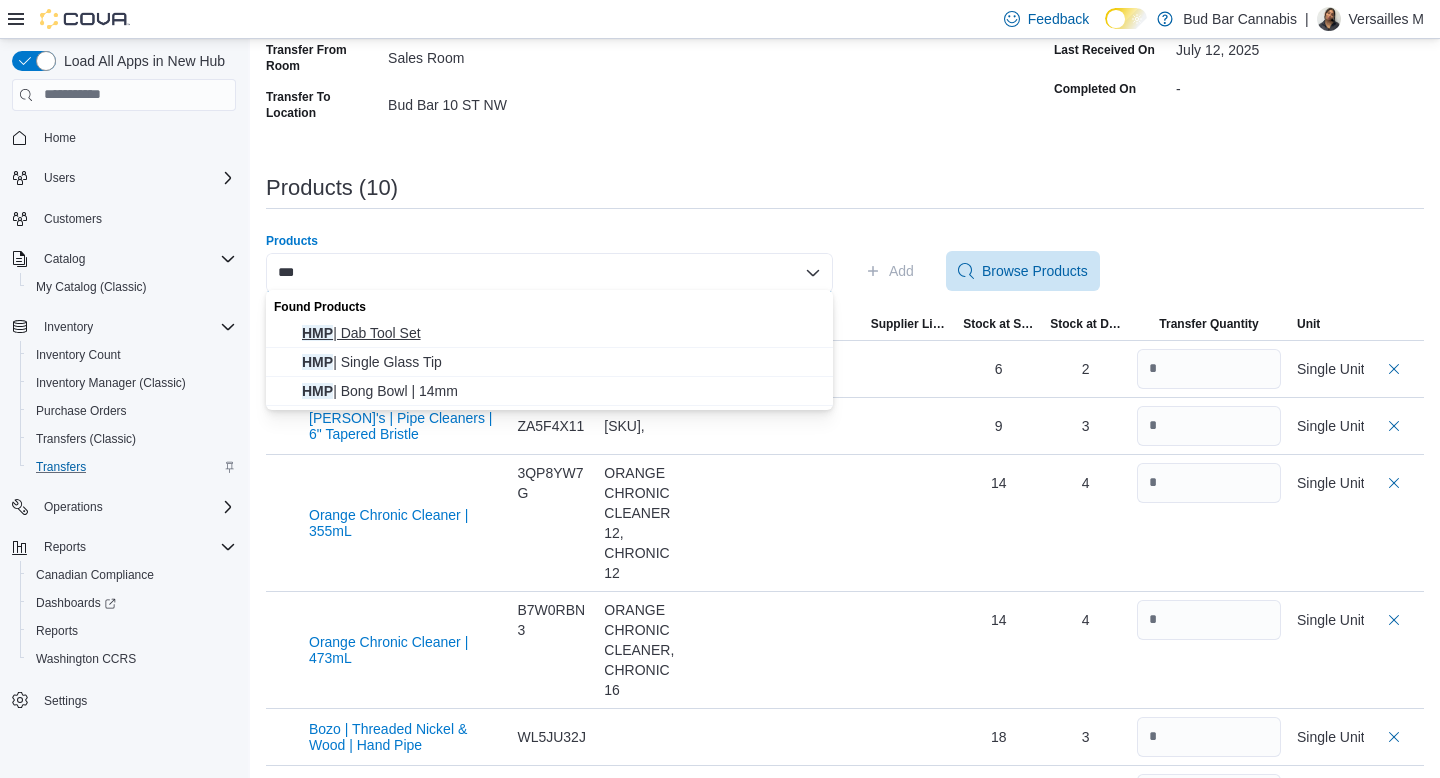 type on "***" 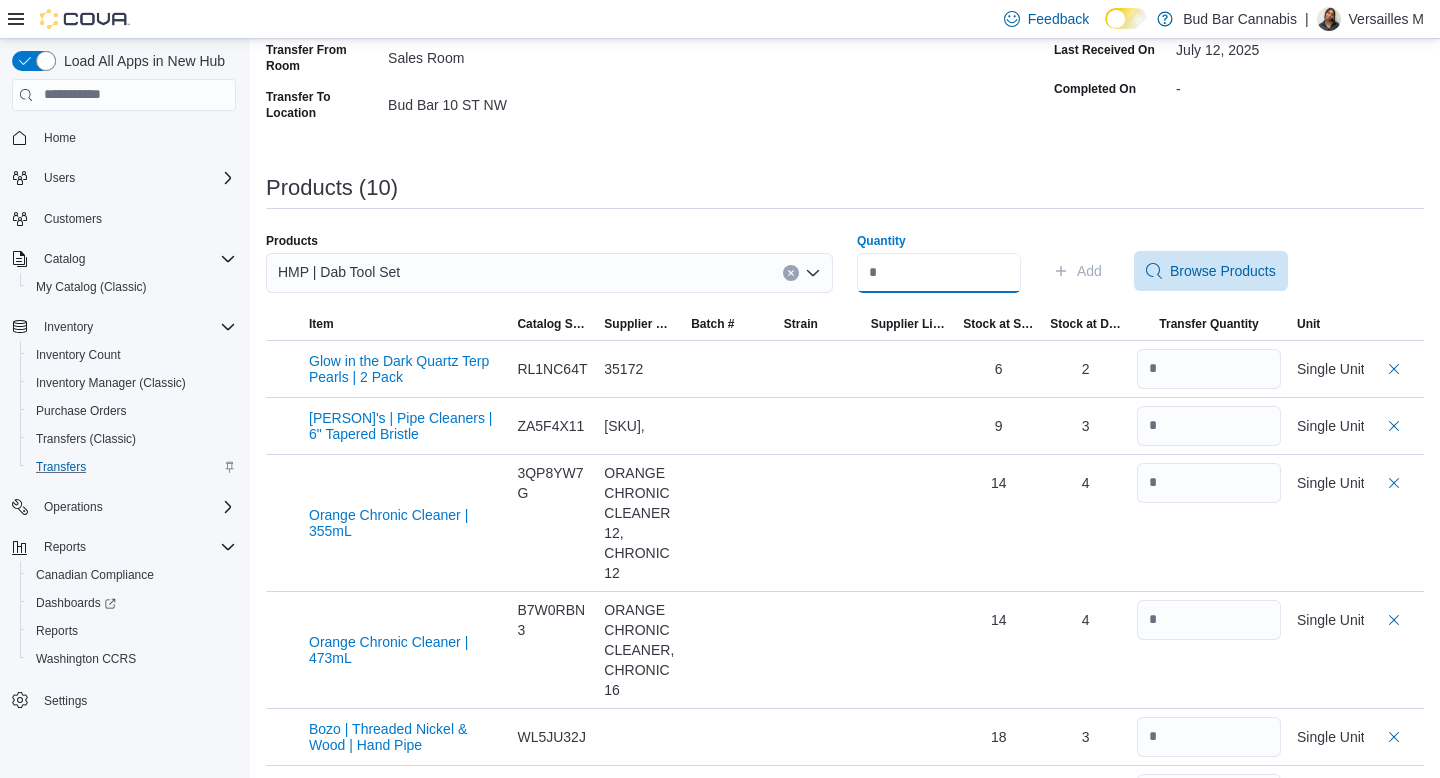 click on "Quantity" at bounding box center (939, 273) 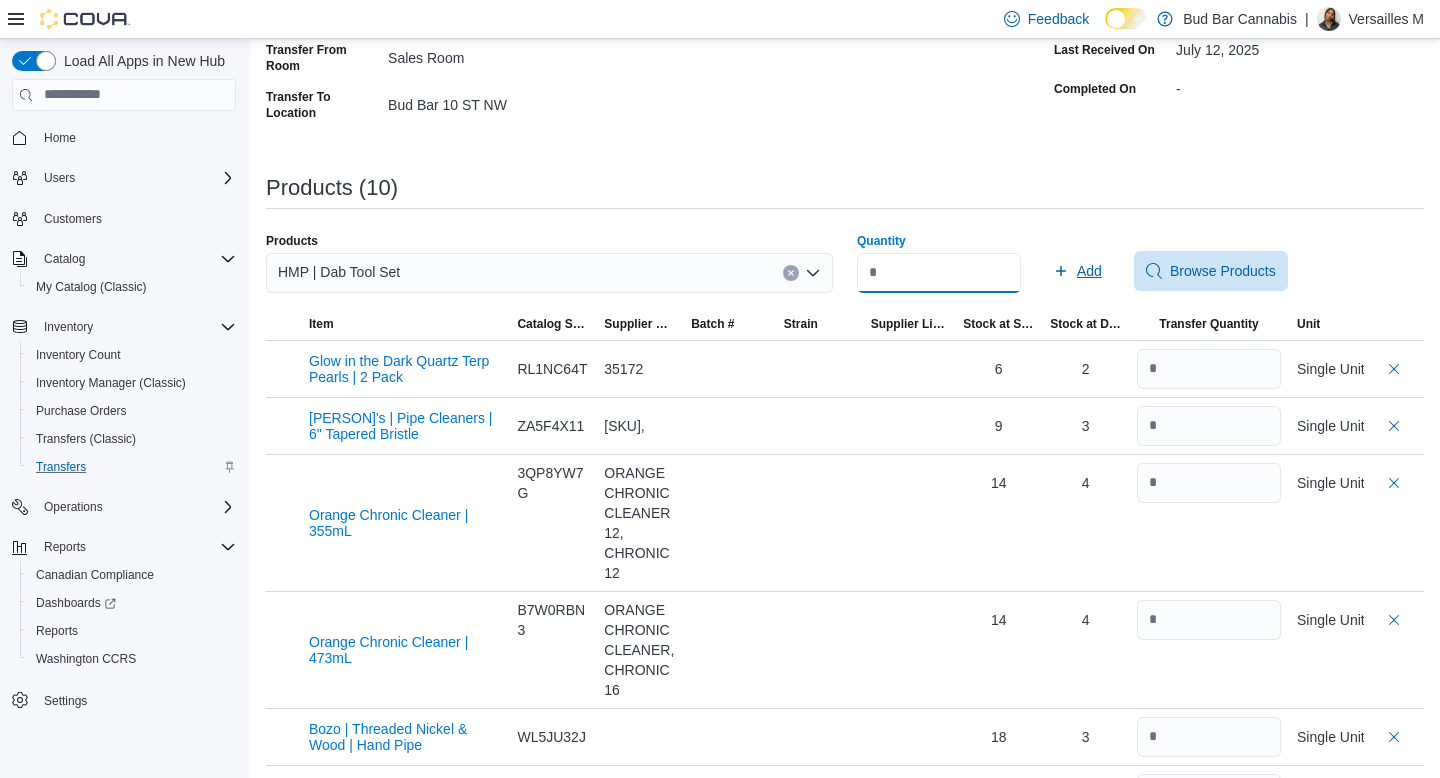 type on "*" 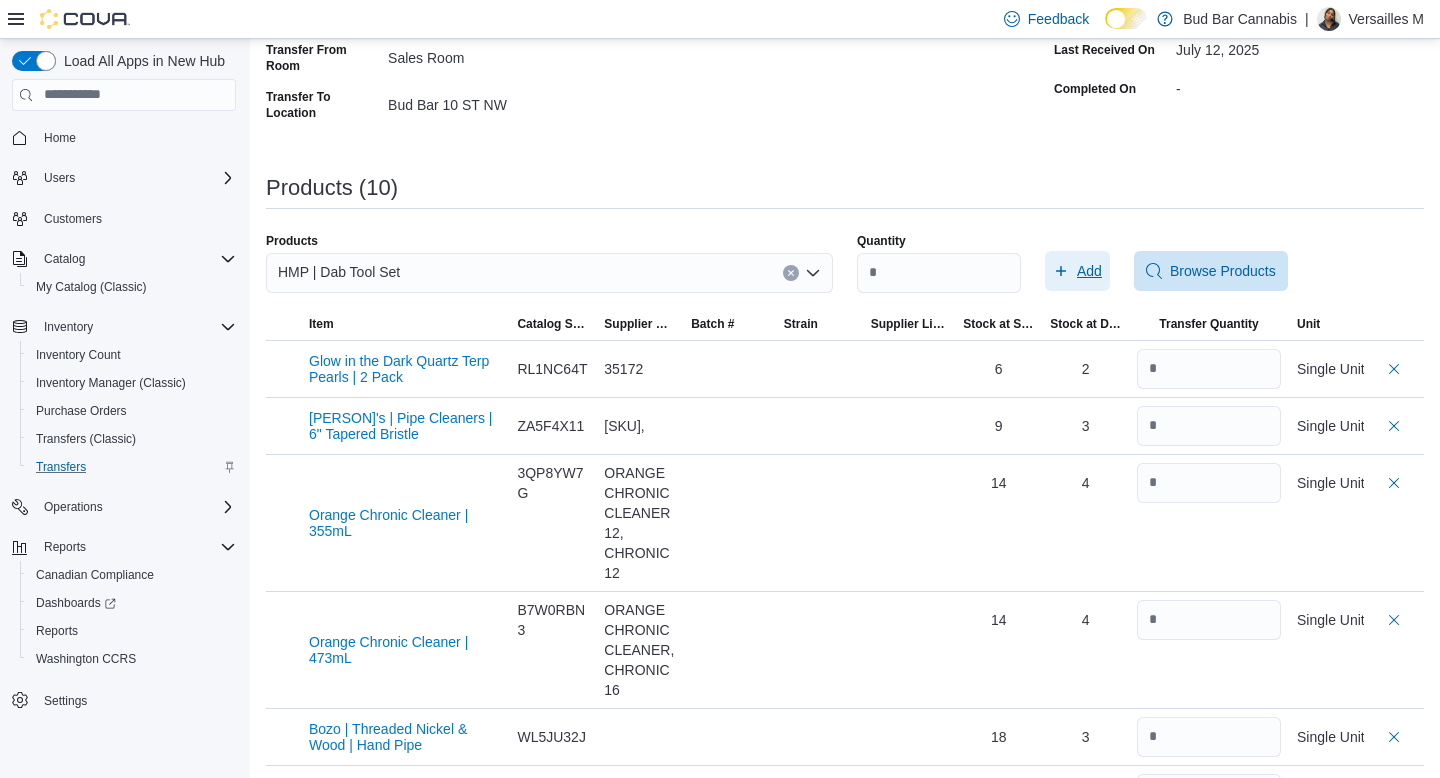click on "Add" at bounding box center (1089, 271) 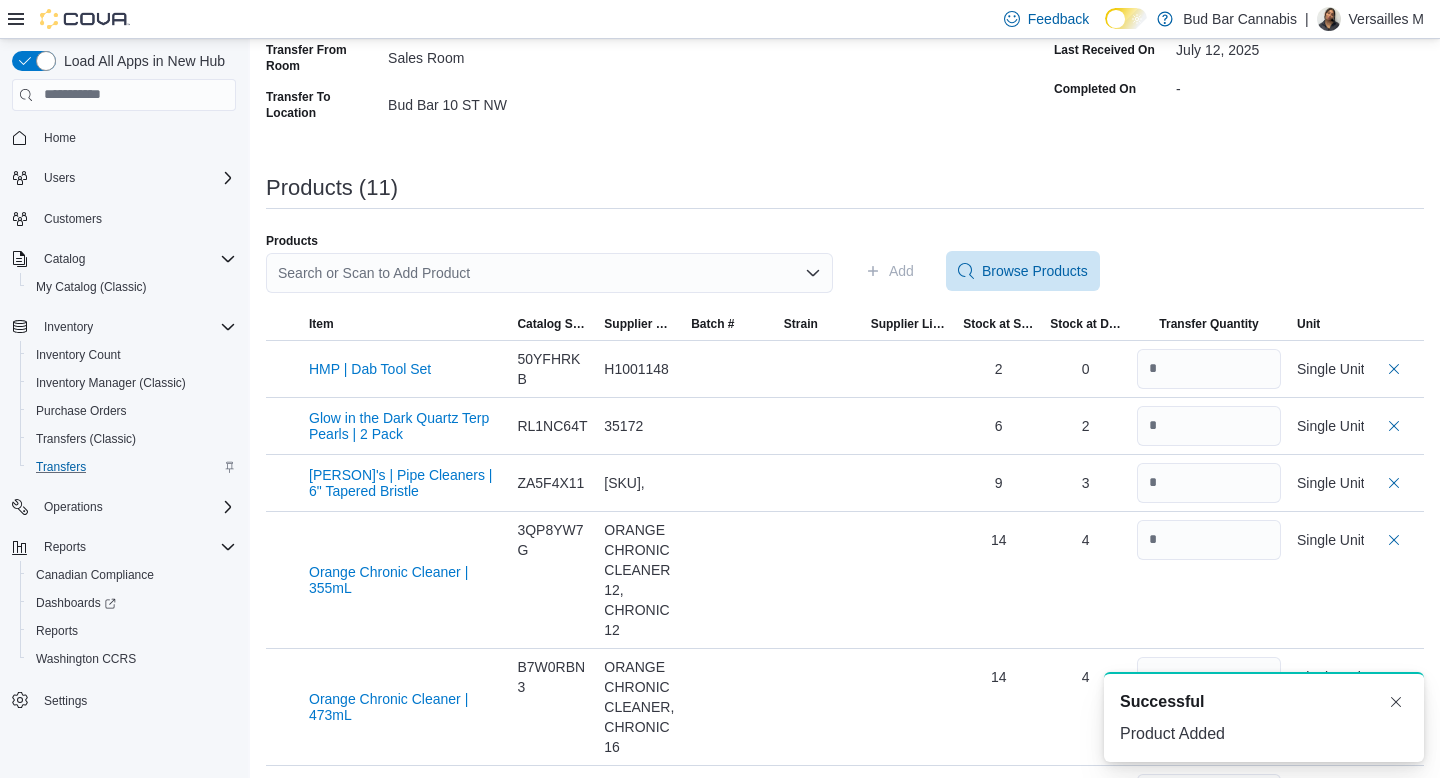 scroll, scrollTop: 0, scrollLeft: 0, axis: both 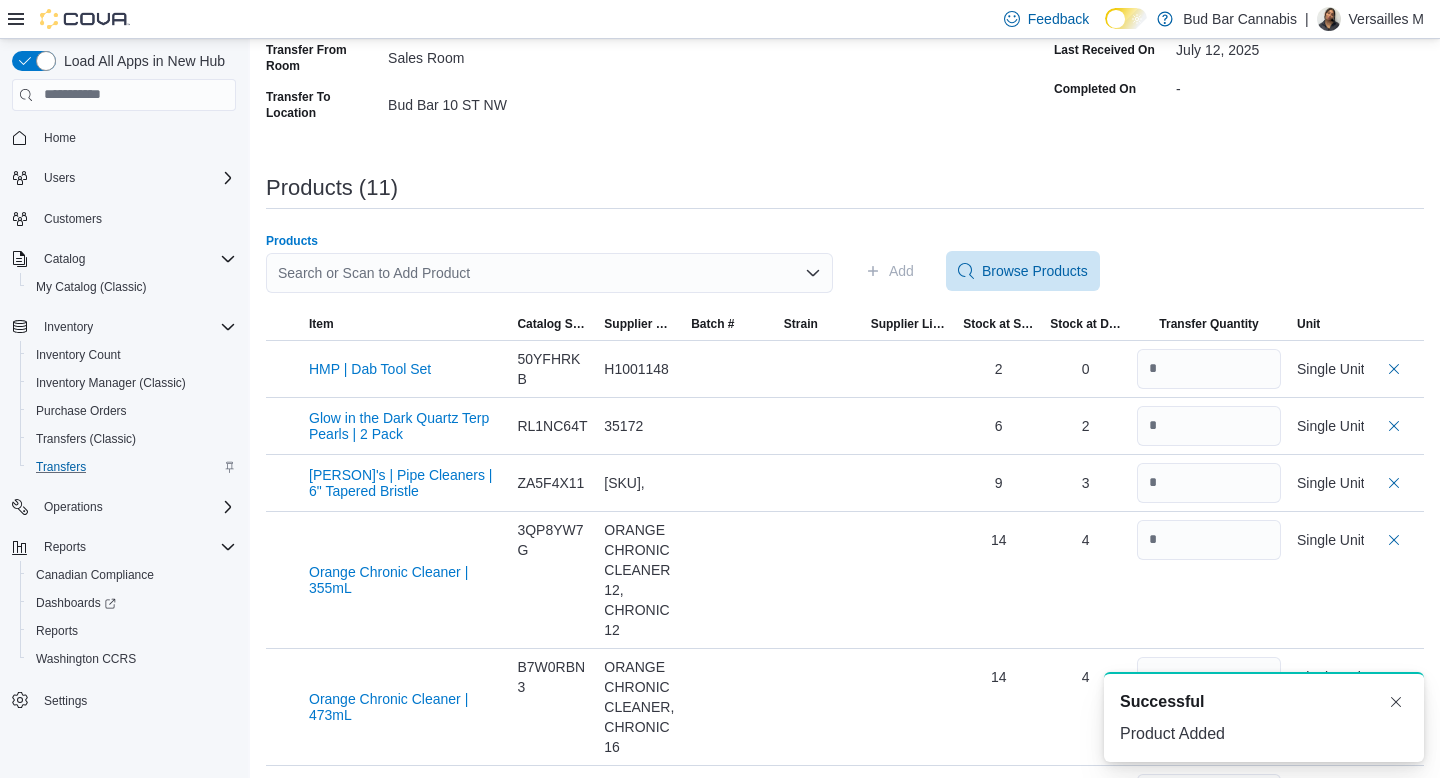 click on "Search or Scan to Add Product" at bounding box center (549, 273) 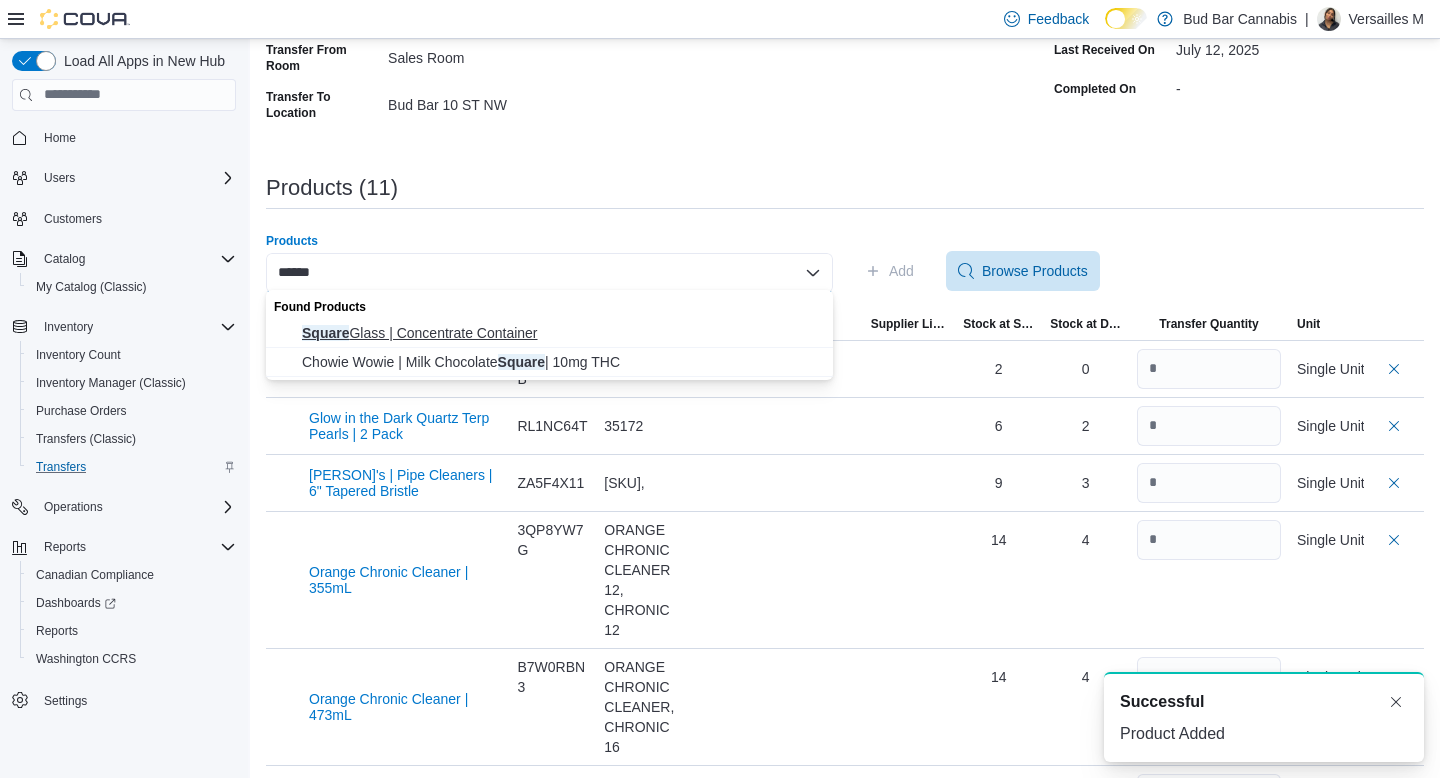 type on "******" 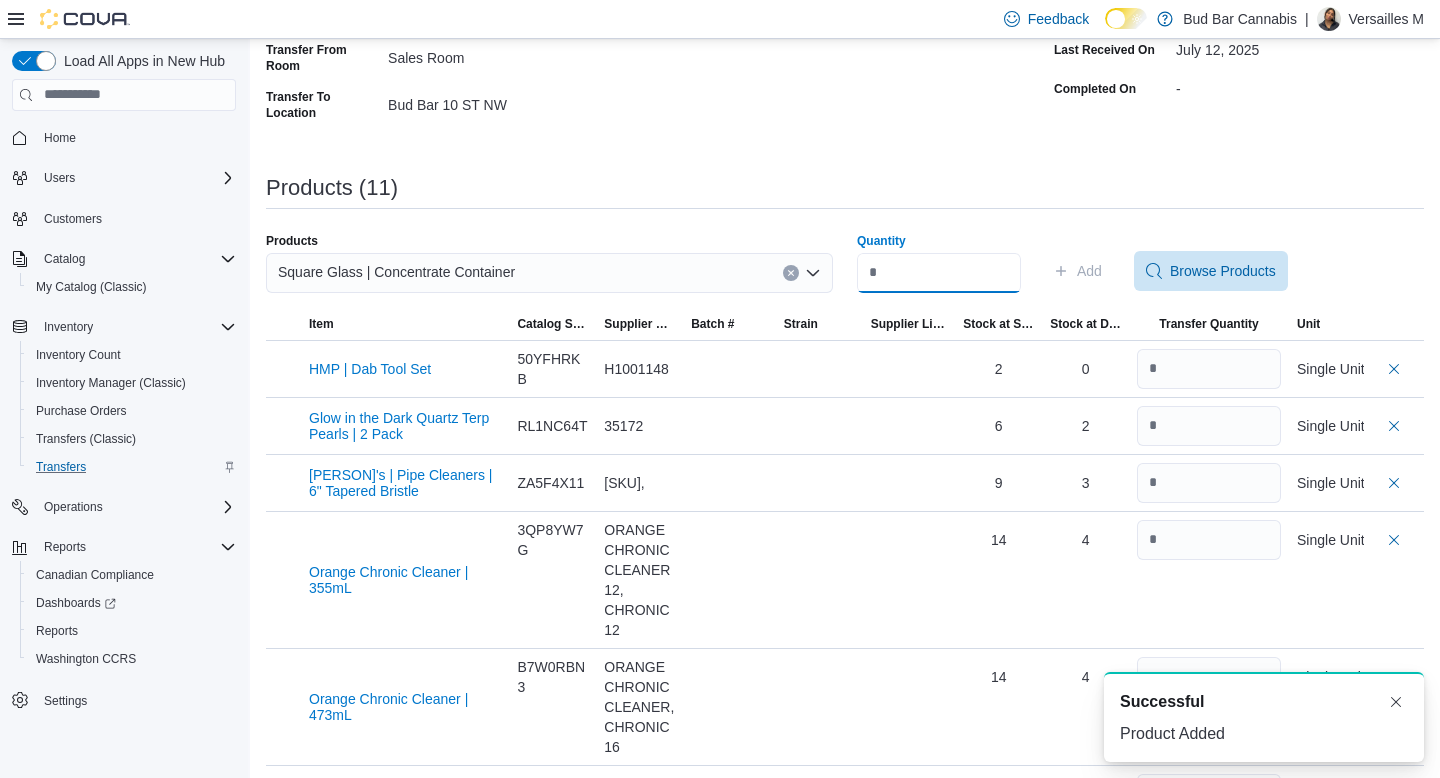 click on "Quantity" at bounding box center (939, 273) 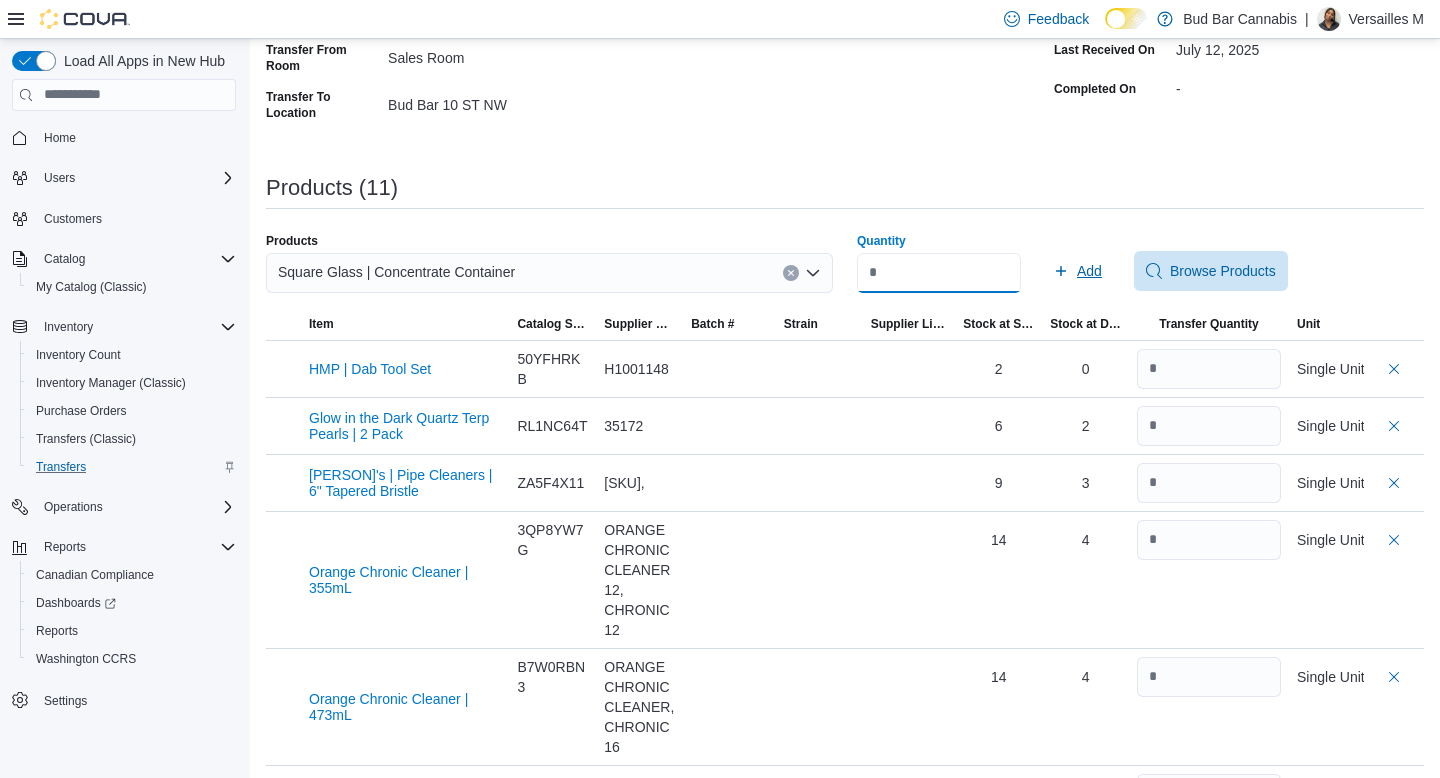 type on "*" 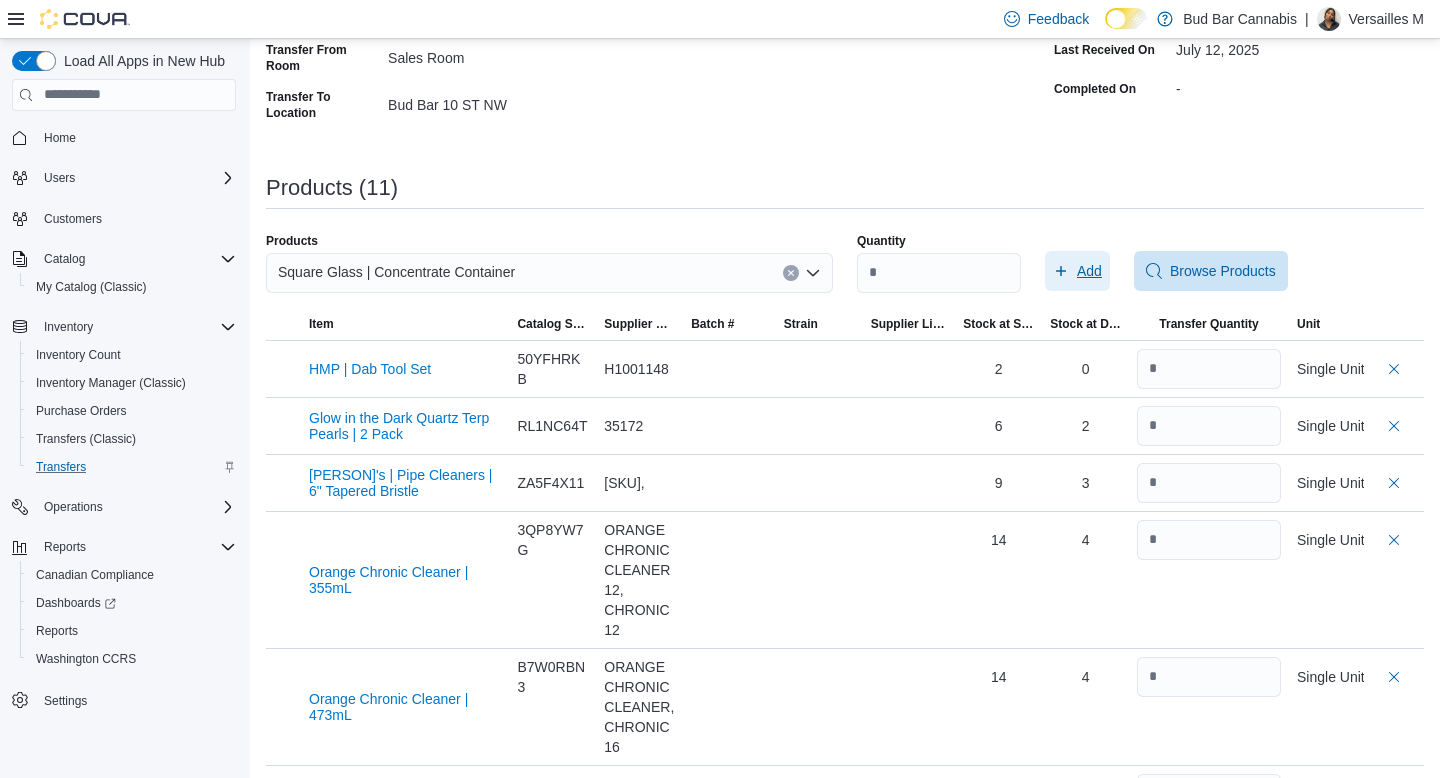 click on "Add" at bounding box center [1077, 271] 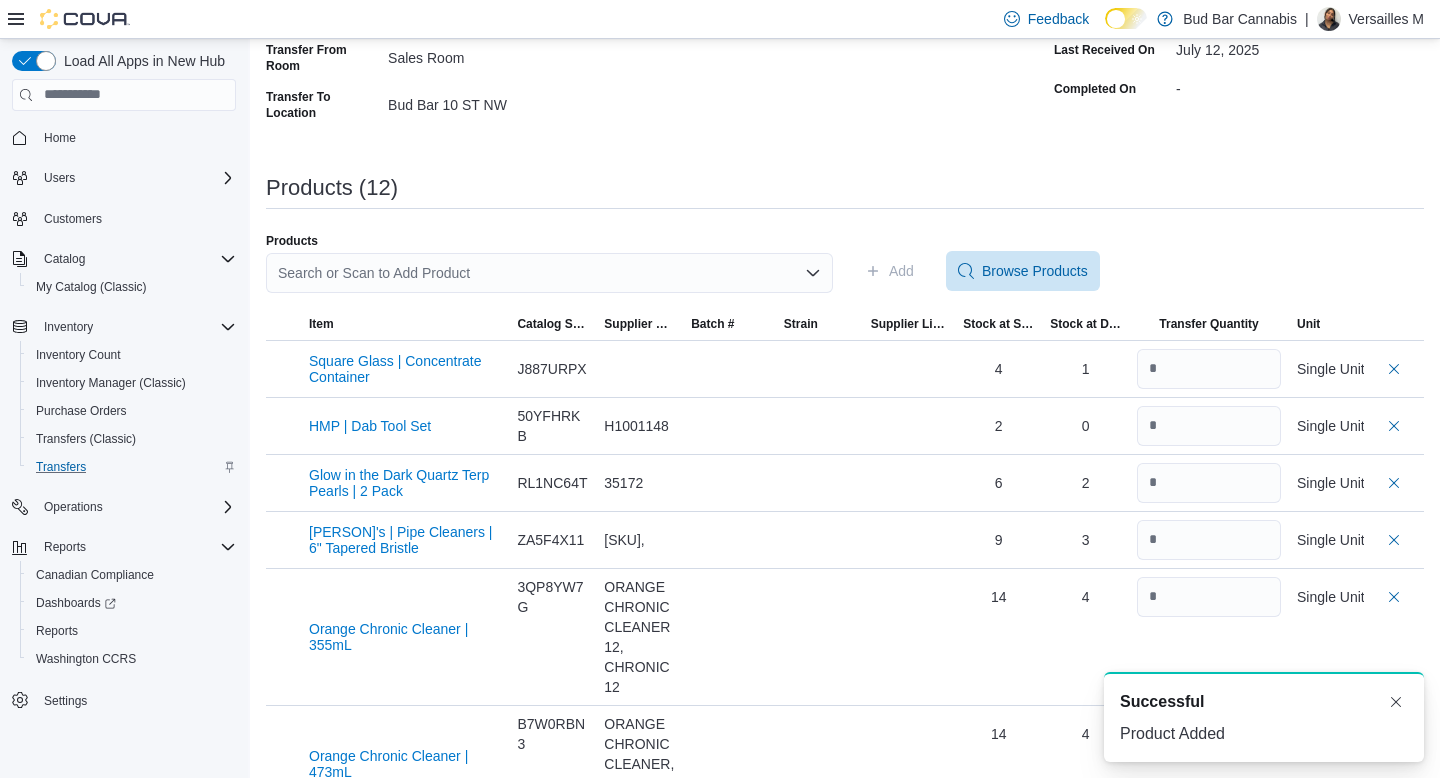 scroll, scrollTop: 0, scrollLeft: 0, axis: both 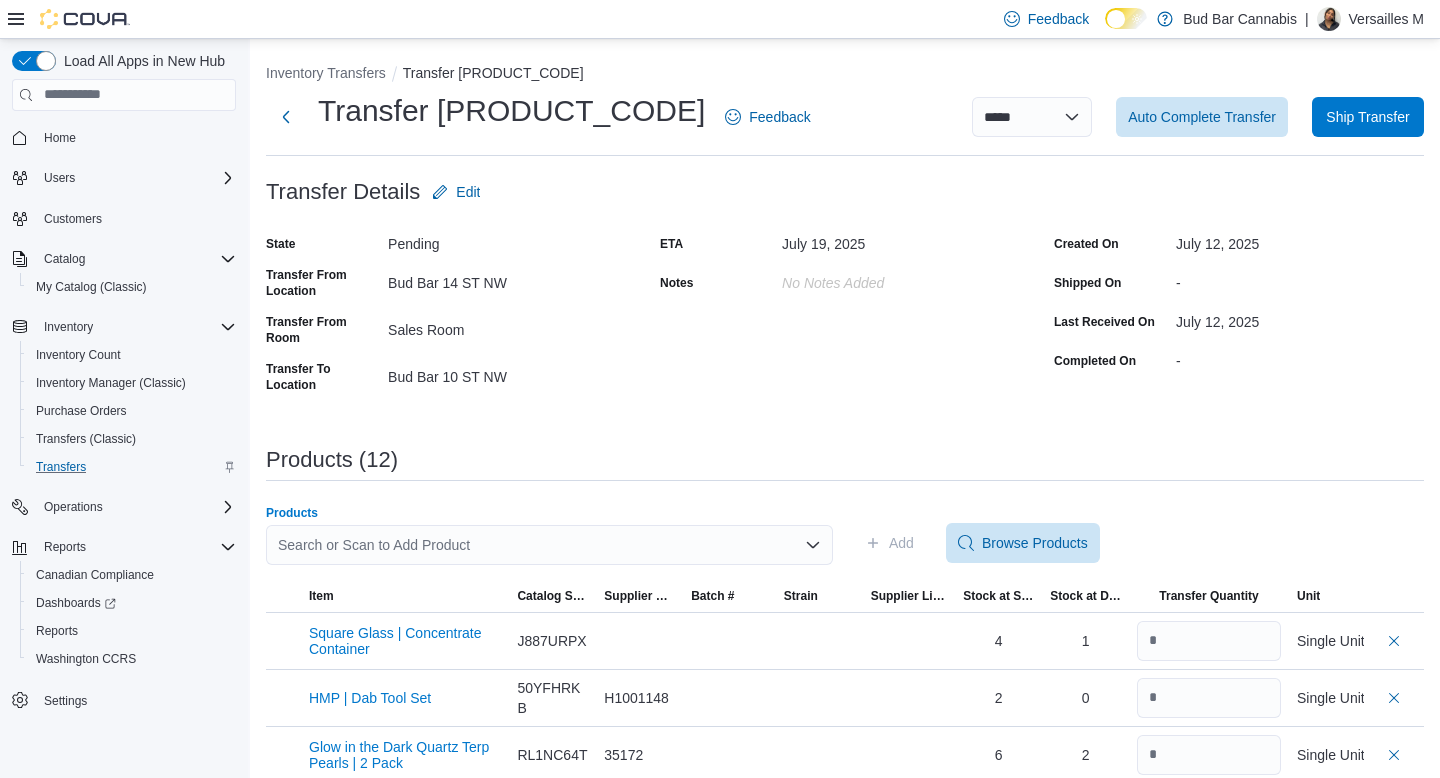 click on "Search or Scan to Add Product" at bounding box center [549, 545] 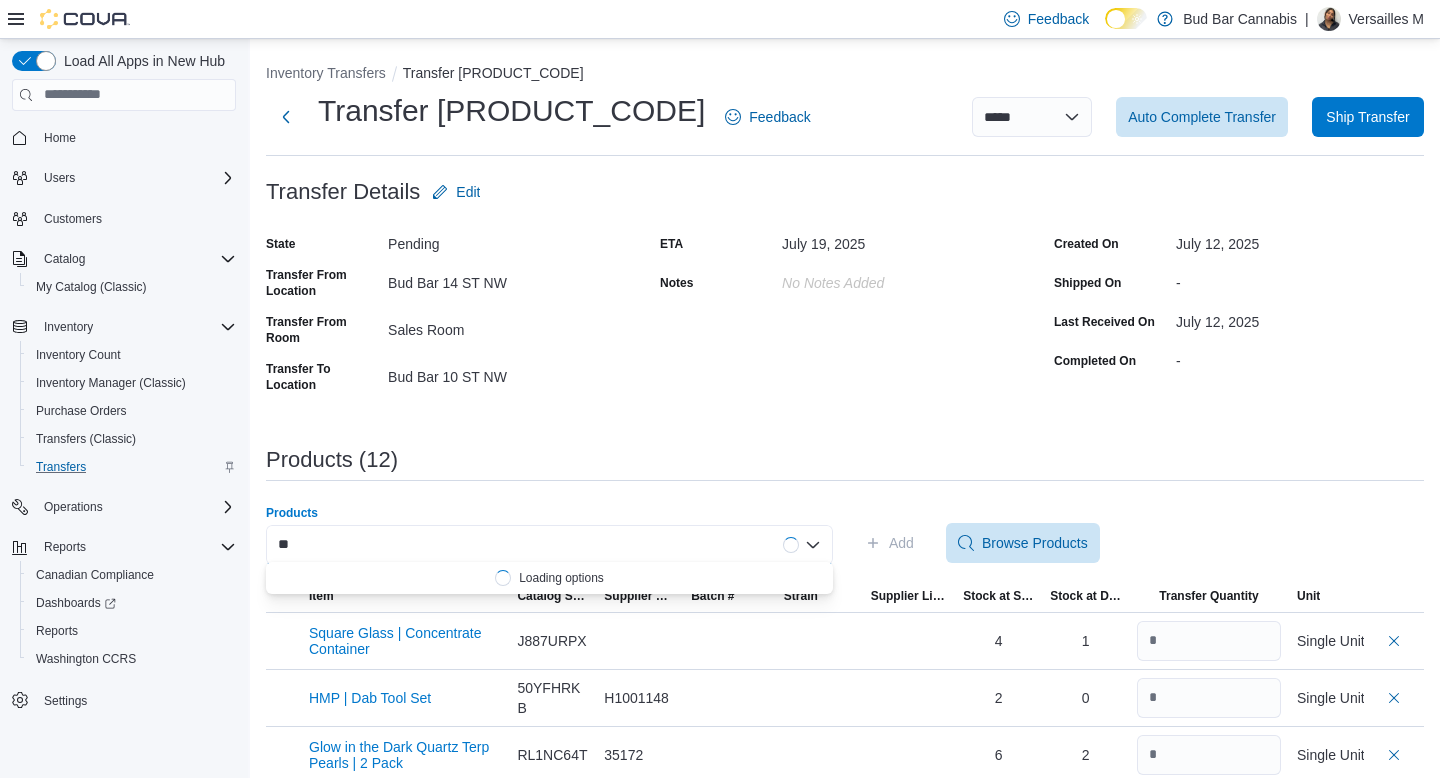 type on "*" 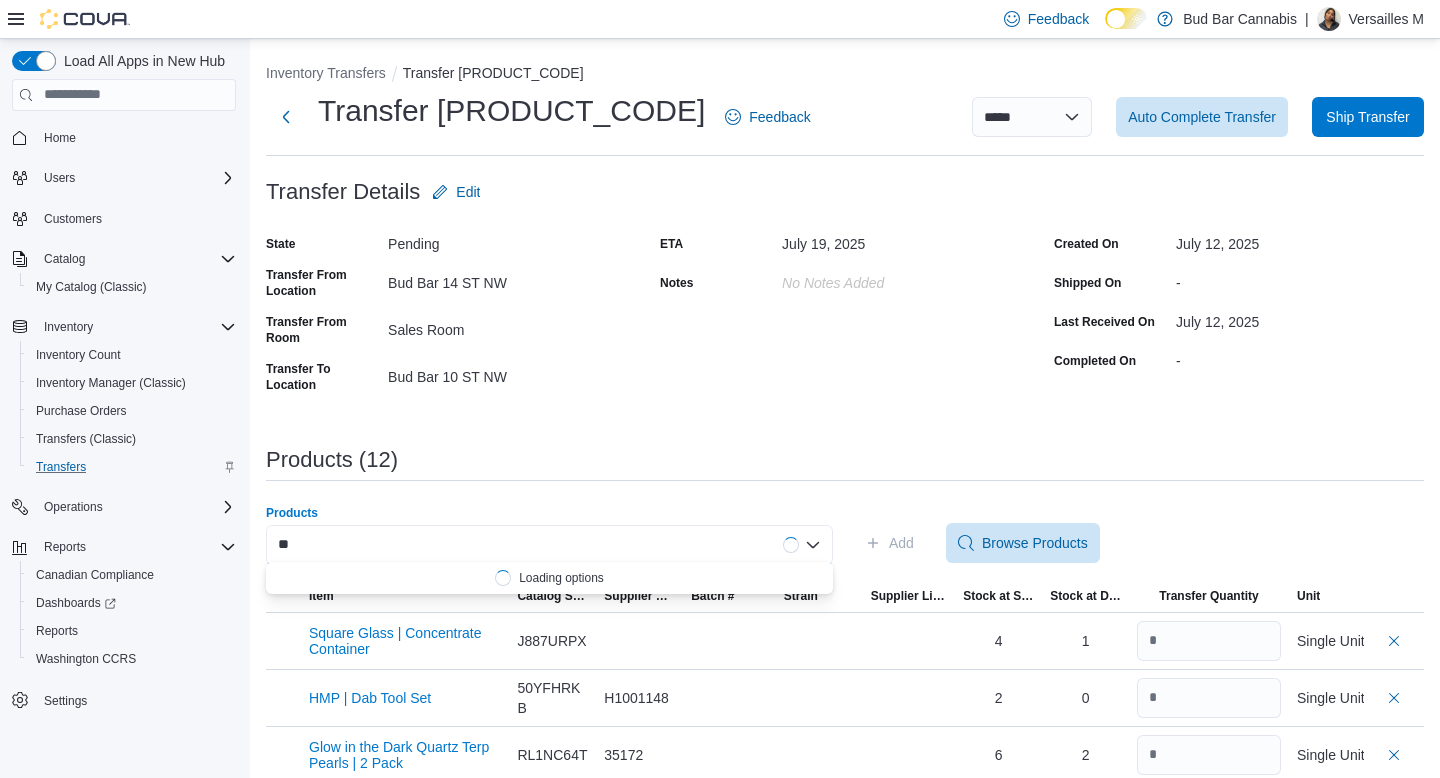 type on "*" 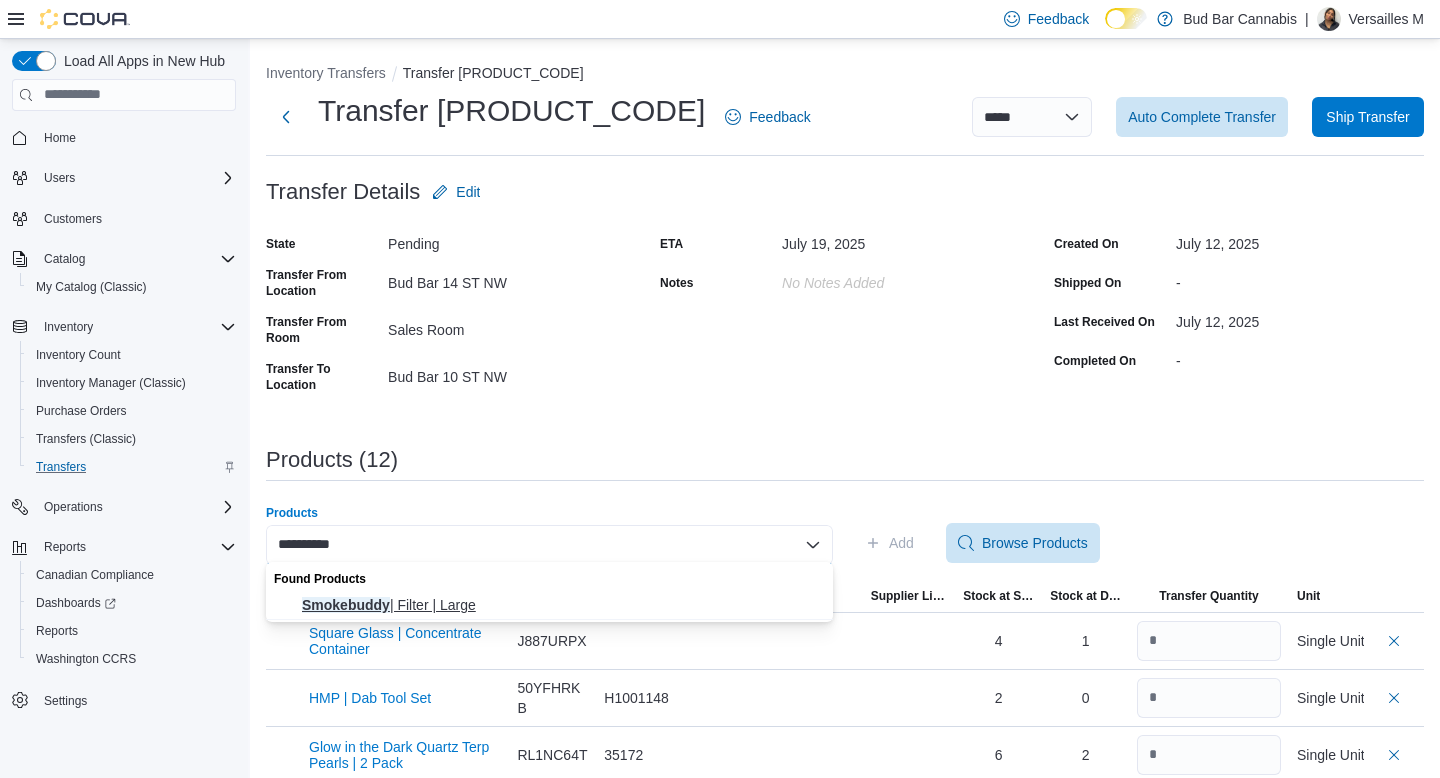 type on "**********" 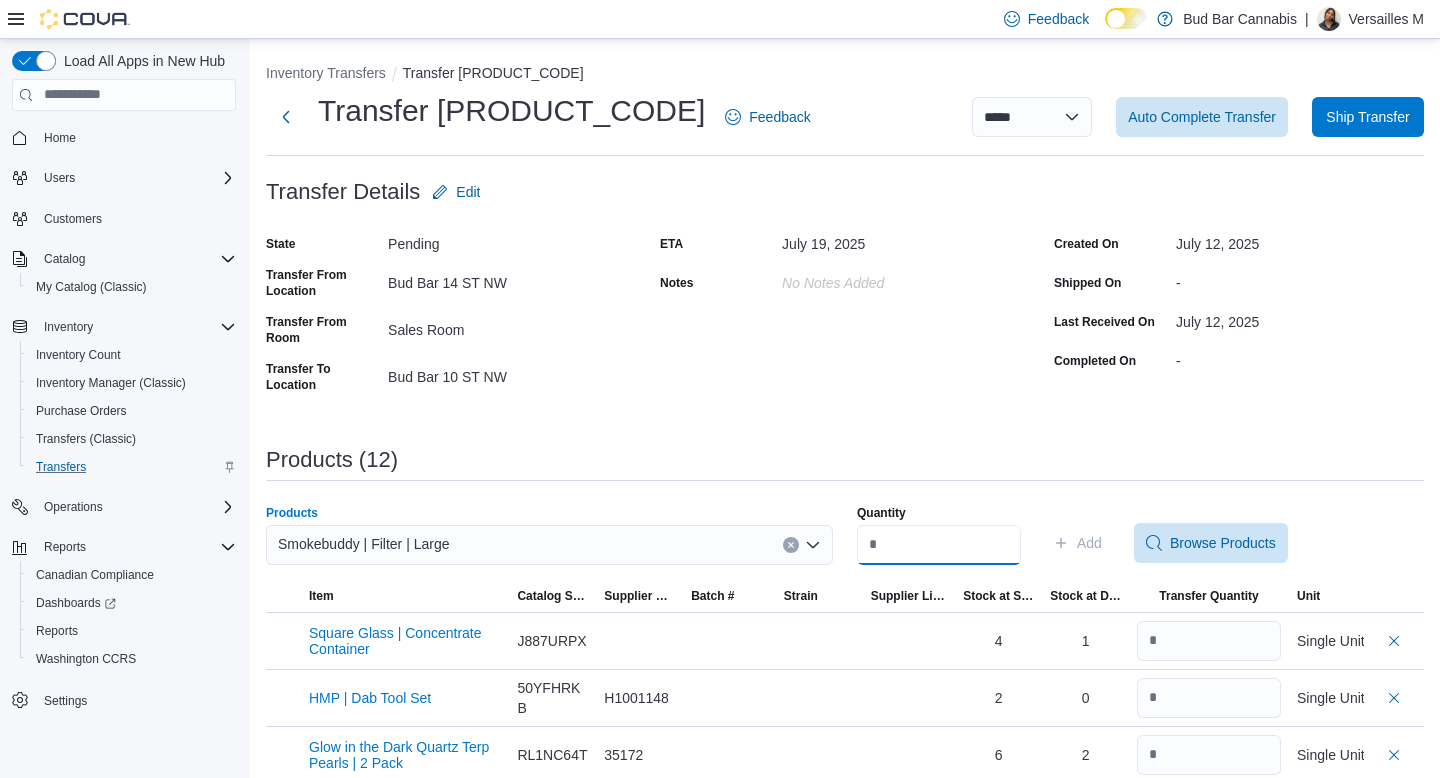 click on "Quantity" at bounding box center [939, 545] 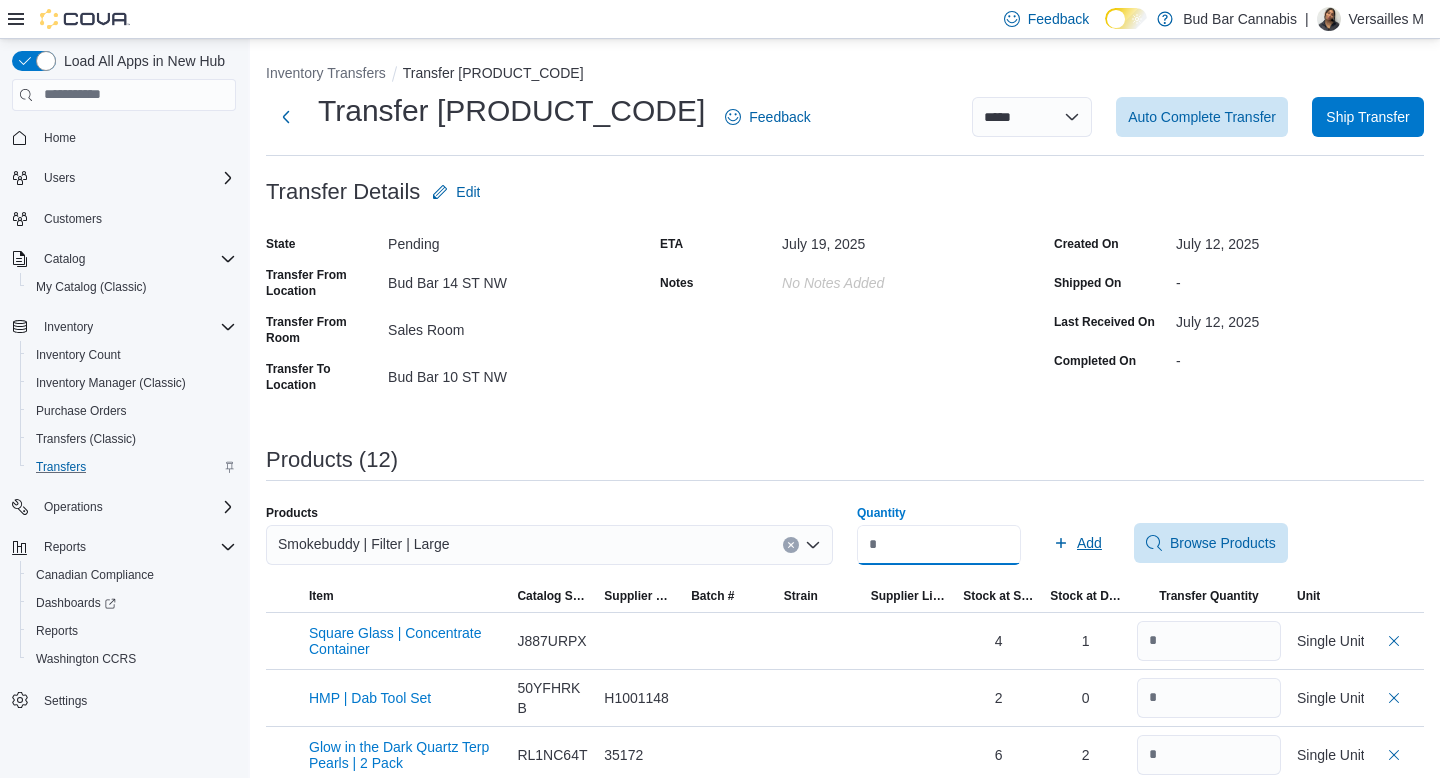 type on "*" 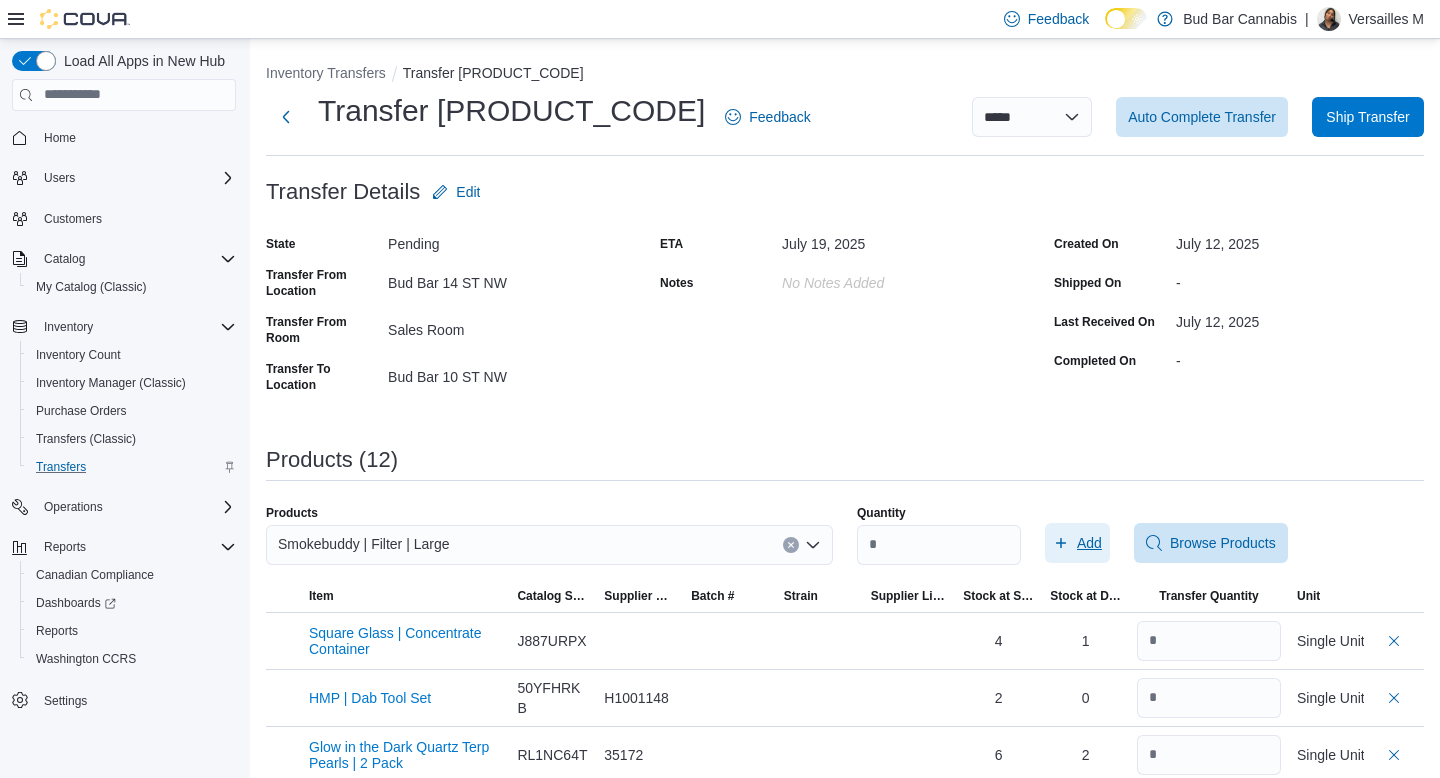 click on "Add" at bounding box center (1089, 543) 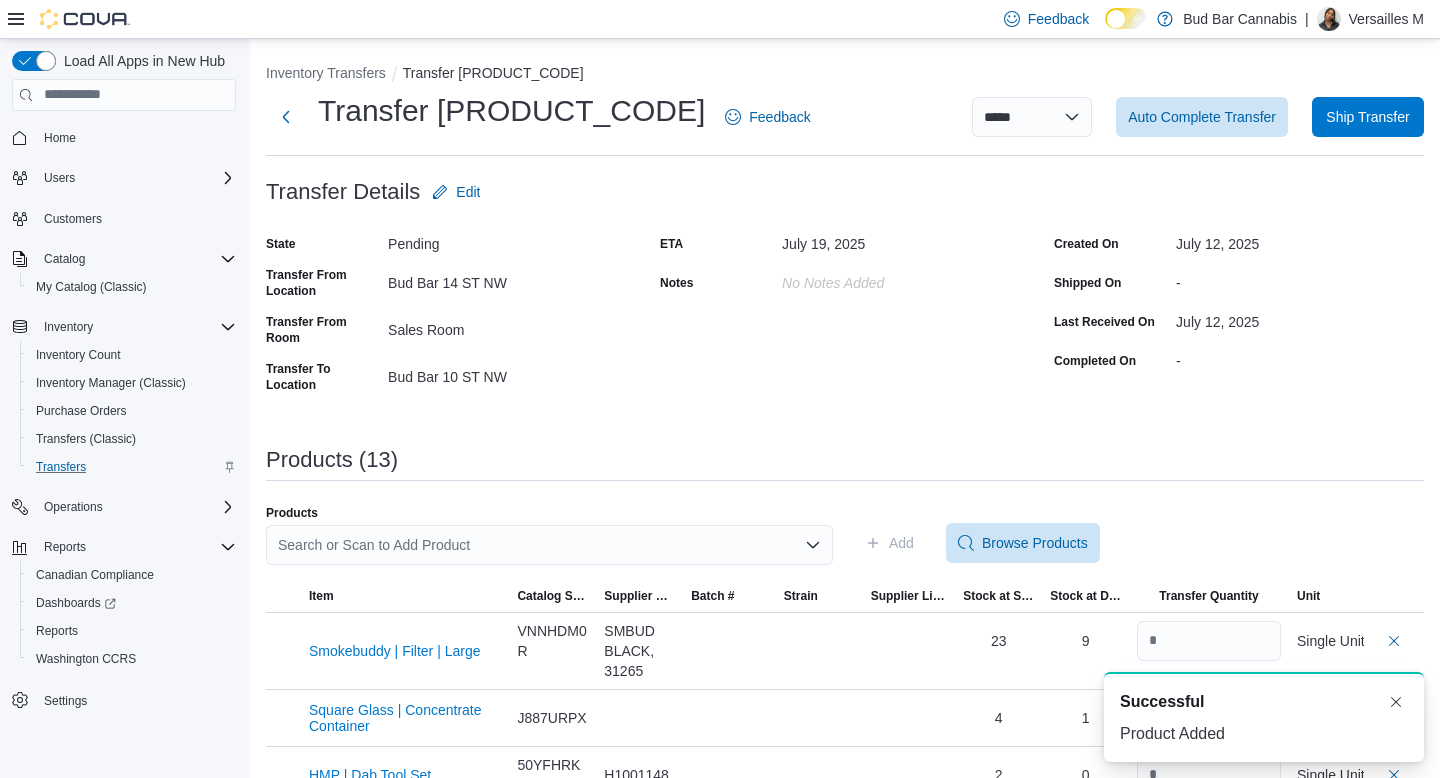 scroll, scrollTop: 0, scrollLeft: 0, axis: both 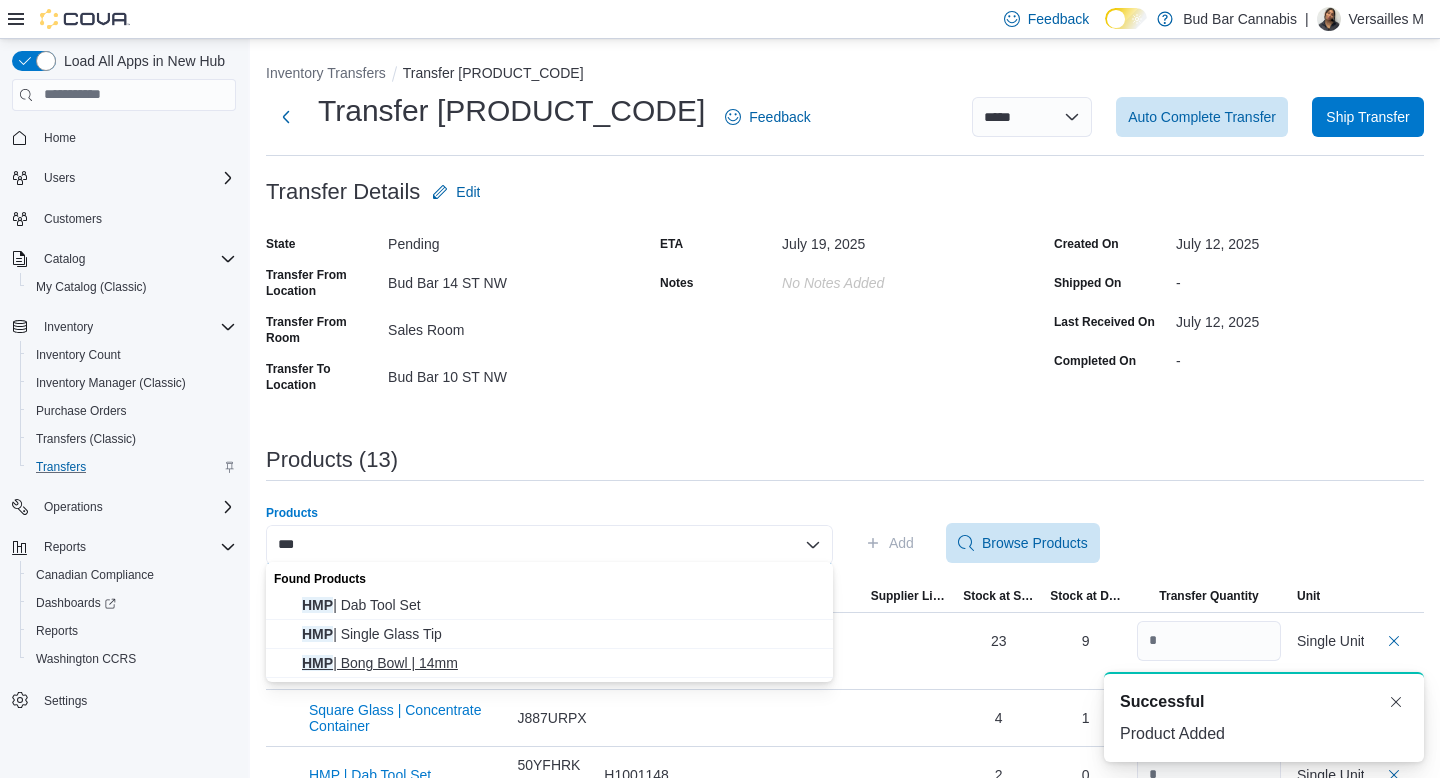 type on "***" 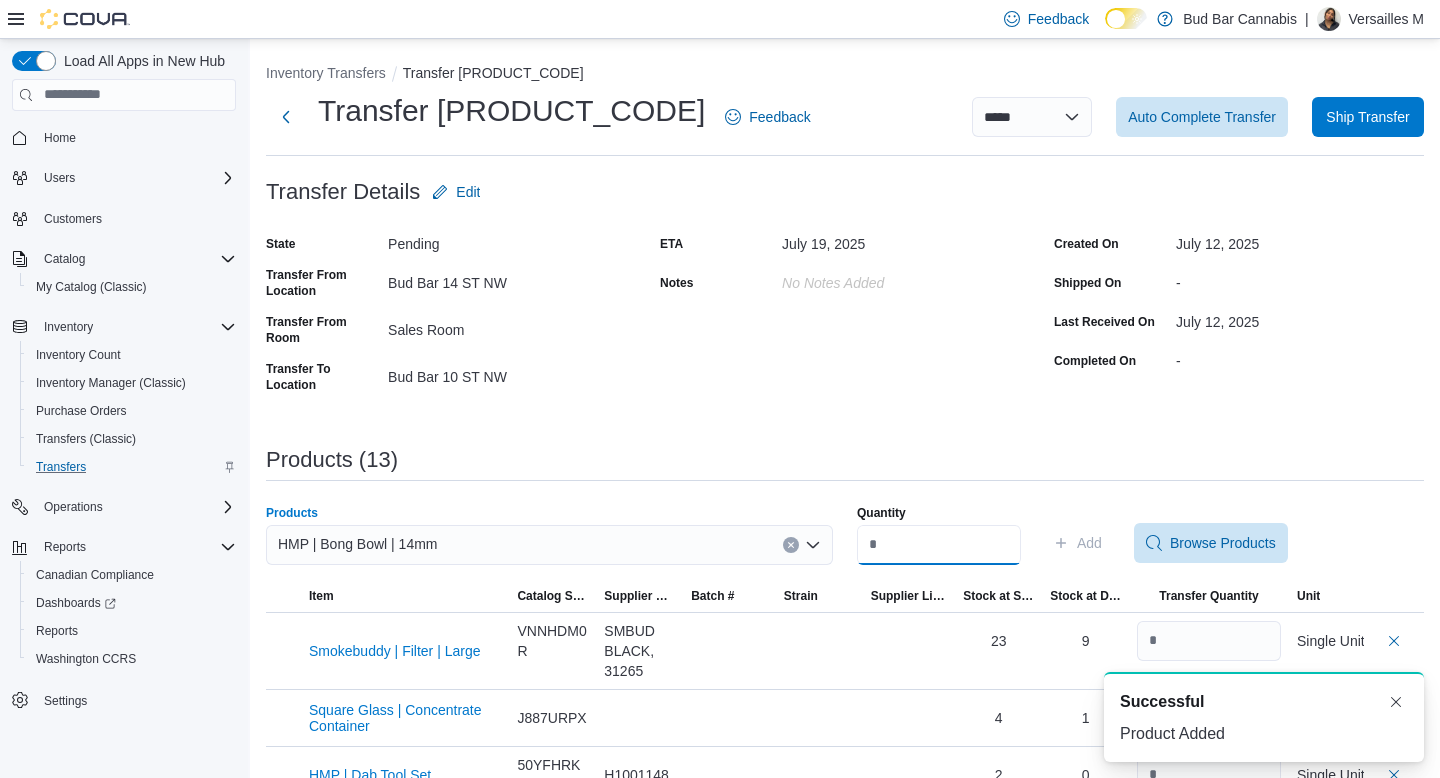 click on "Quantity" at bounding box center [939, 545] 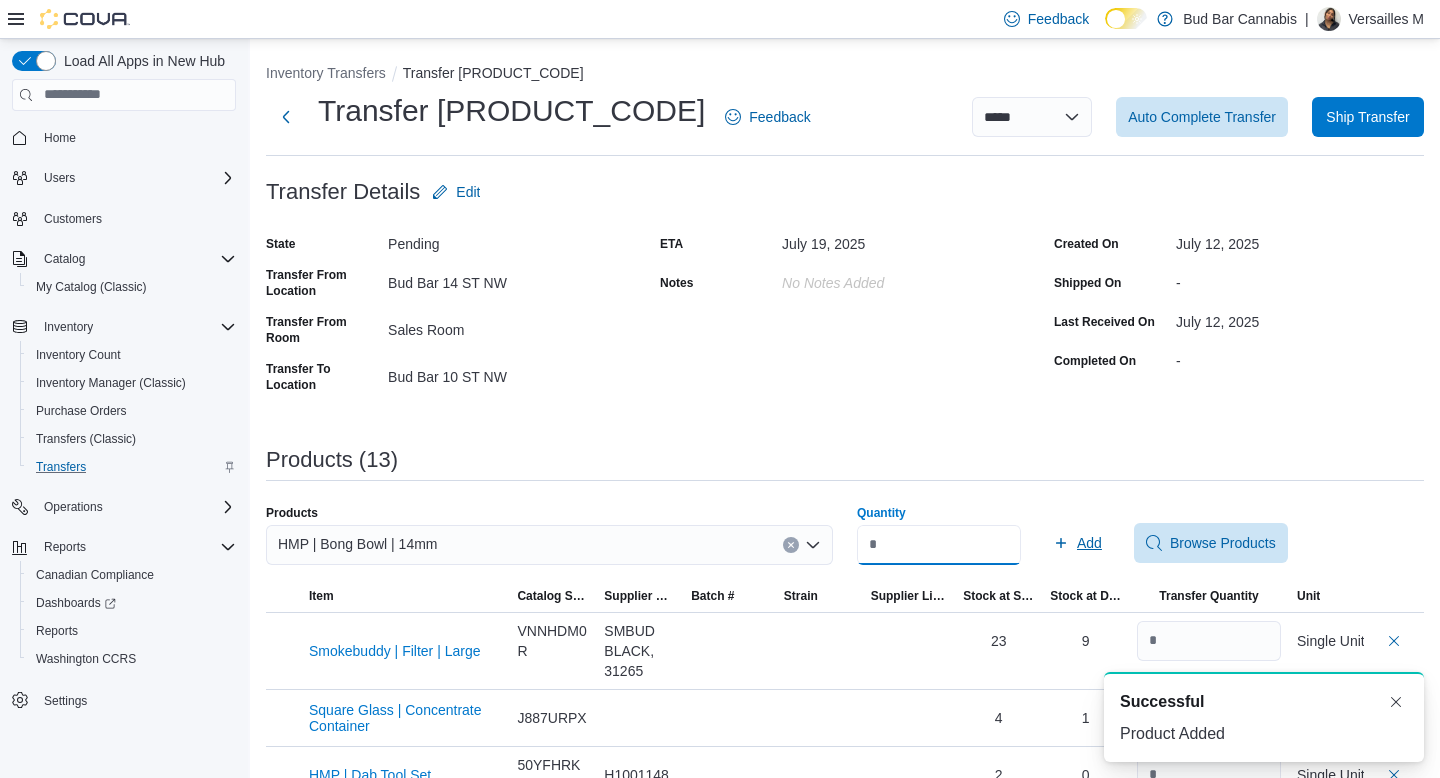 type on "*" 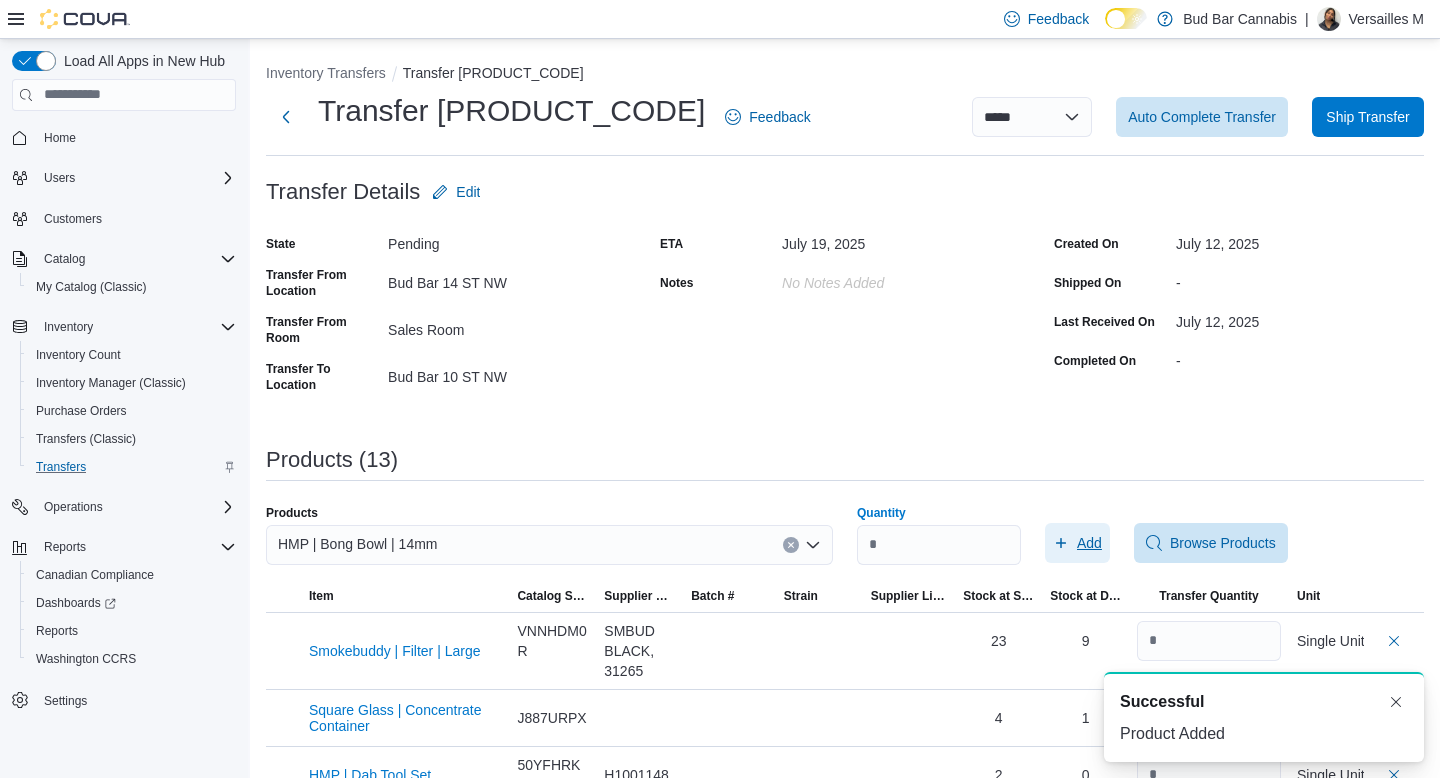 click on "Add" at bounding box center (1089, 543) 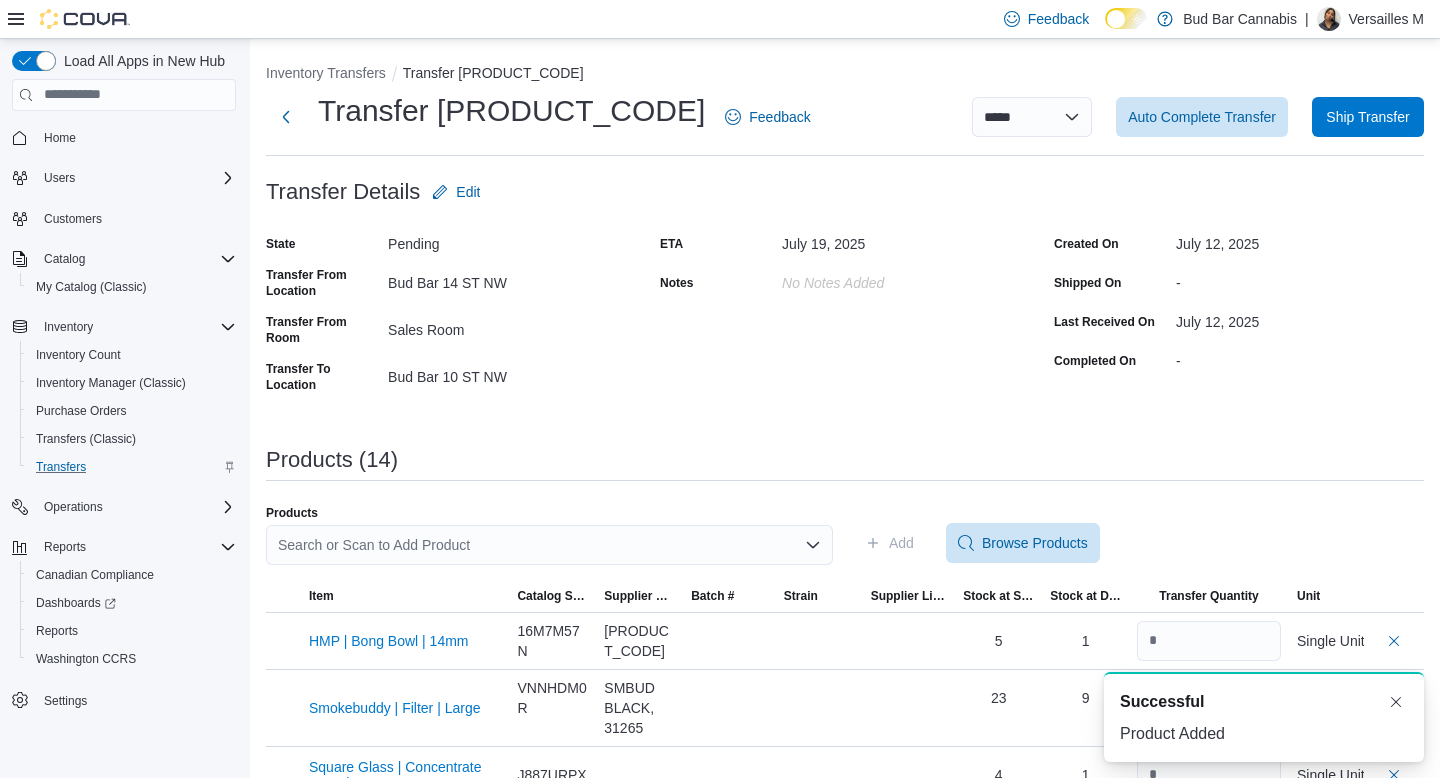 scroll, scrollTop: 0, scrollLeft: 0, axis: both 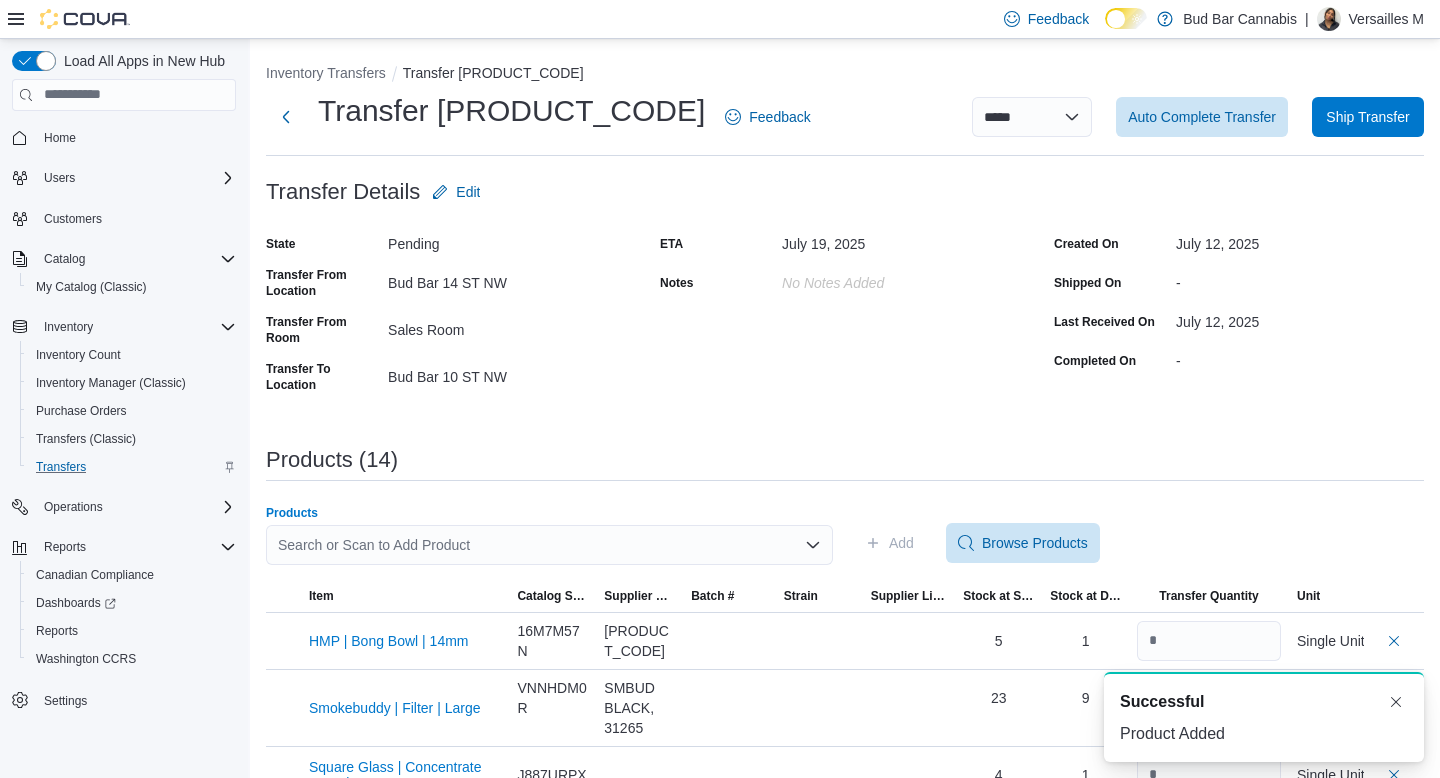 click on "Search or Scan to Add Product" at bounding box center (549, 545) 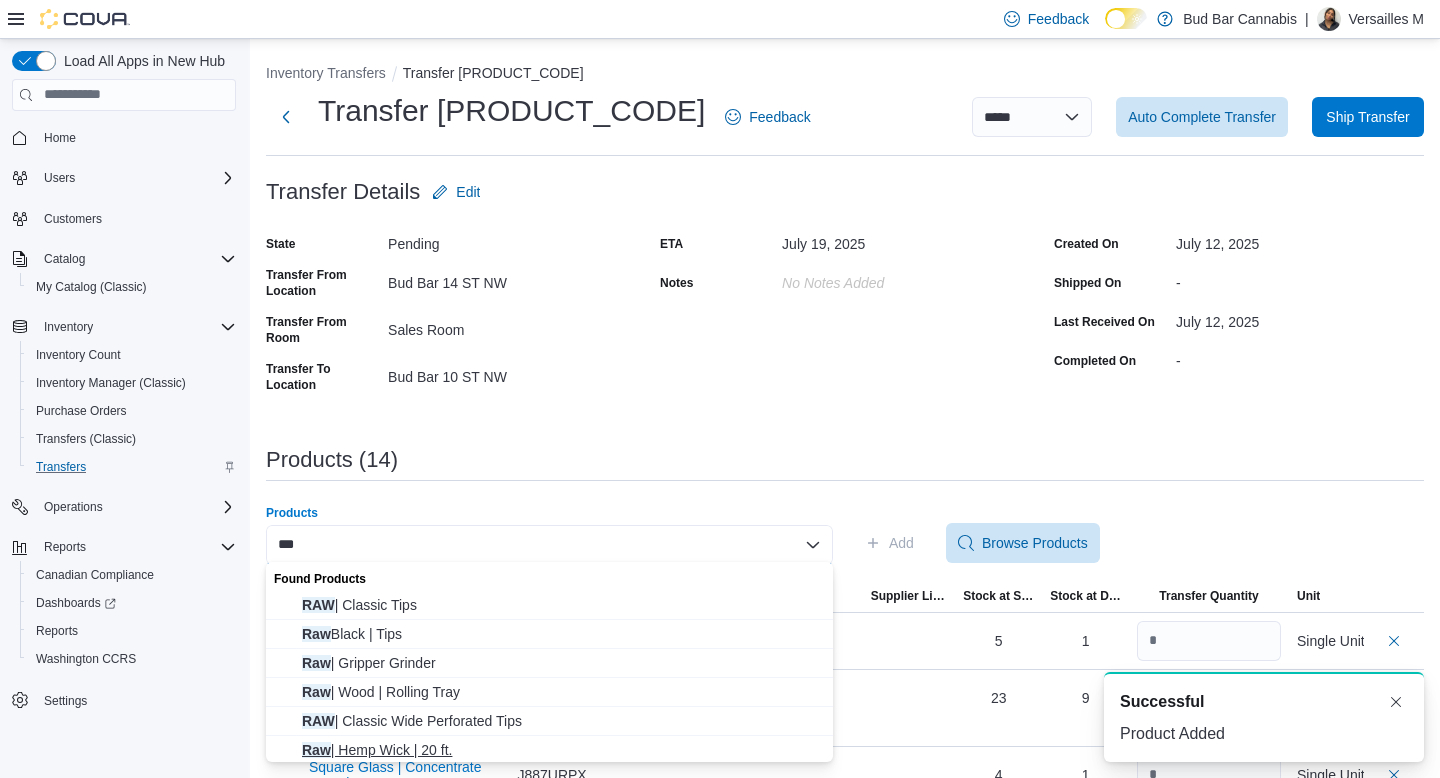 type on "***" 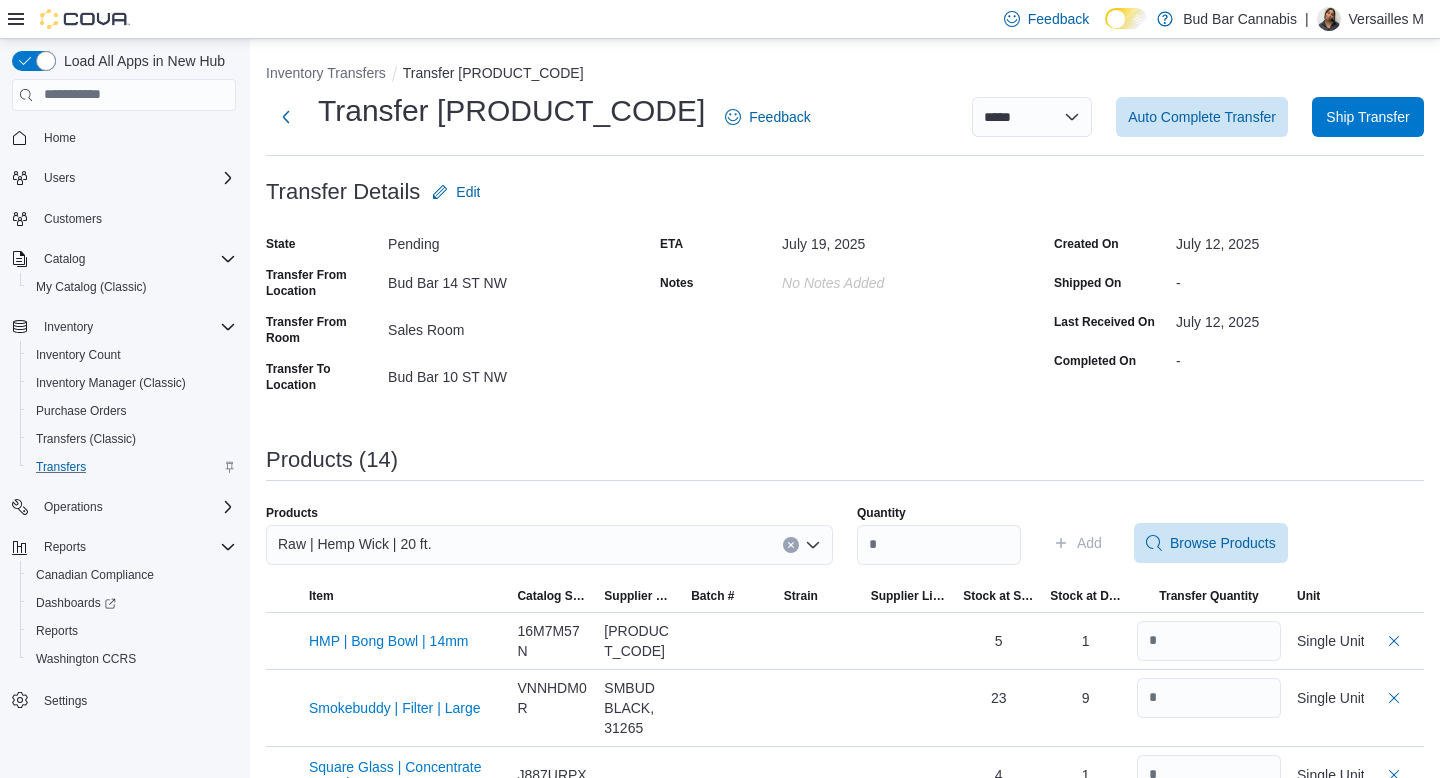 click on "Quantity Add Browse Products" at bounding box center (1140, 543) 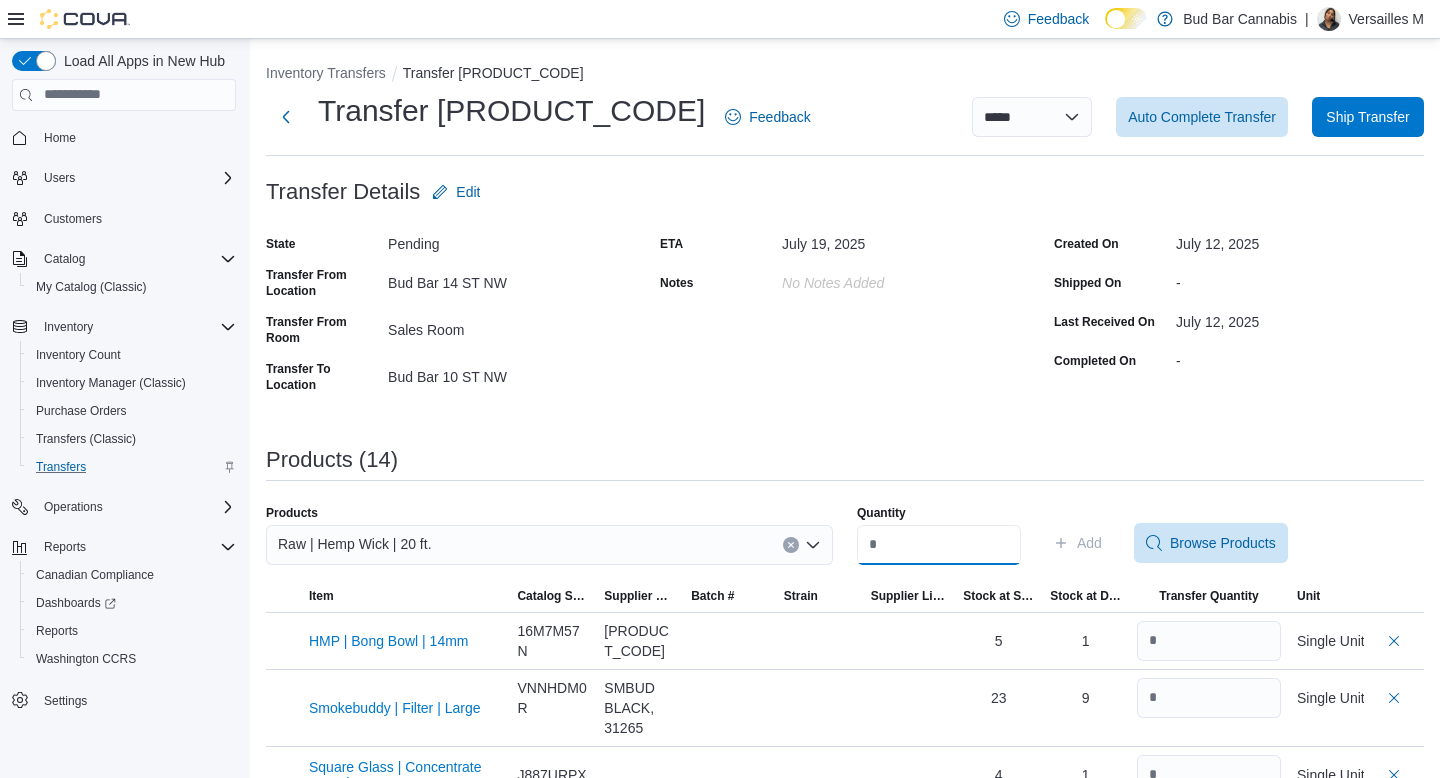 click on "Quantity" at bounding box center (939, 545) 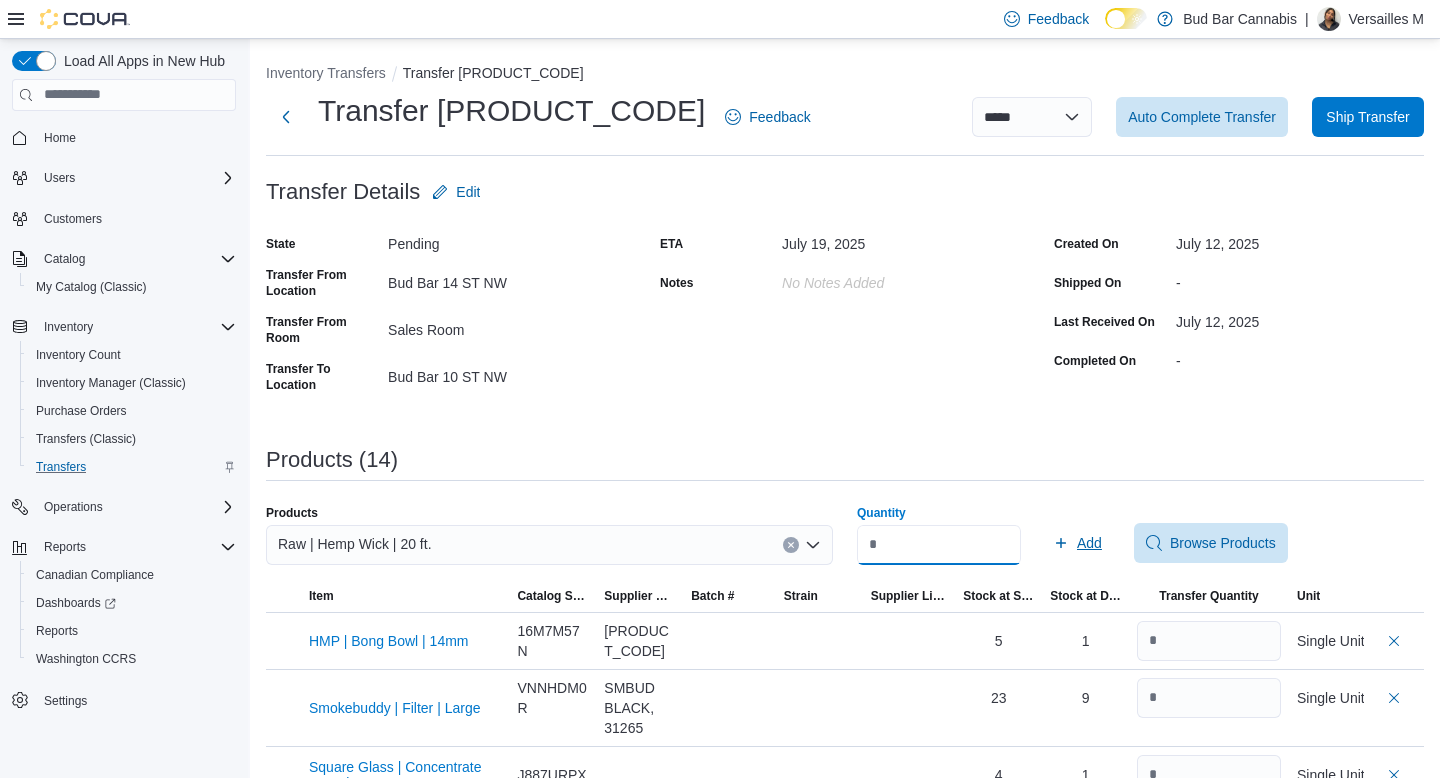 type on "*" 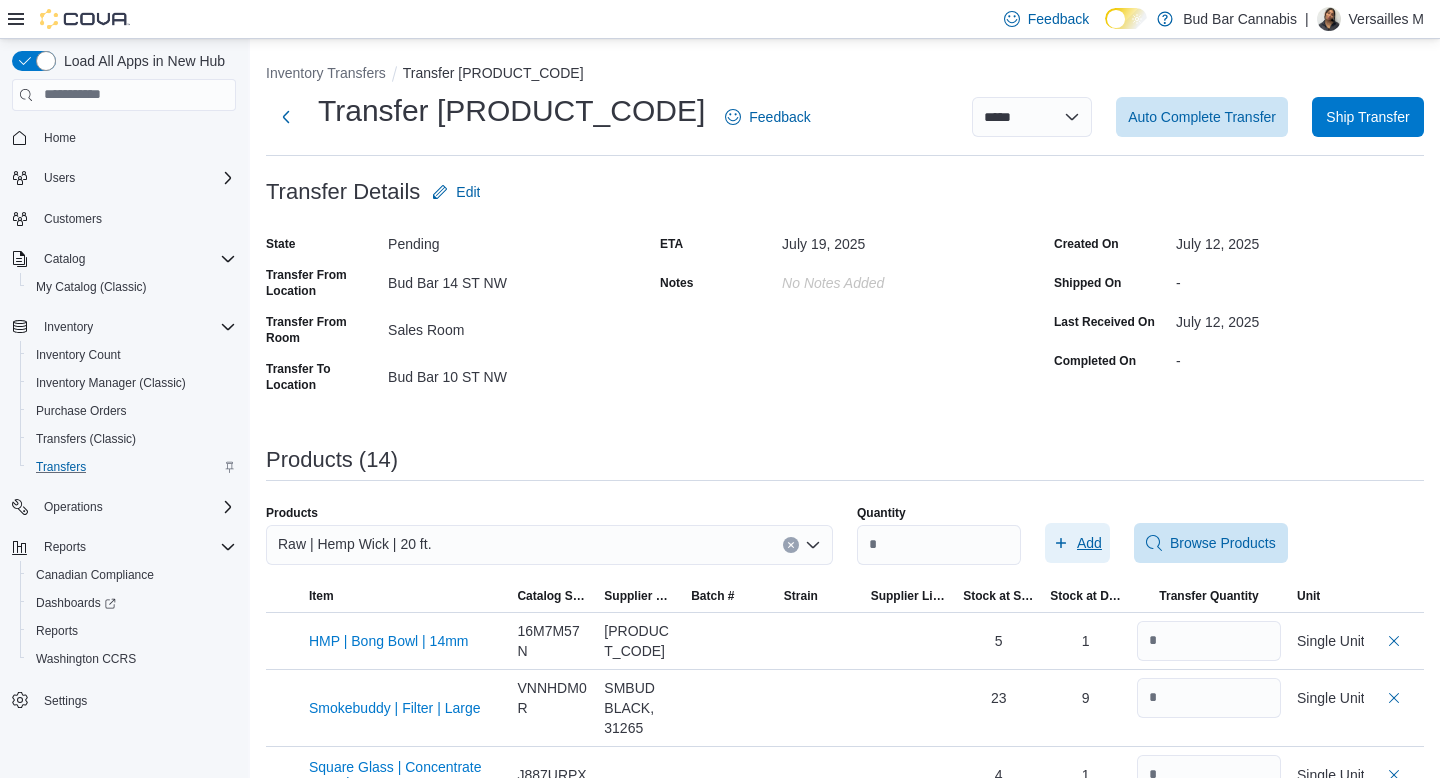 click on "Add" at bounding box center (1089, 543) 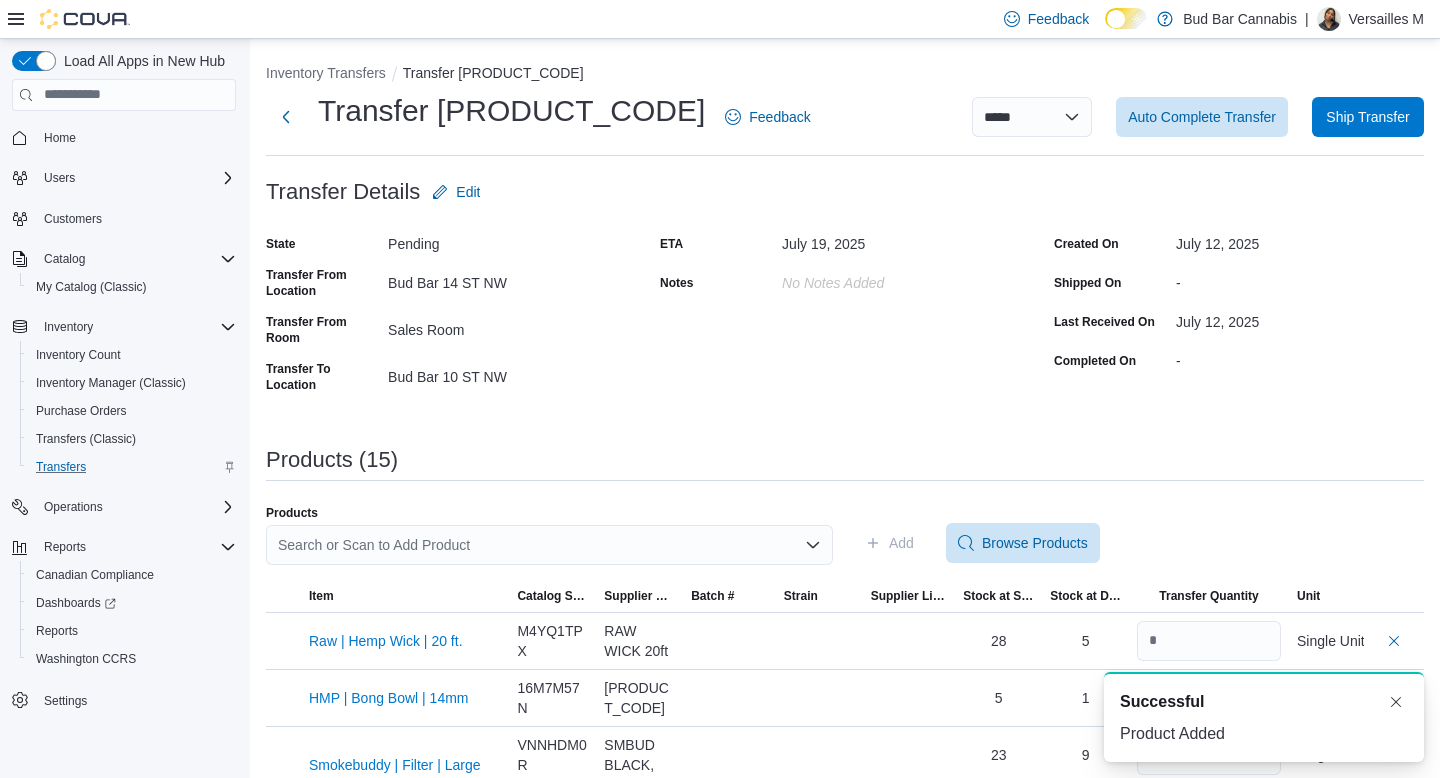 scroll, scrollTop: 0, scrollLeft: 0, axis: both 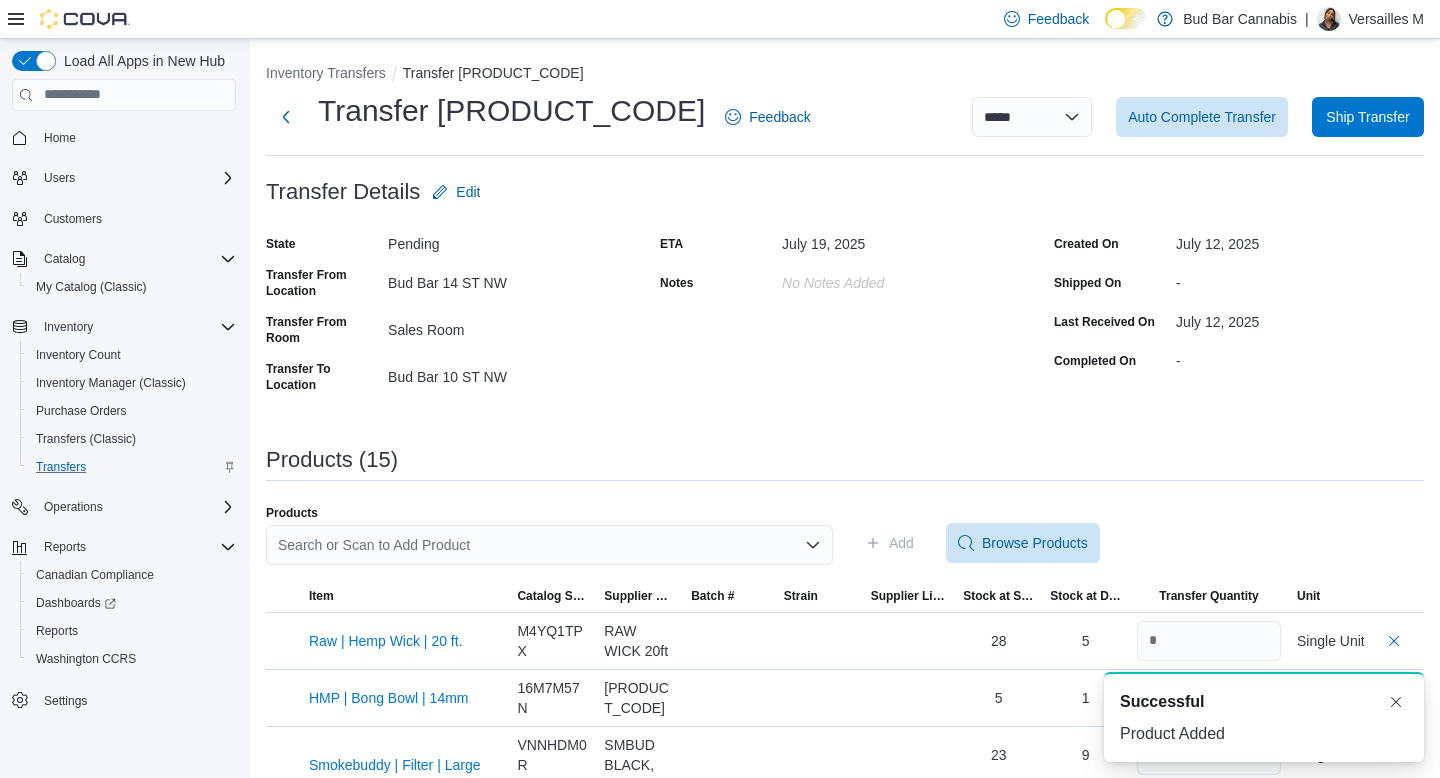 click on "Search or Scan to Add Product" at bounding box center [549, 545] 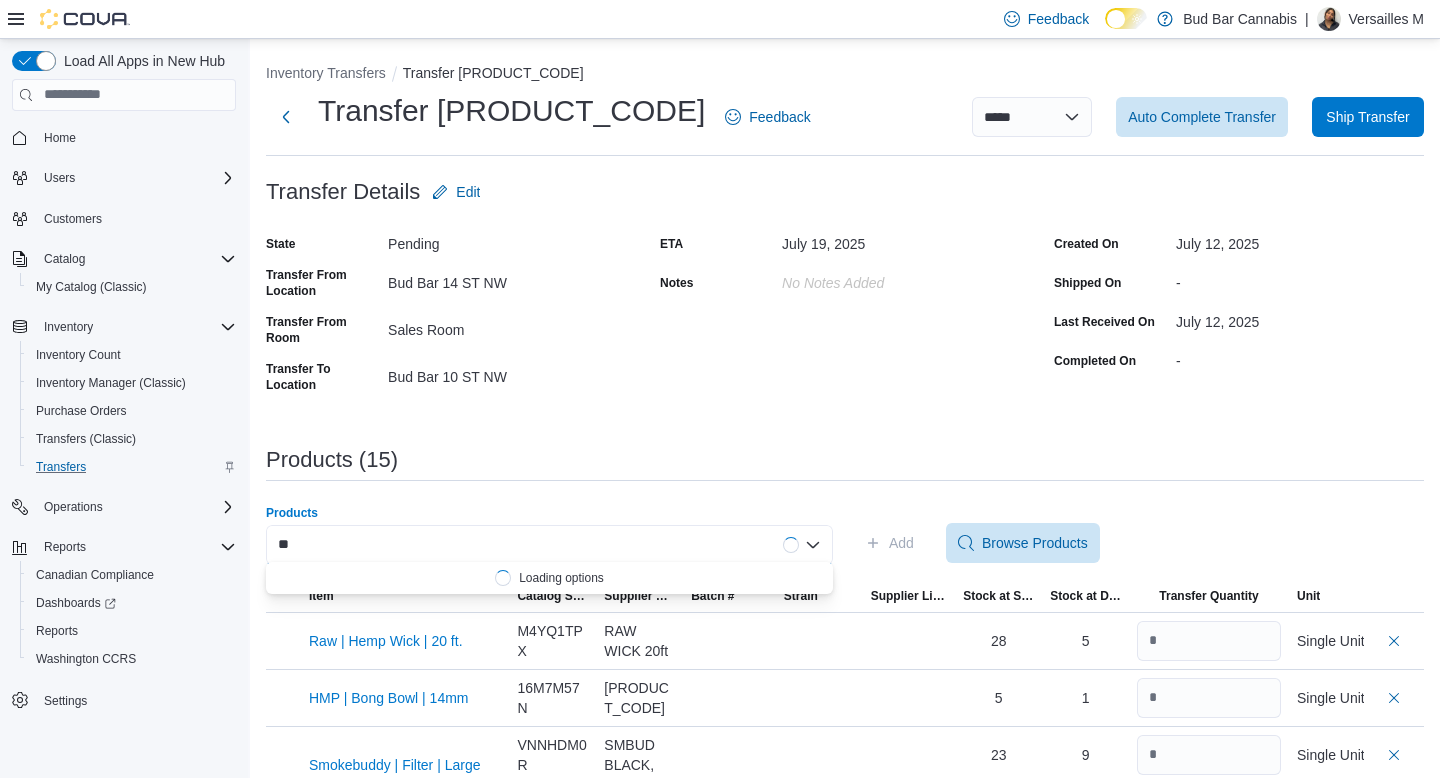 type on "*" 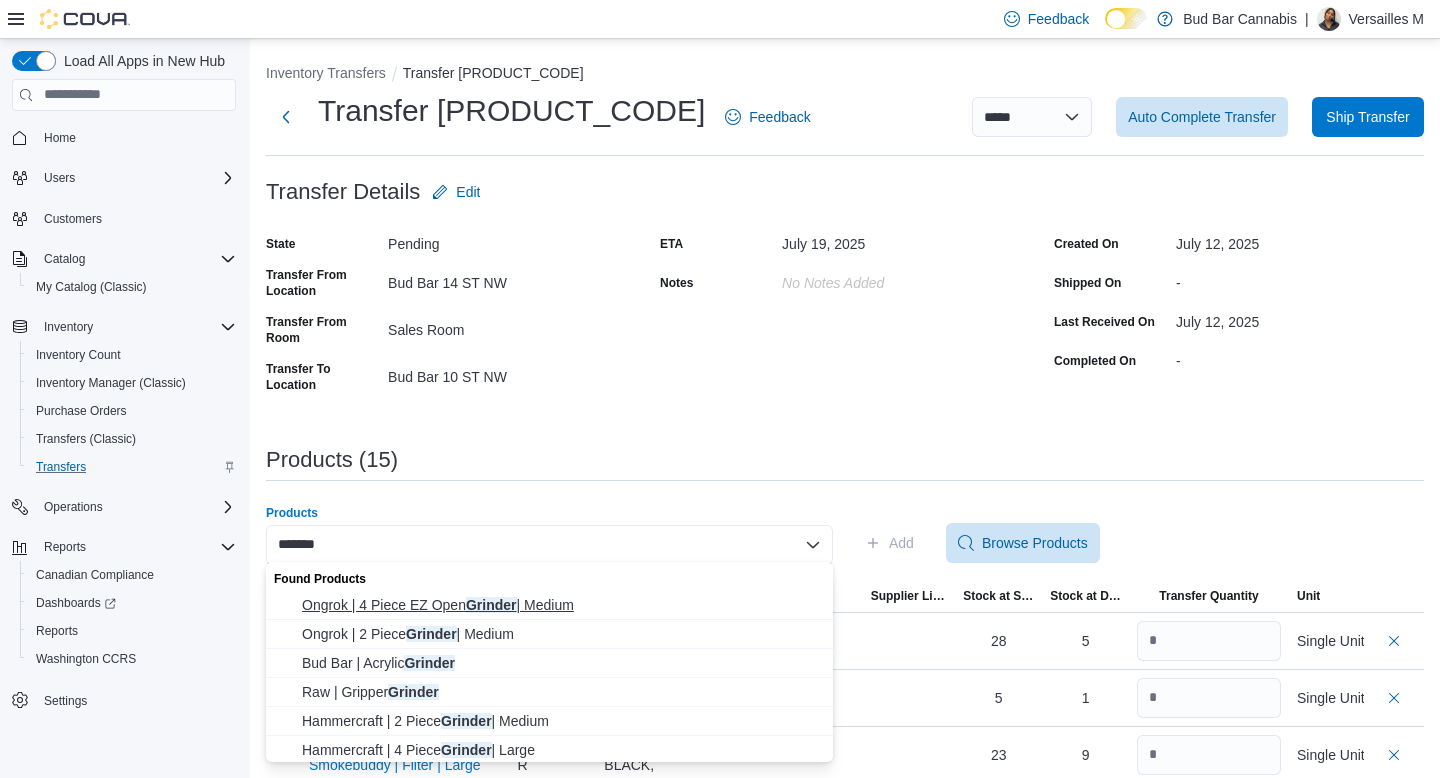 type on "*******" 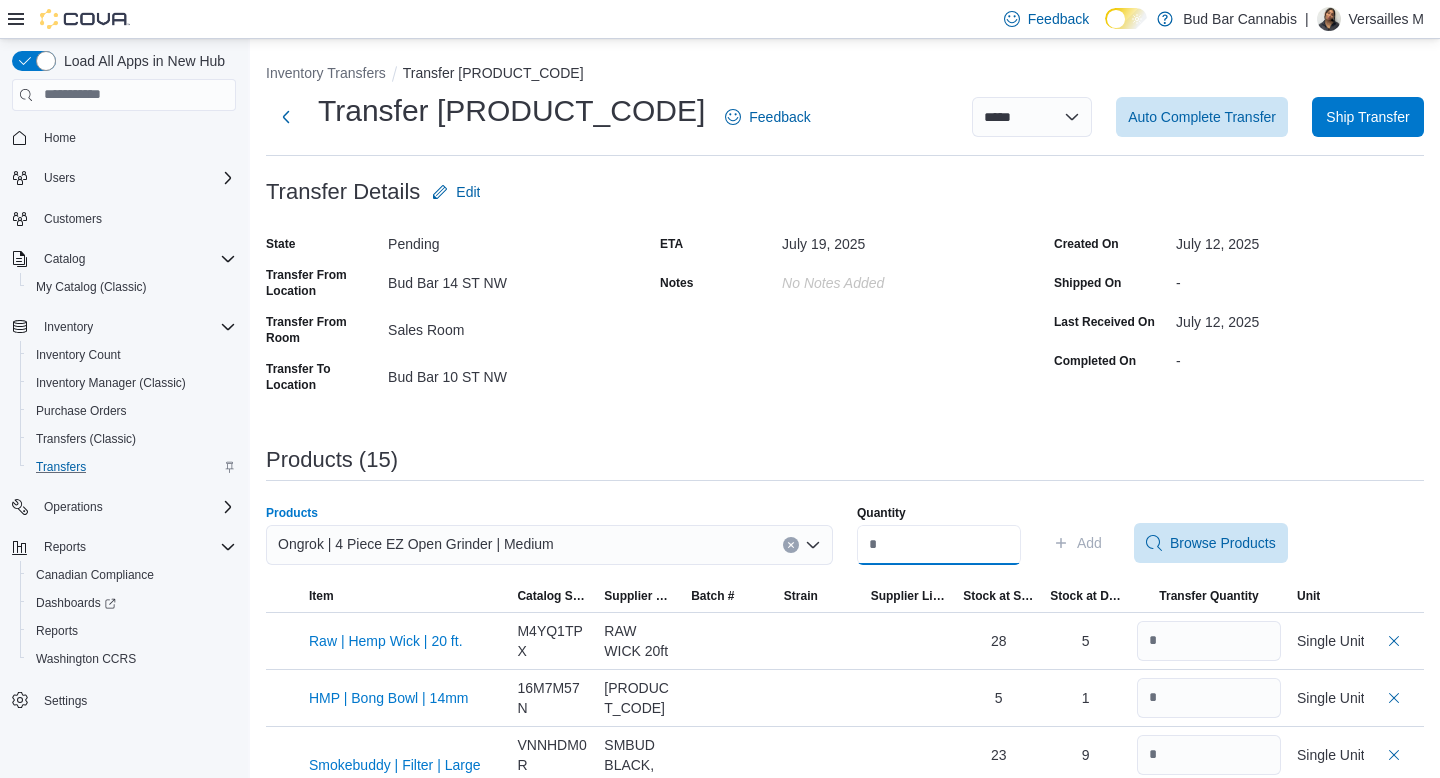 click on "Quantity" at bounding box center (939, 545) 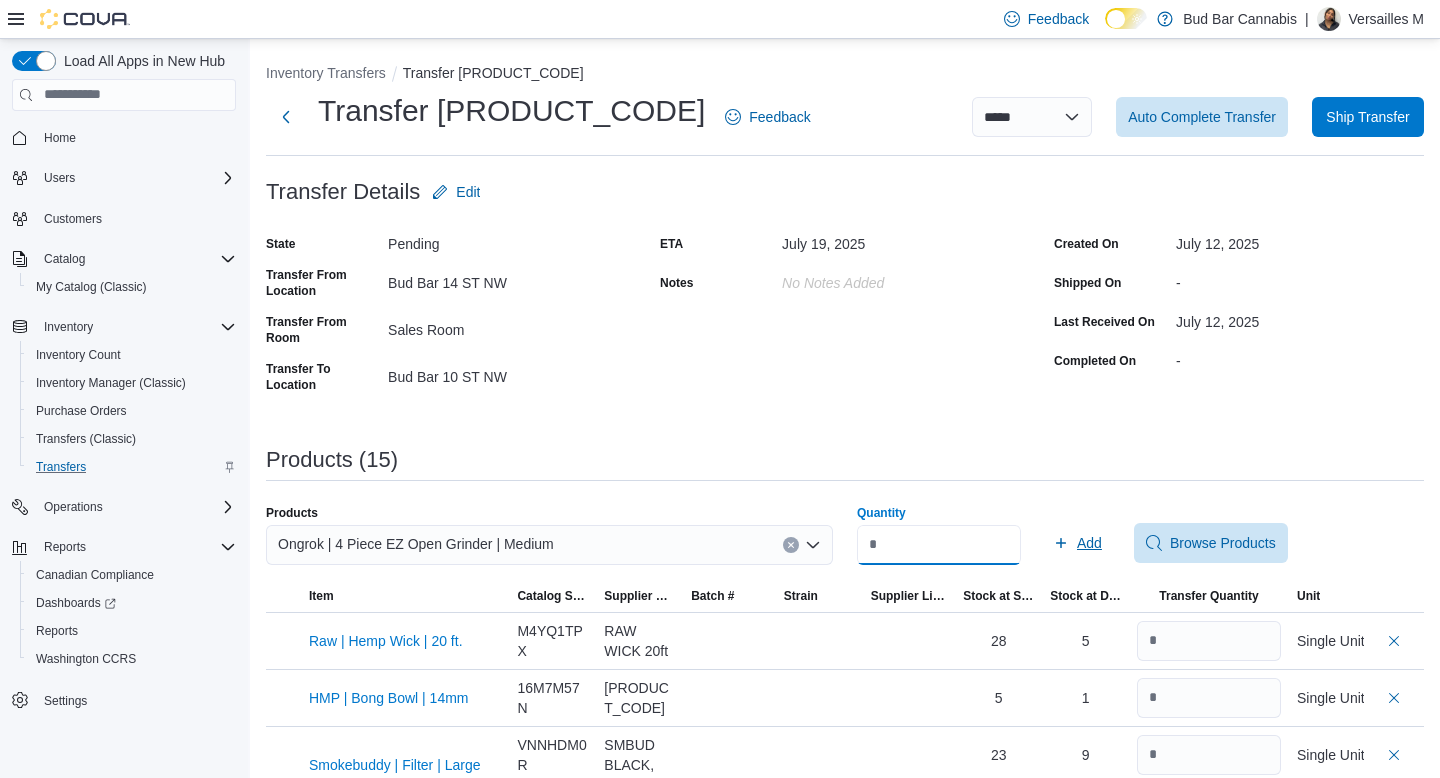 type on "*" 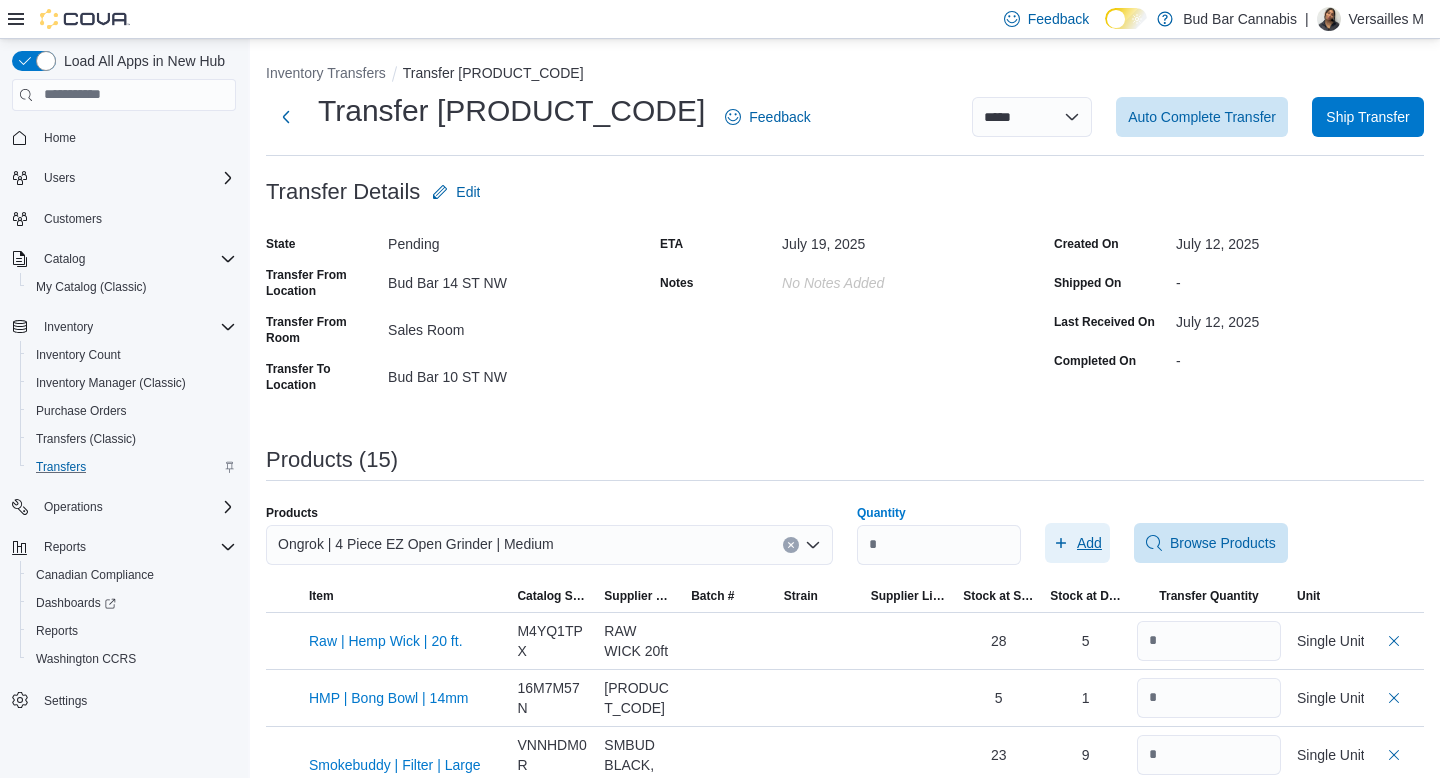 click 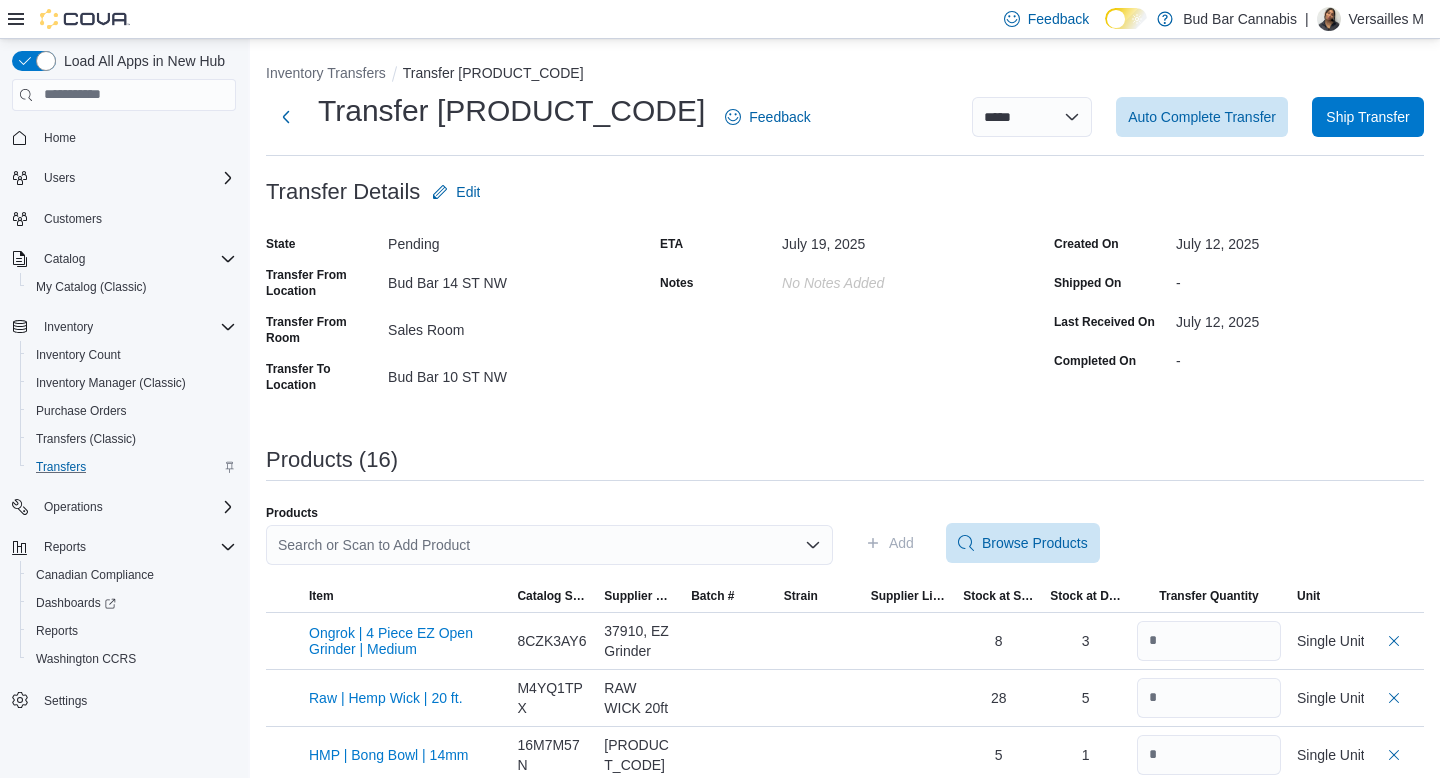 scroll, scrollTop: 0, scrollLeft: 0, axis: both 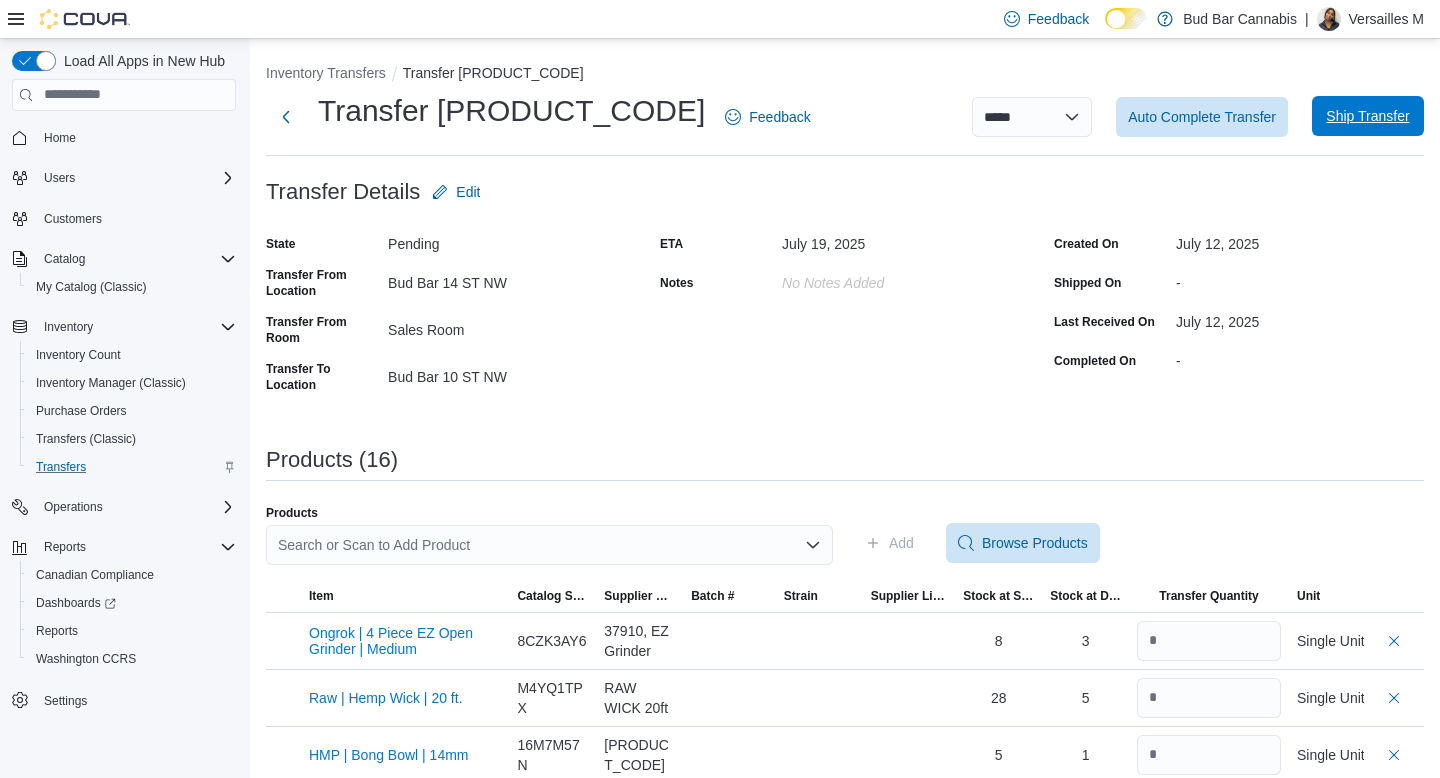 click on "Ship Transfer" at bounding box center (1367, 116) 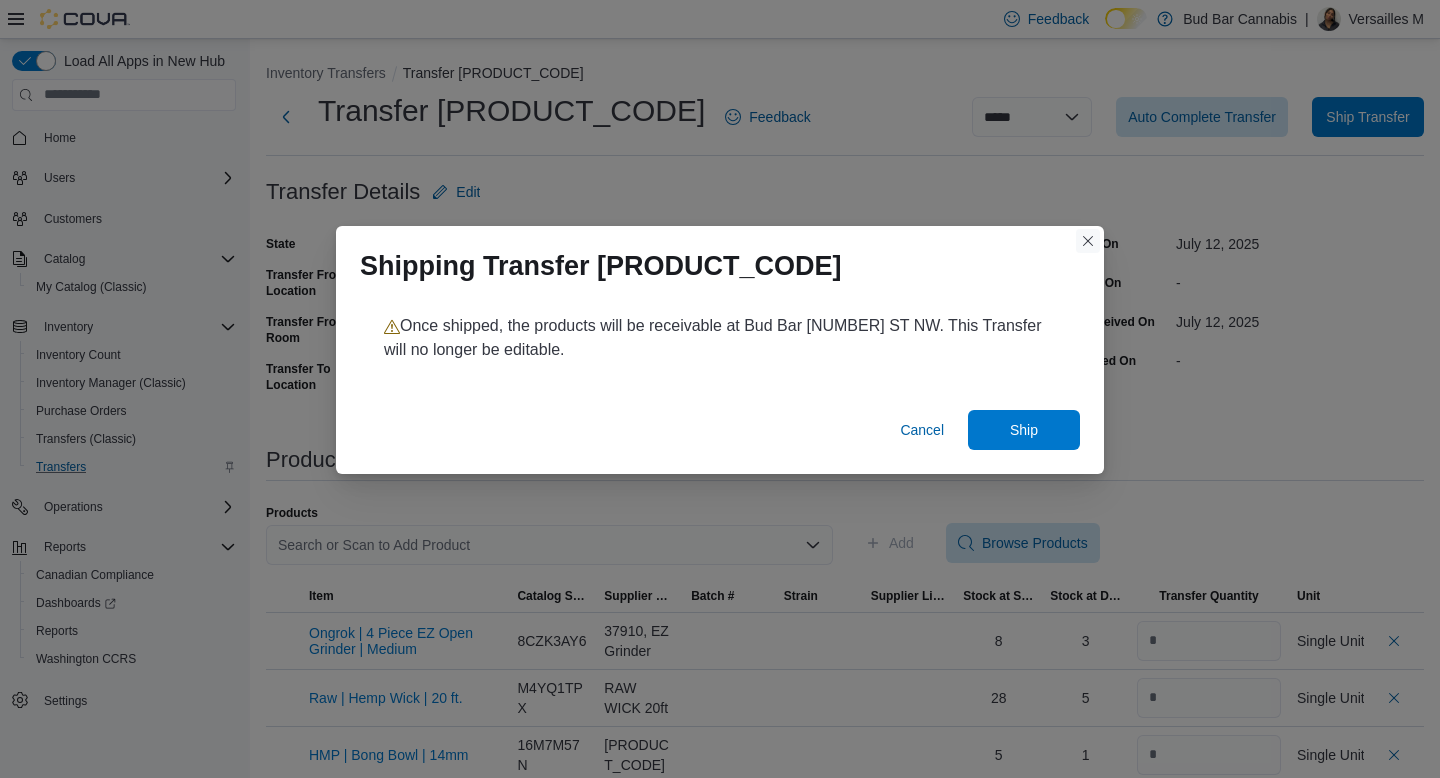 click at bounding box center [1088, 241] 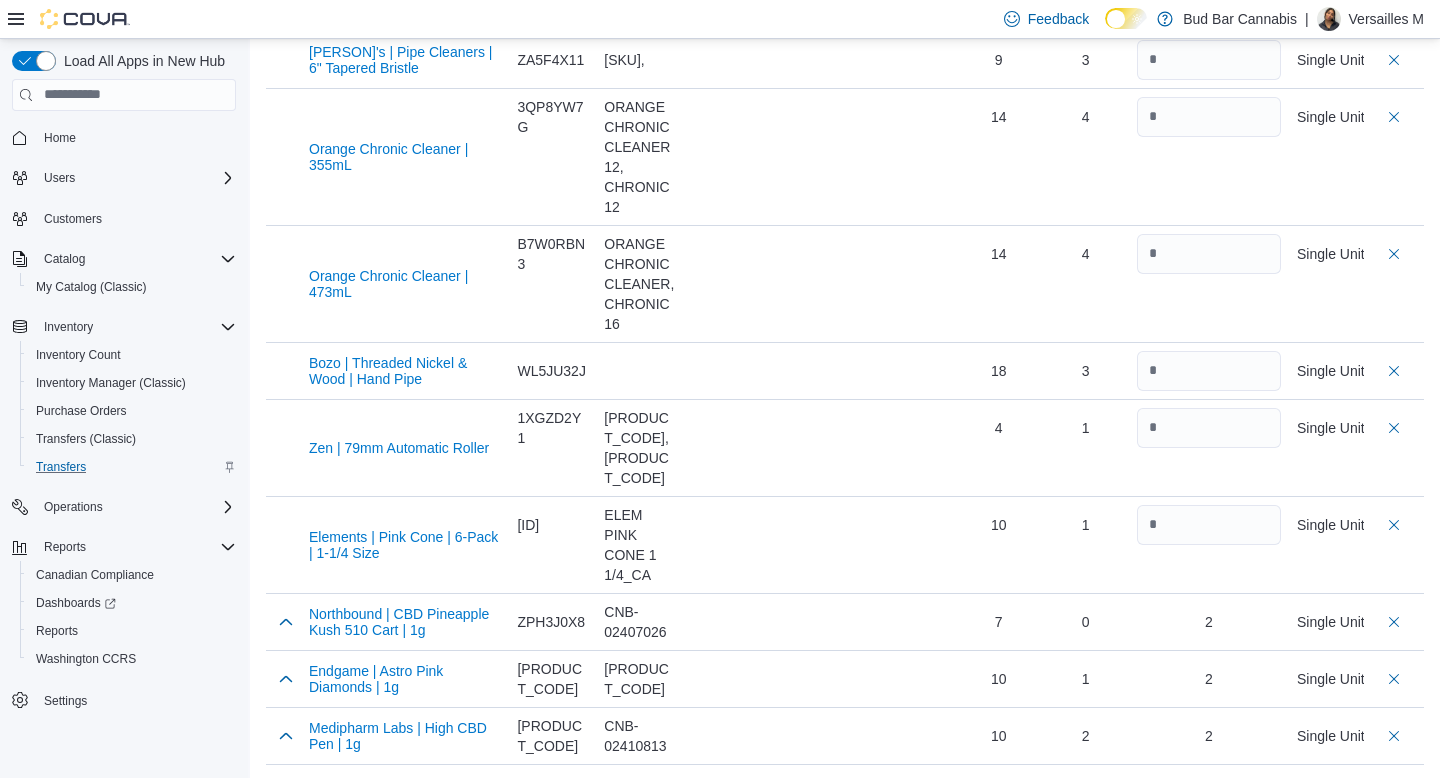 scroll, scrollTop: 999, scrollLeft: 0, axis: vertical 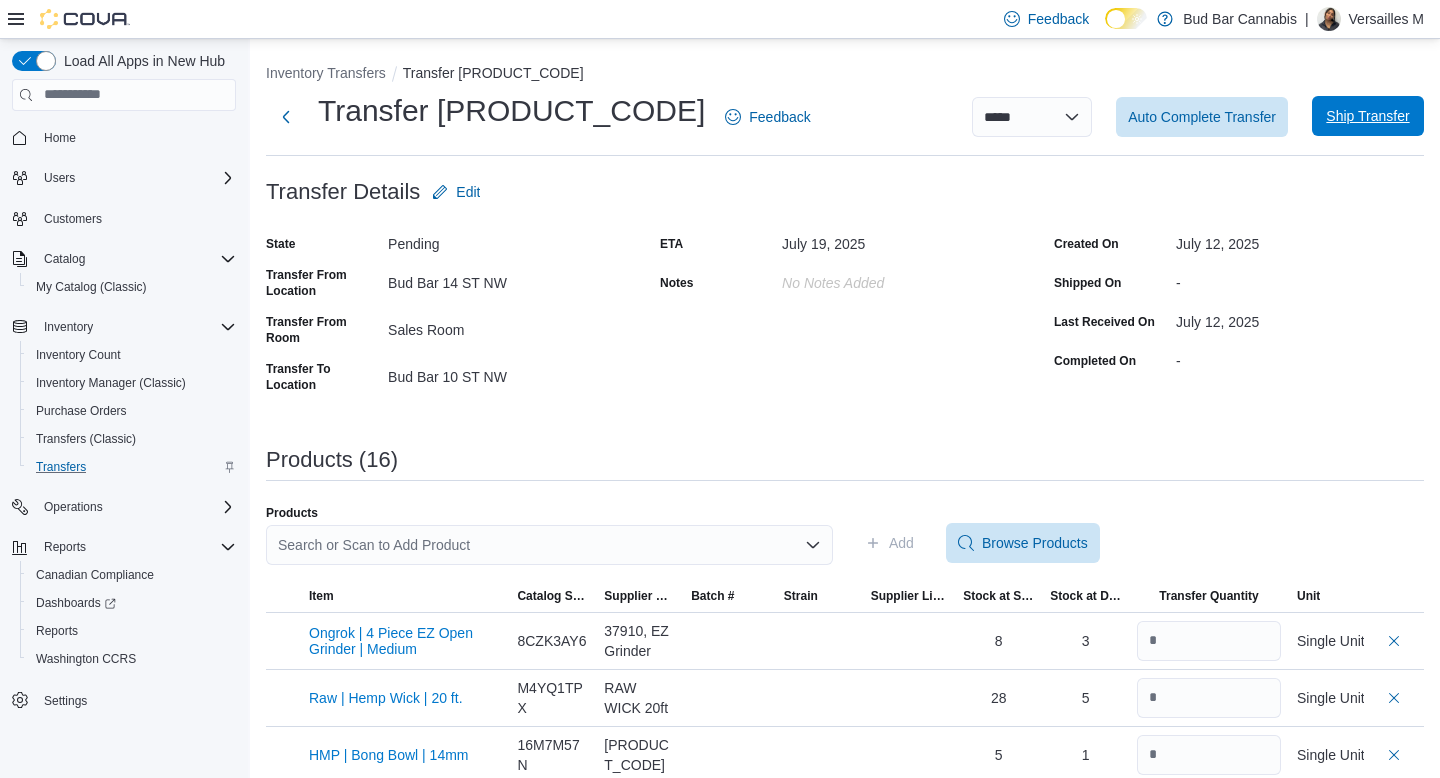 click on "Ship Transfer" at bounding box center [1368, 116] 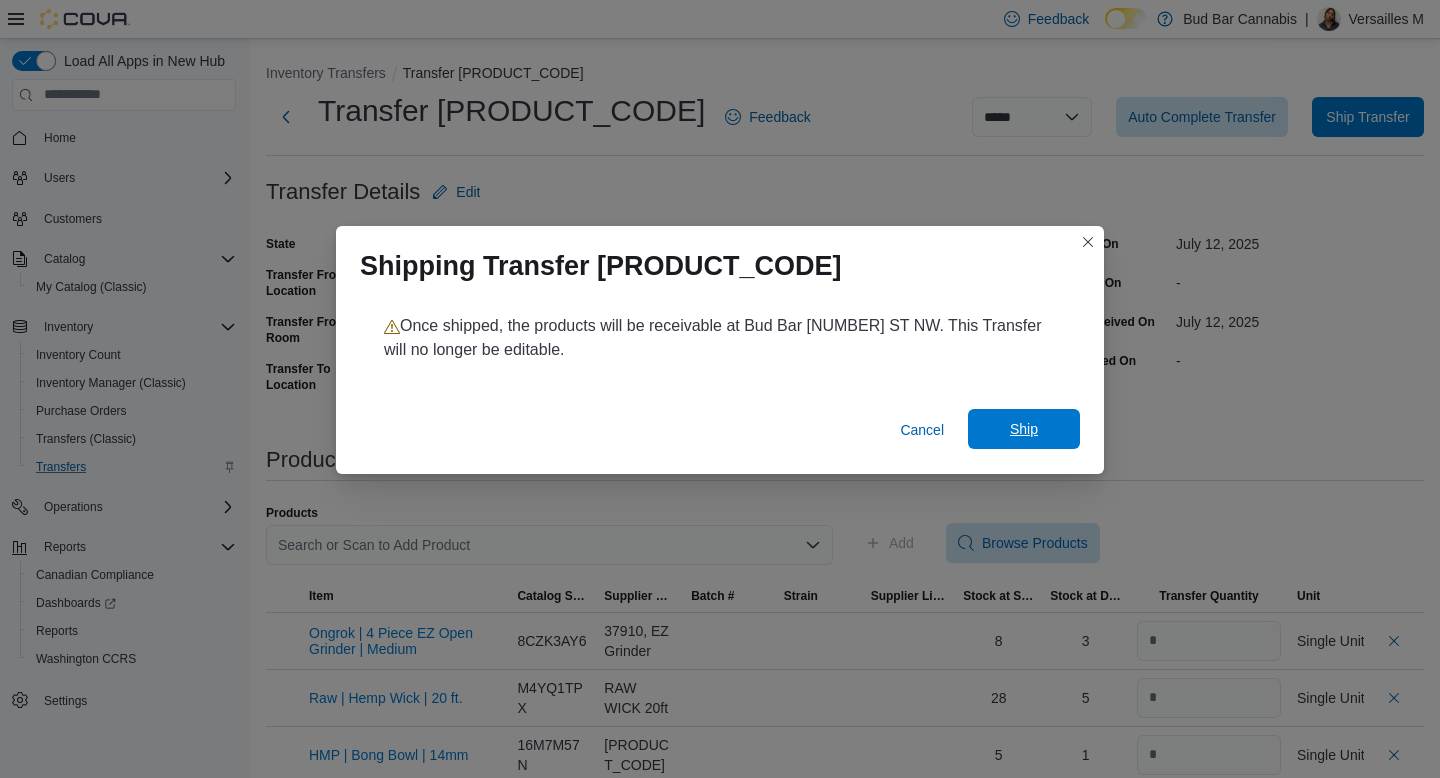 click on "Ship" at bounding box center (1024, 429) 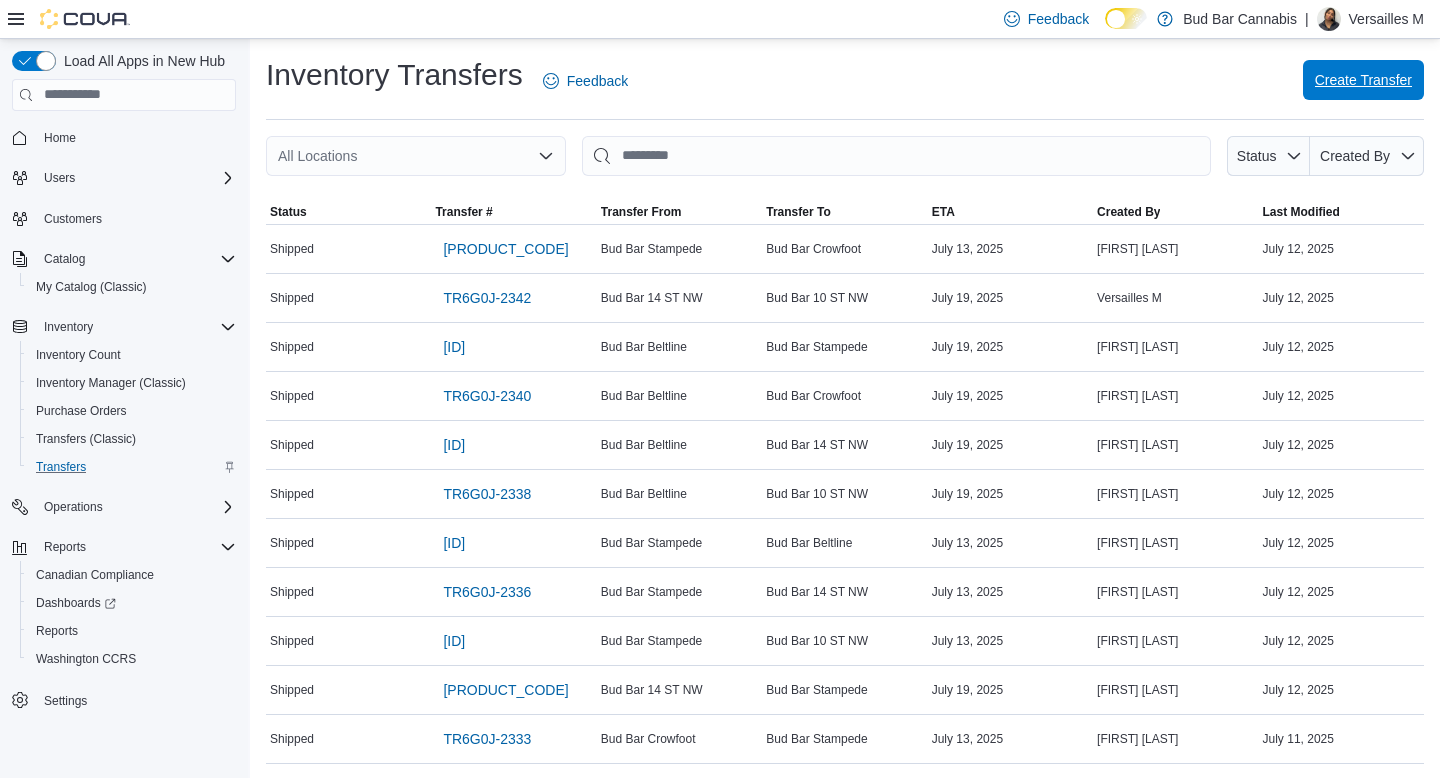click on "Create Transfer" at bounding box center [1363, 80] 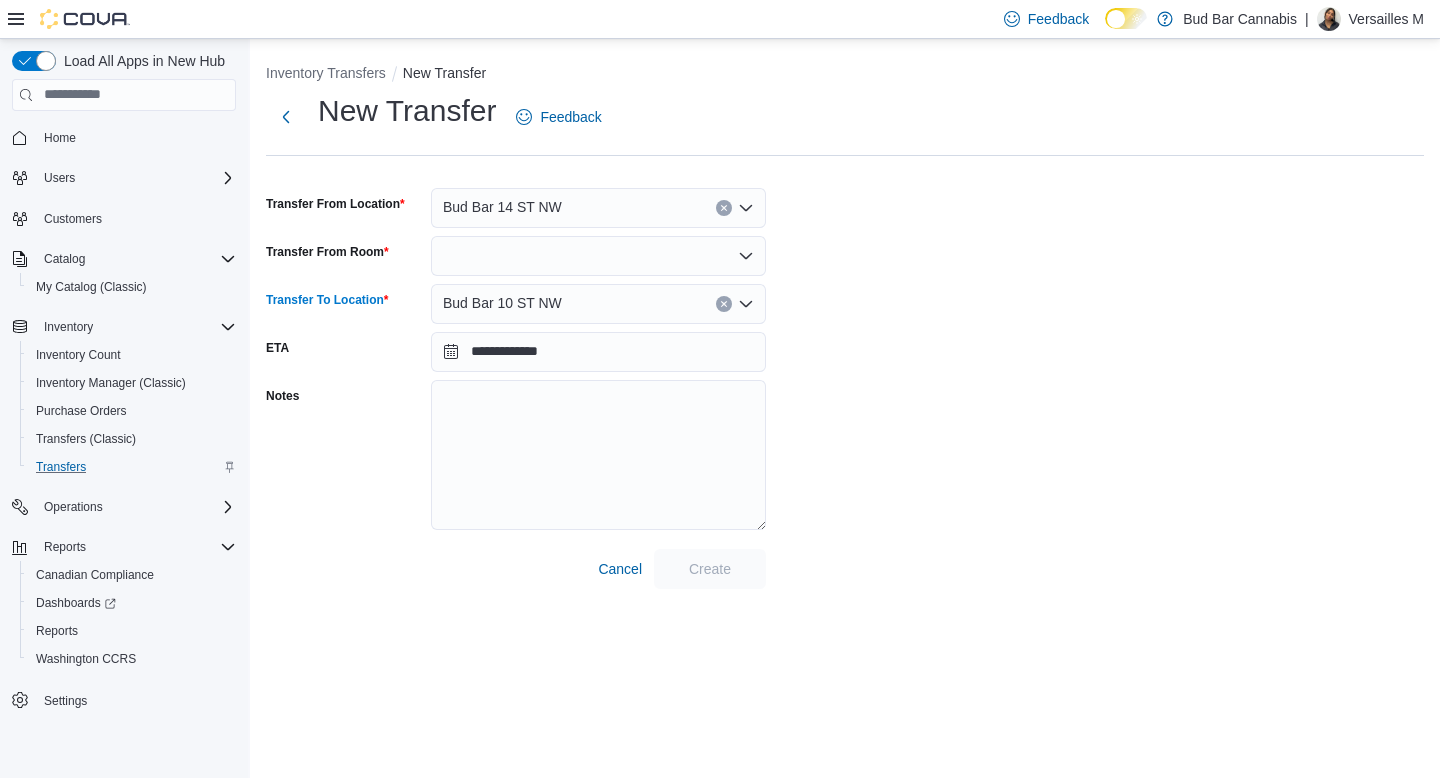 click at bounding box center [724, 304] 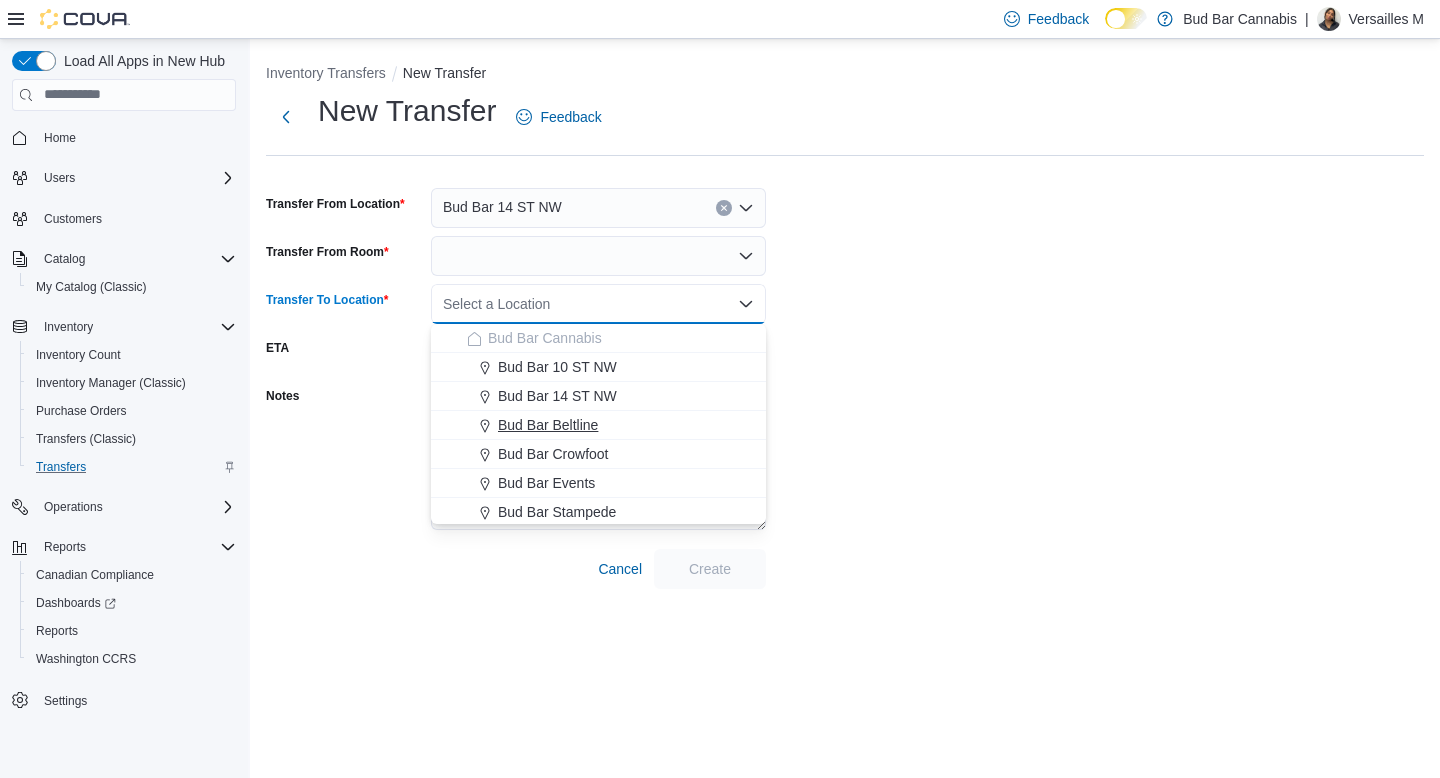 click on "Bud Bar Beltline" at bounding box center (548, 425) 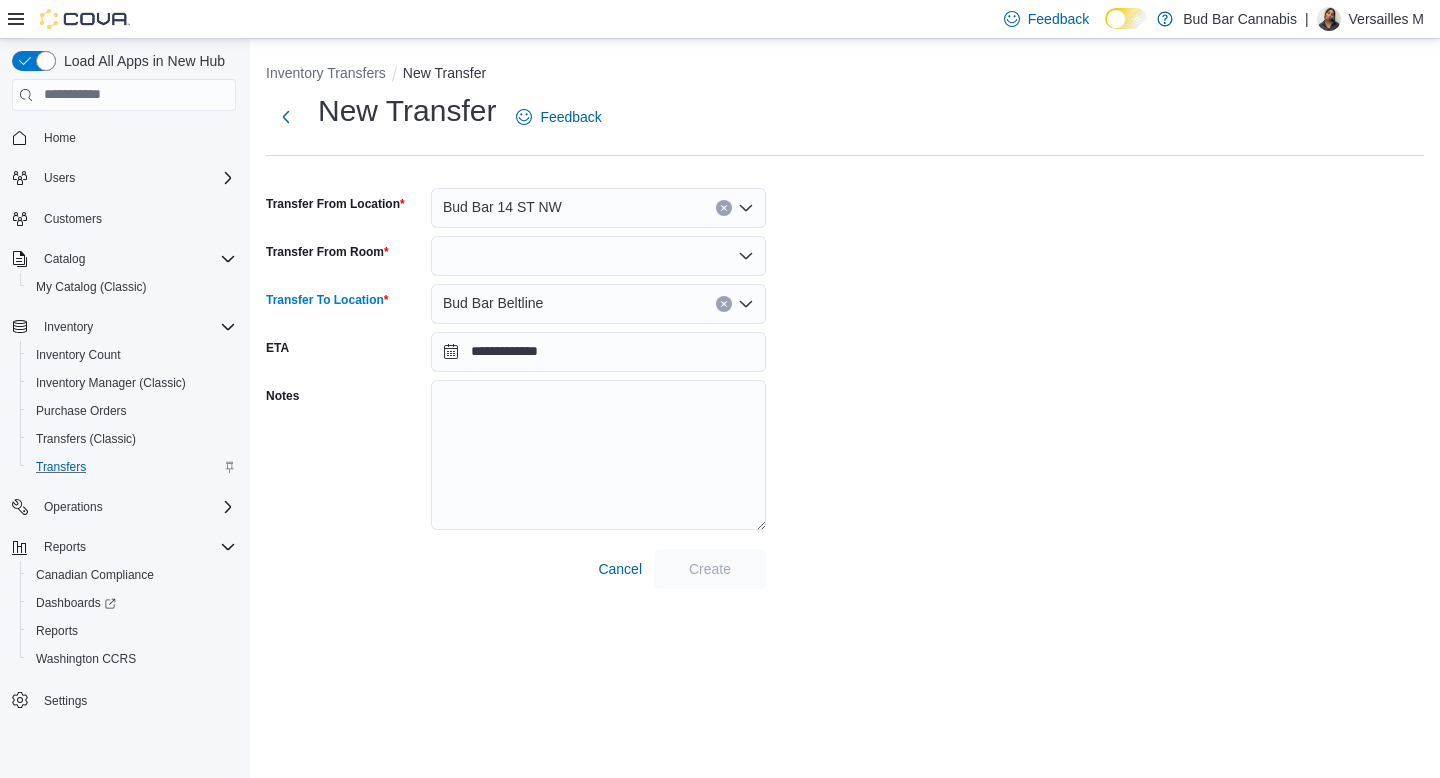 click at bounding box center [598, 256] 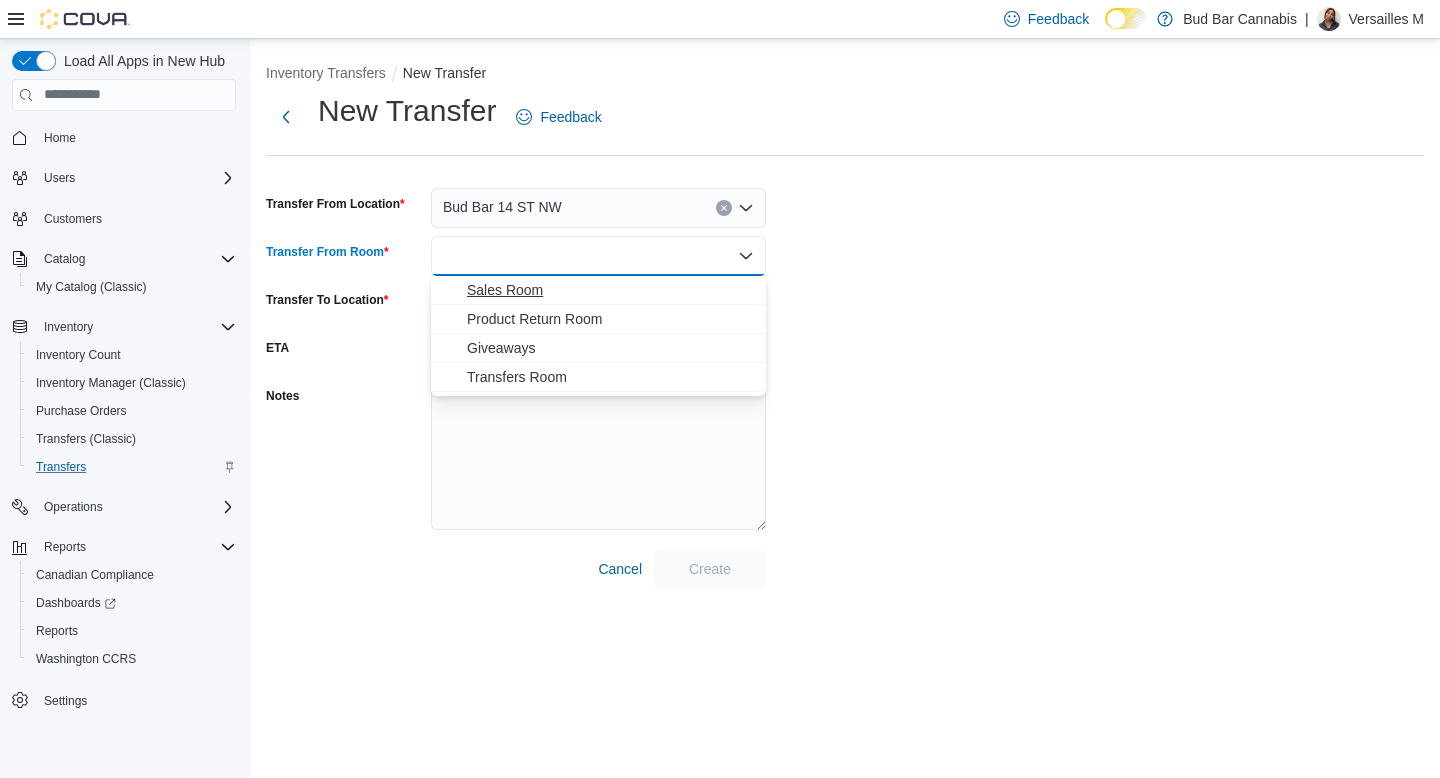 click on "Sales Room" at bounding box center [610, 290] 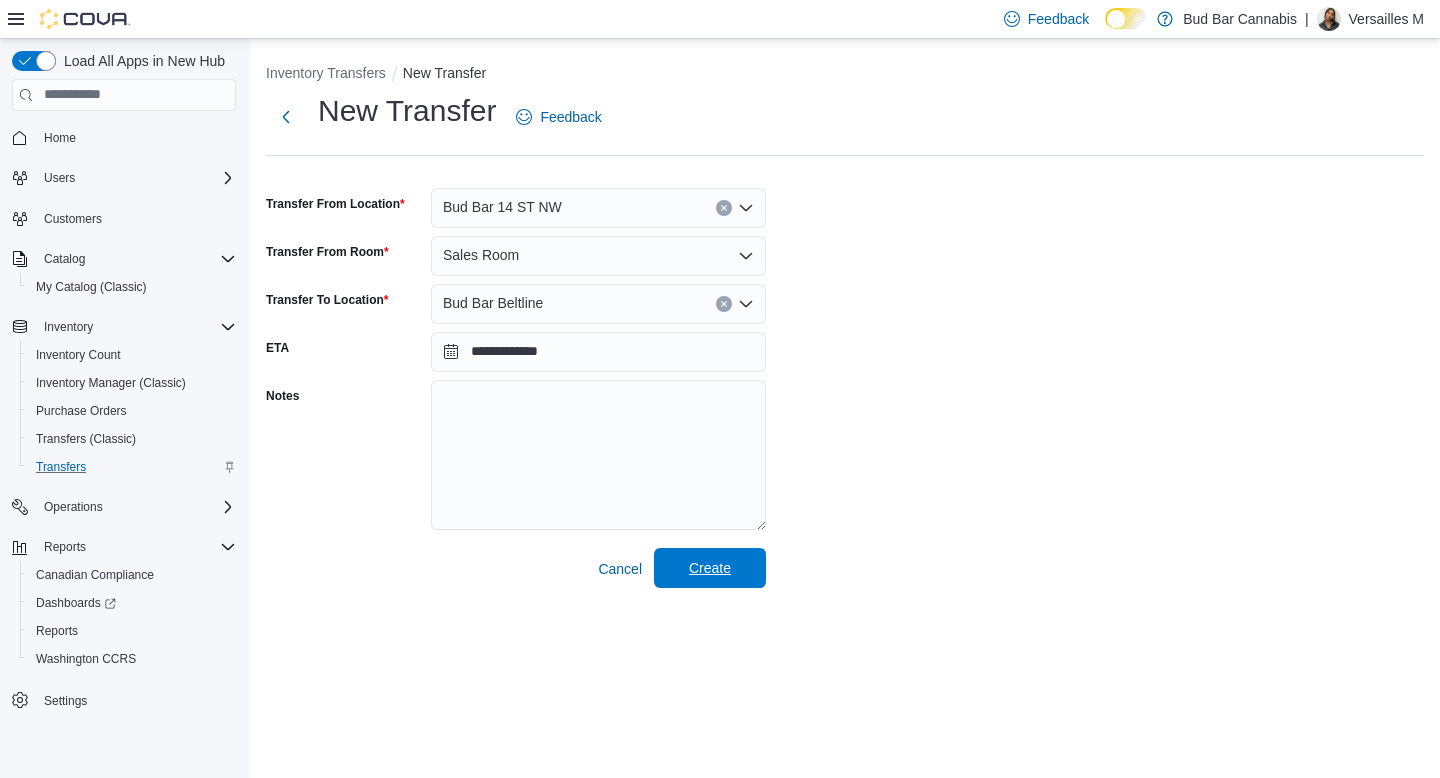 click on "Create" at bounding box center (710, 568) 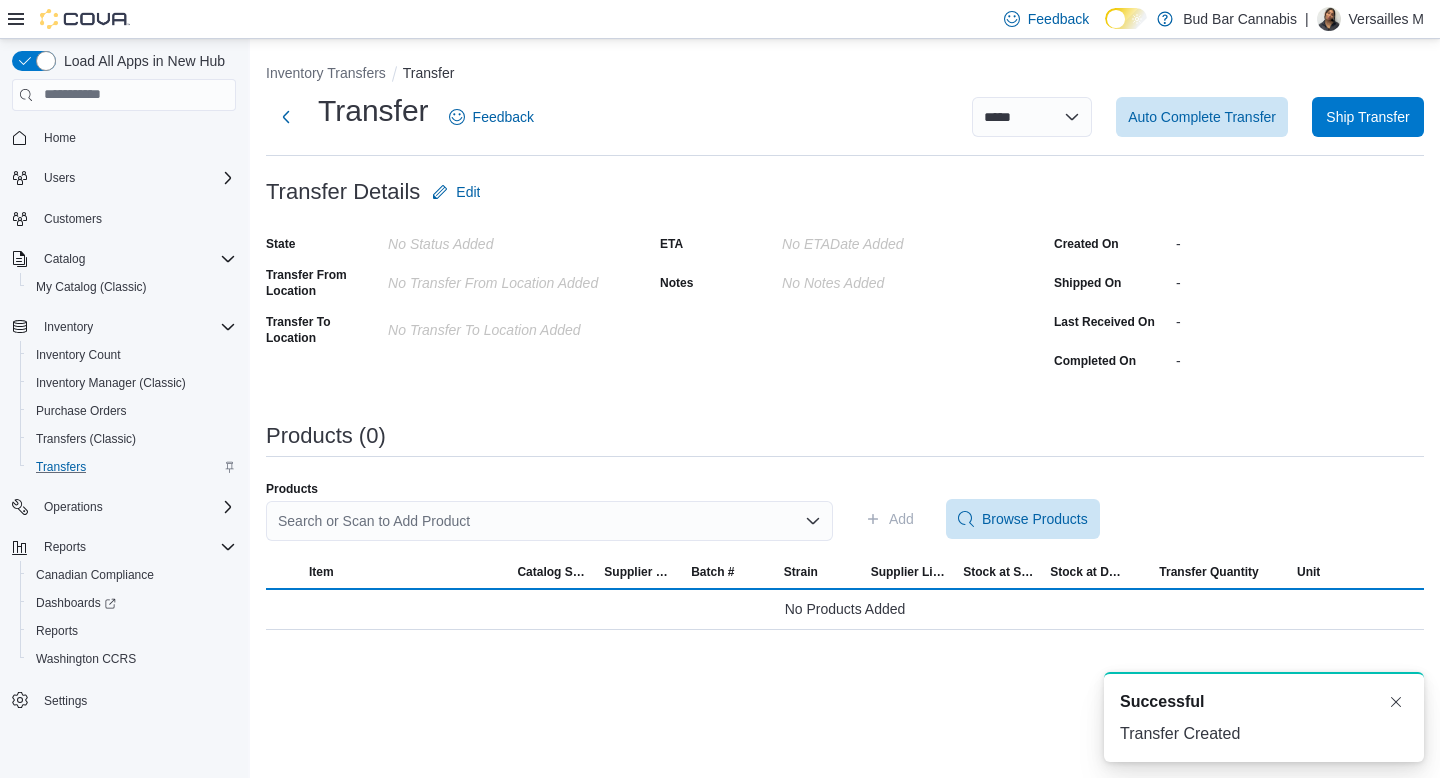 scroll, scrollTop: 0, scrollLeft: 0, axis: both 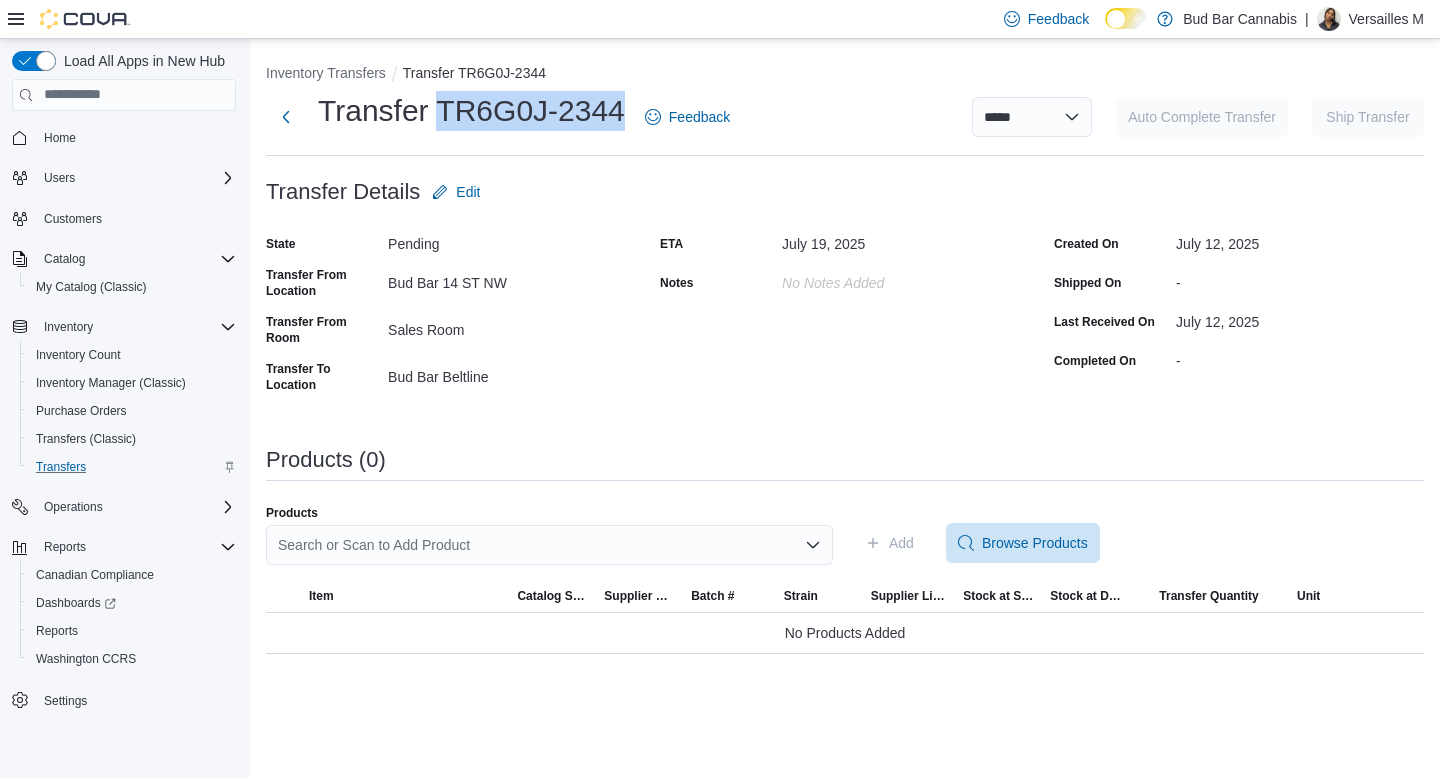 drag, startPoint x: 430, startPoint y: 113, endPoint x: 626, endPoint y: 117, distance: 196.04082 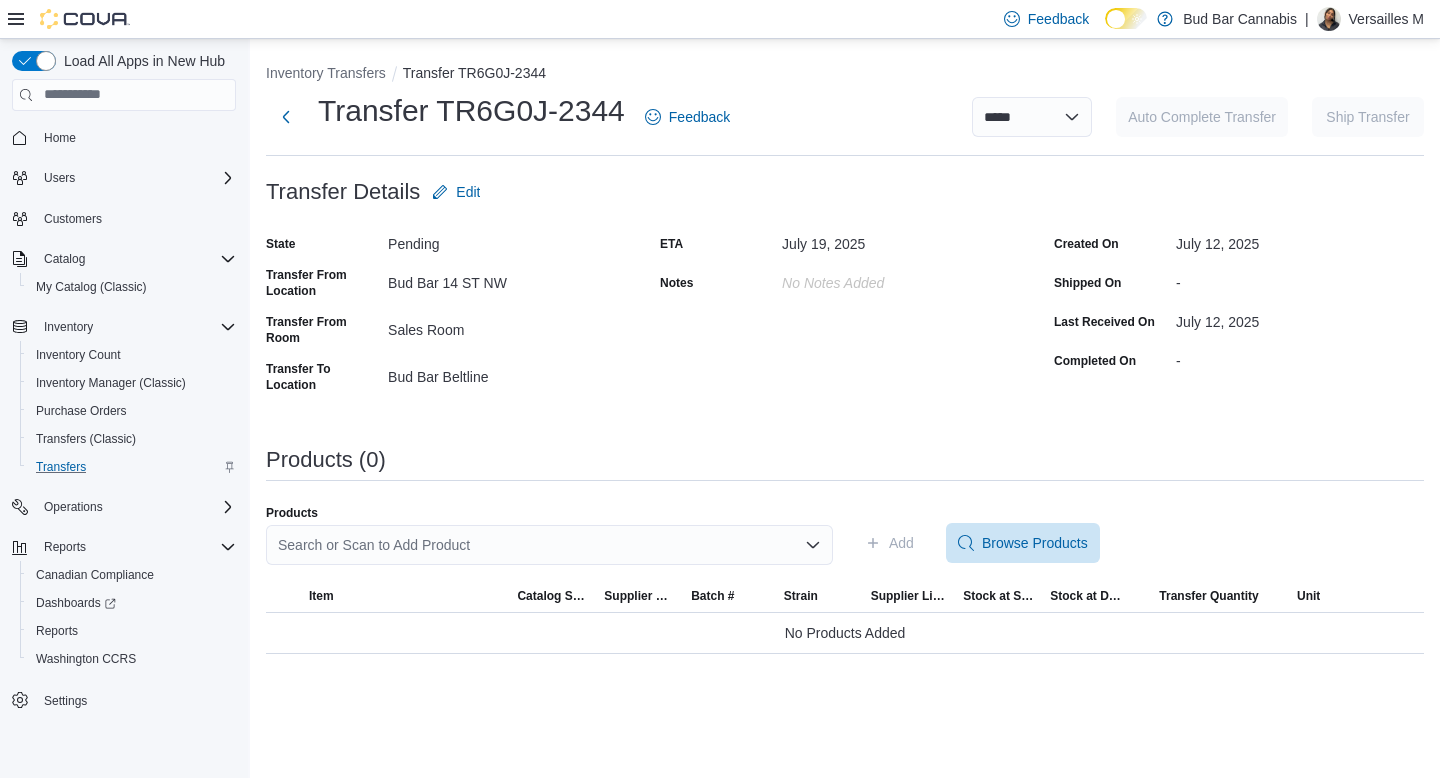click on "Search or Scan to Add Product" at bounding box center [549, 545] 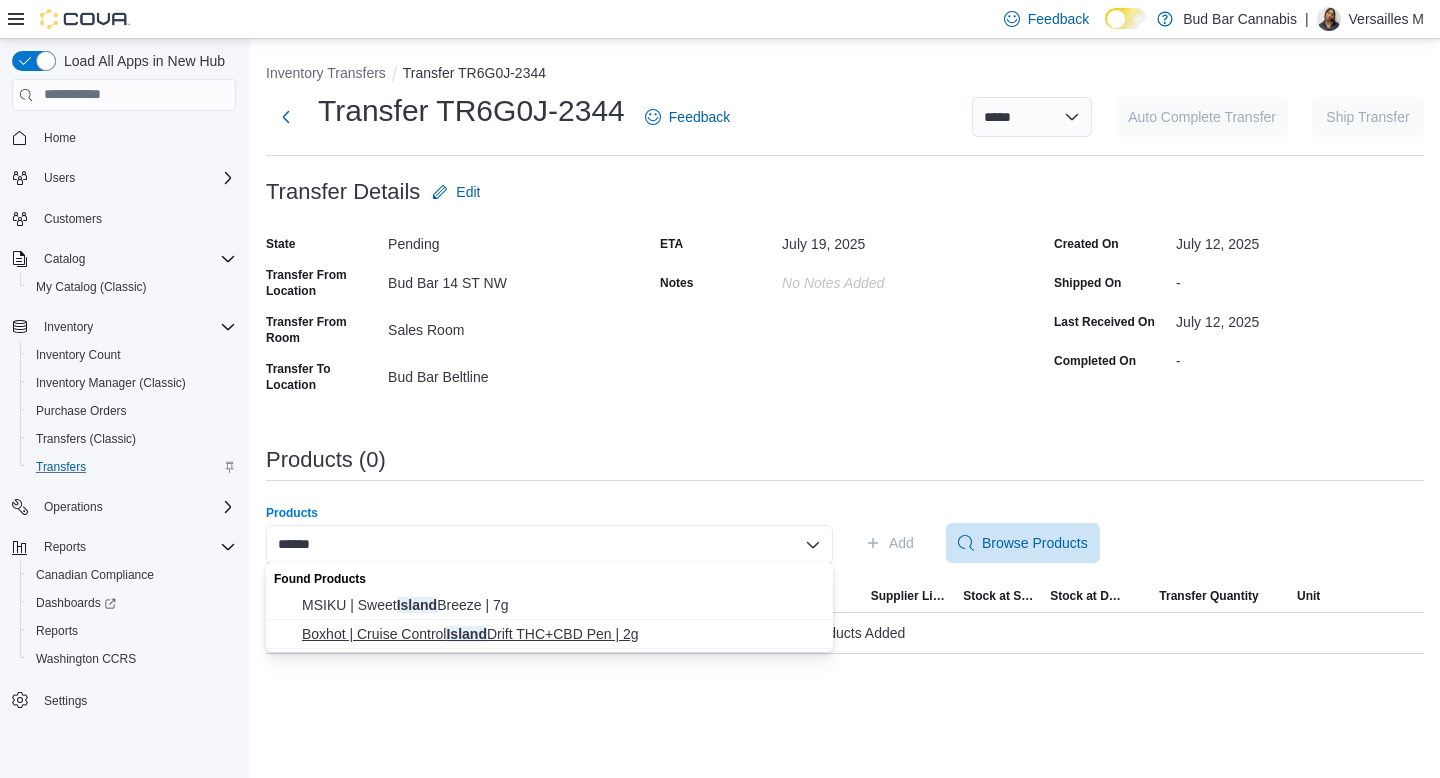 type on "******" 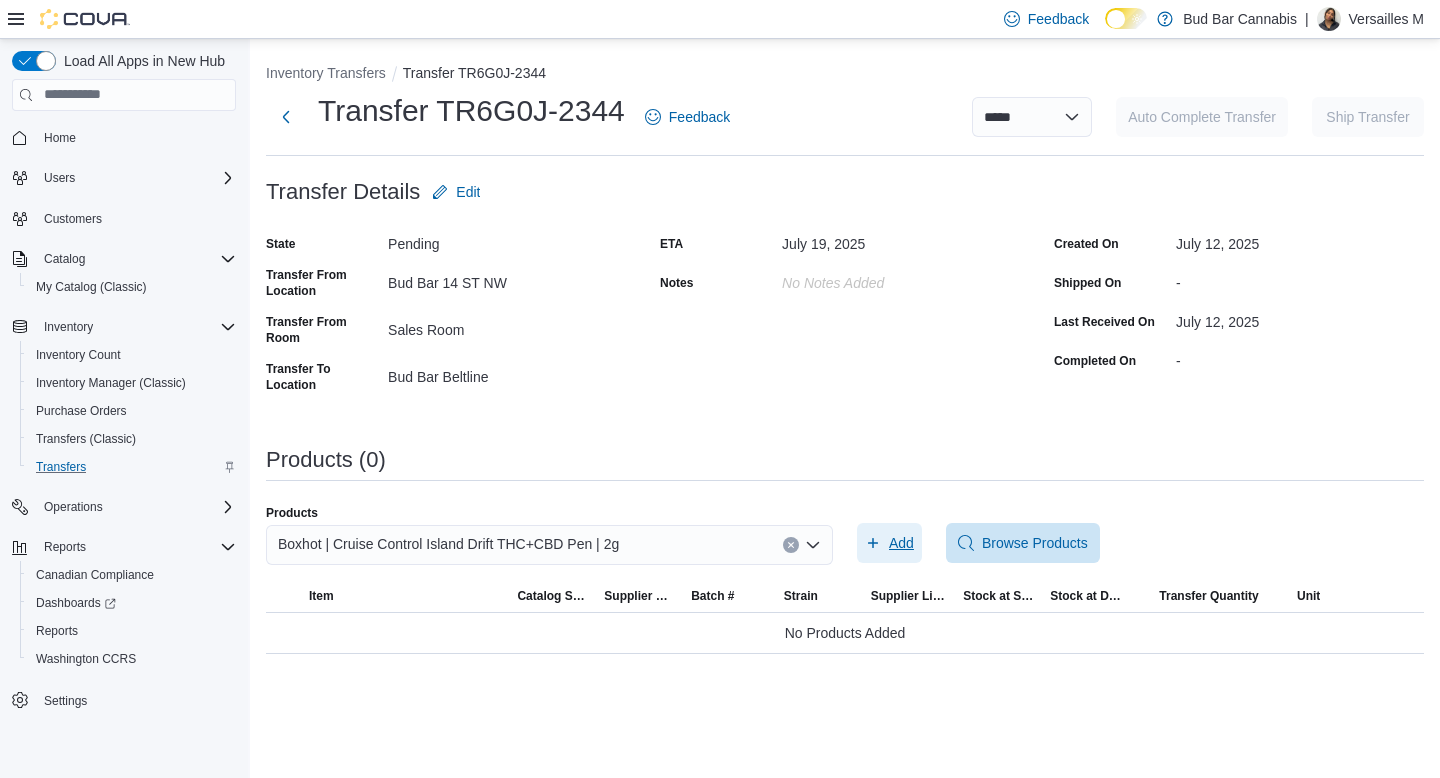 click on "Add" at bounding box center (901, 543) 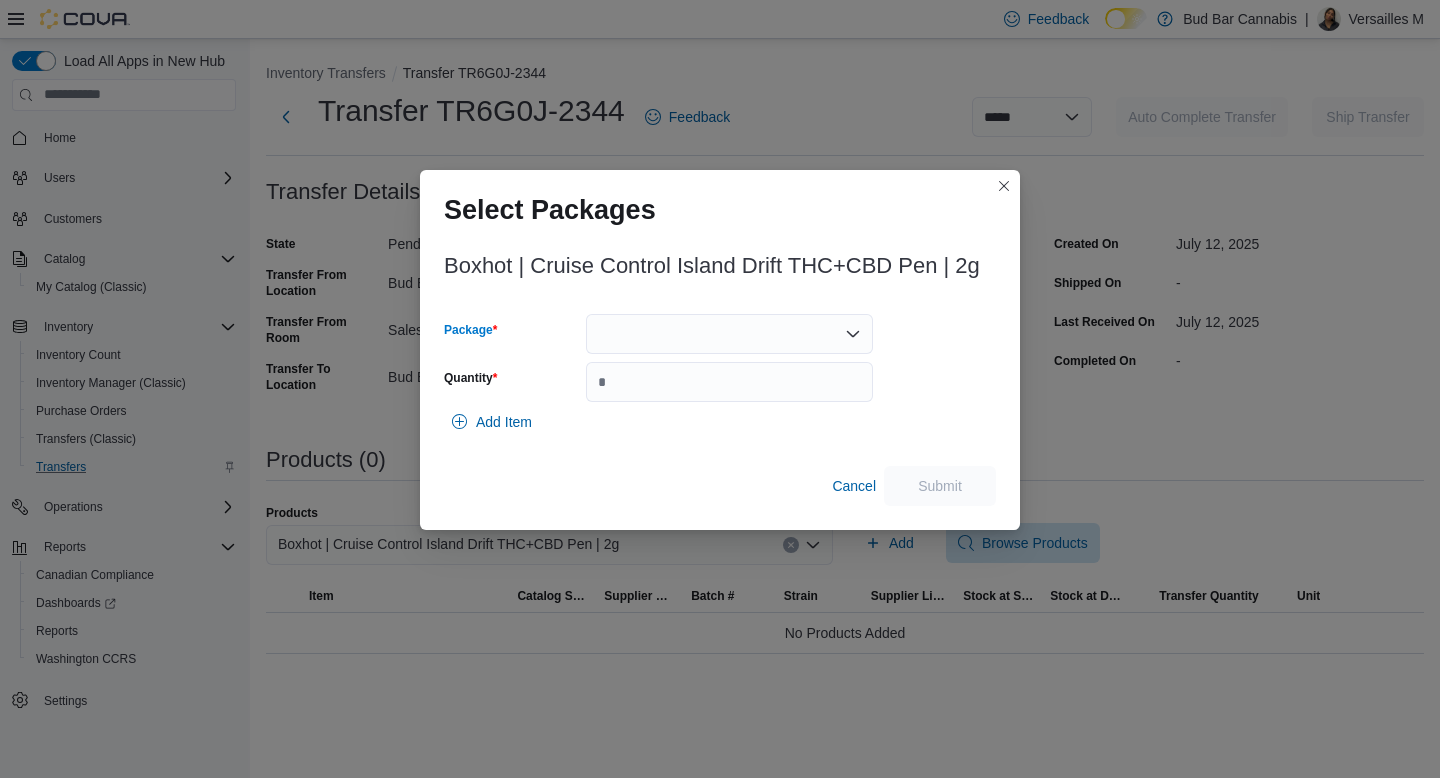 click at bounding box center [729, 334] 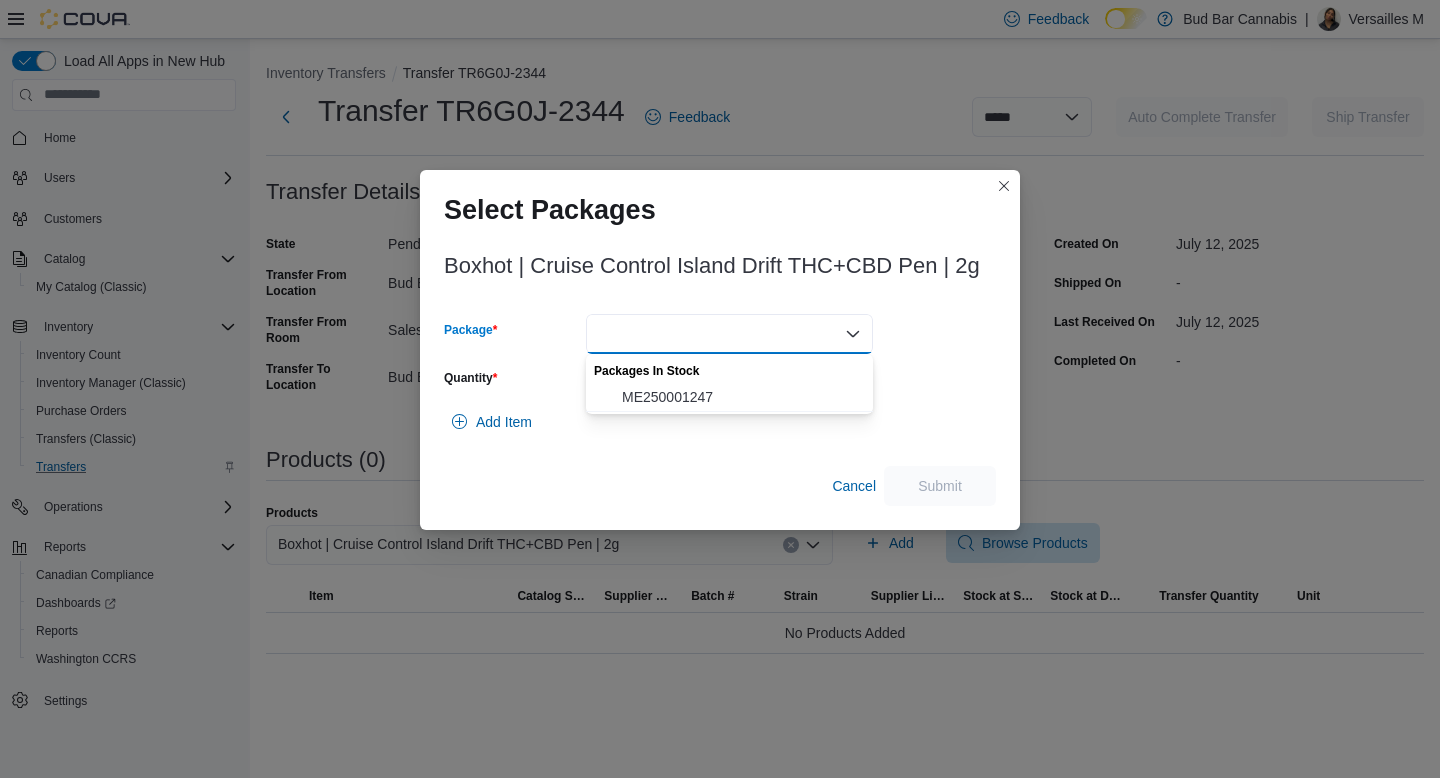 click on "Add Item" at bounding box center (720, 422) 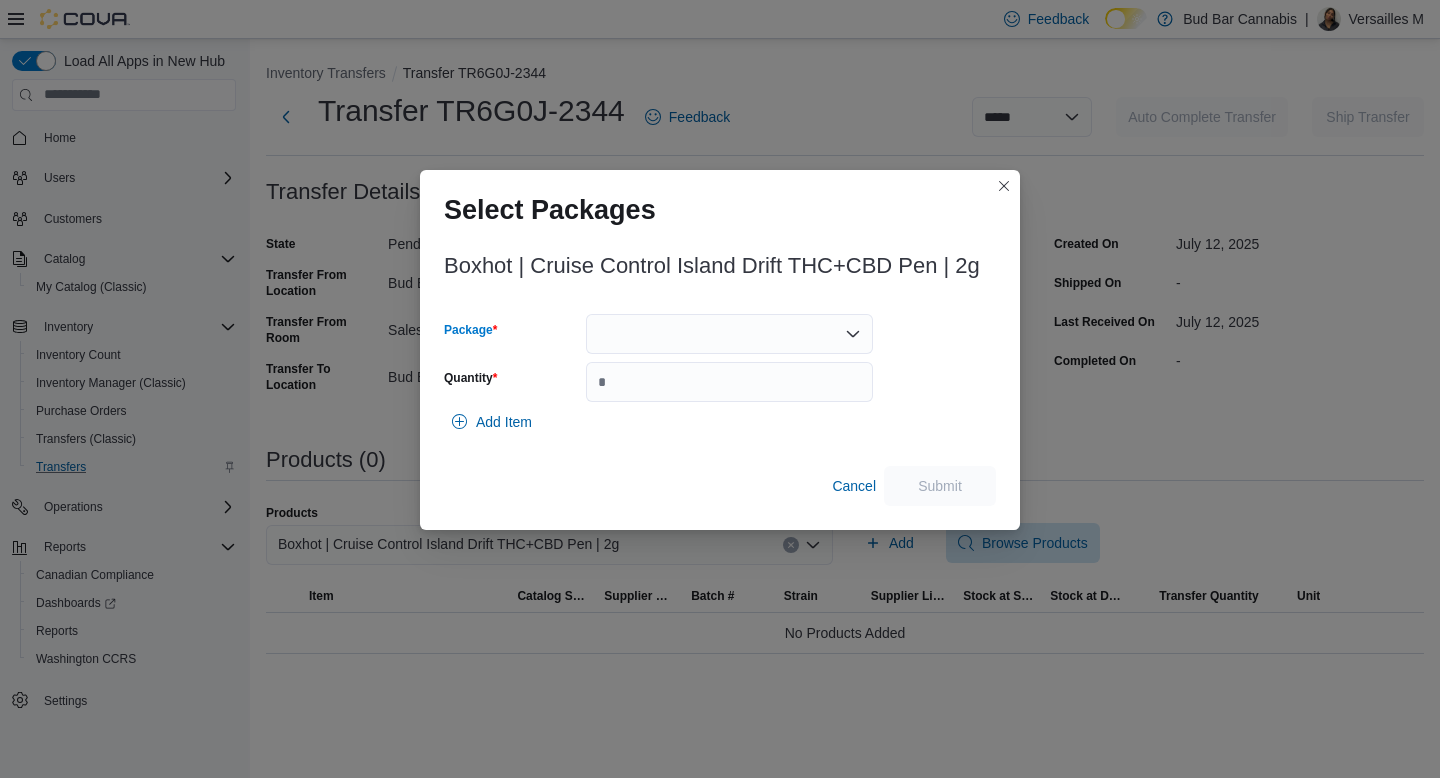 click at bounding box center [729, 334] 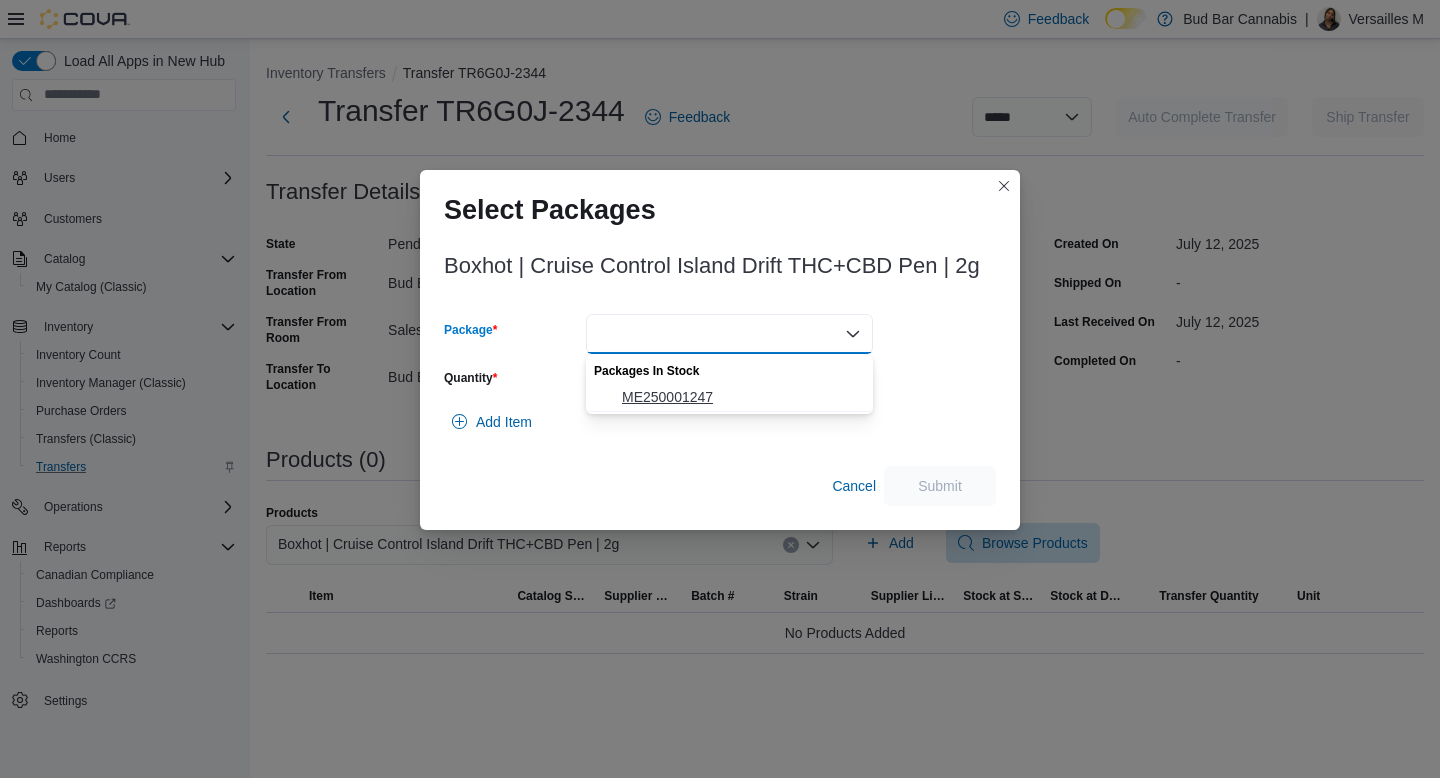 click on "ME250001247" at bounding box center [741, 397] 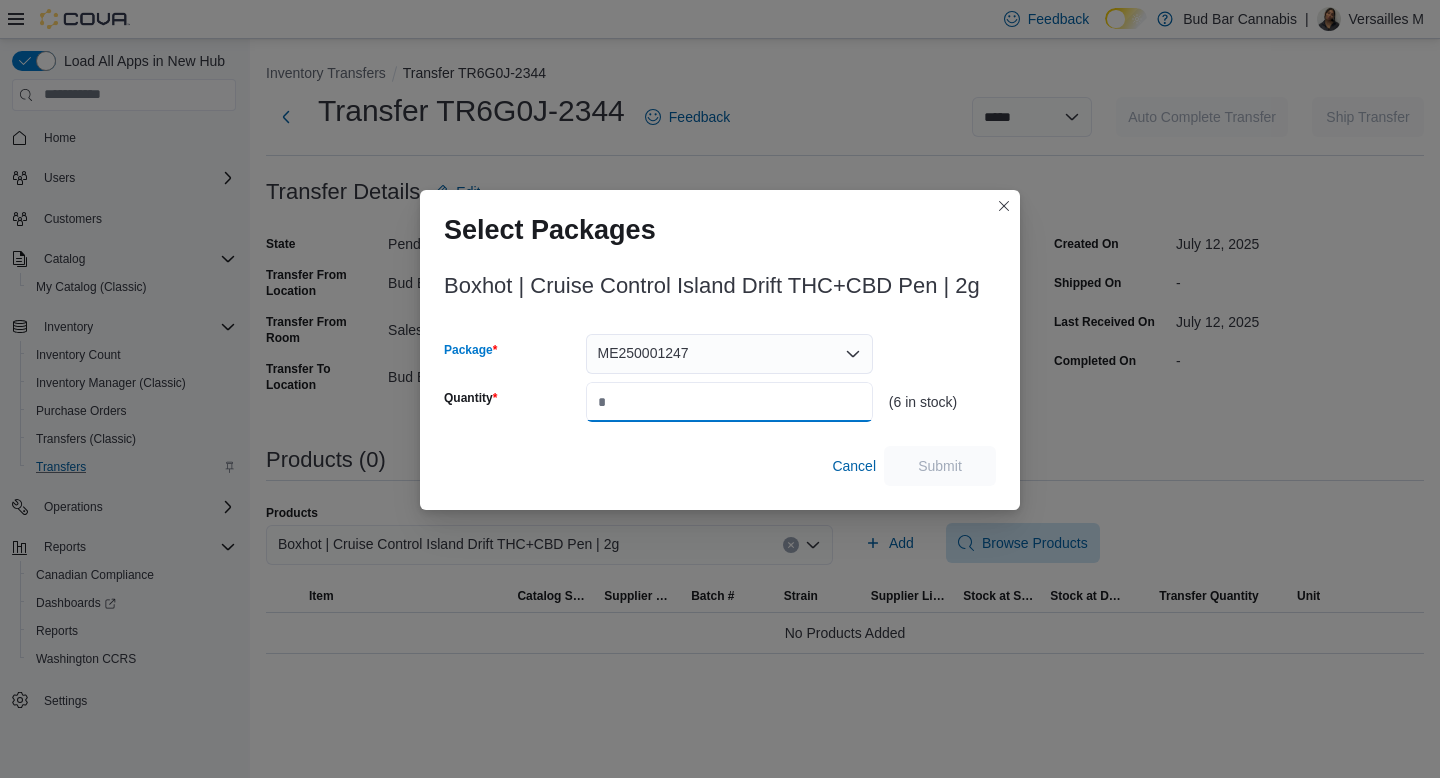 click on "Quantity" at bounding box center [729, 402] 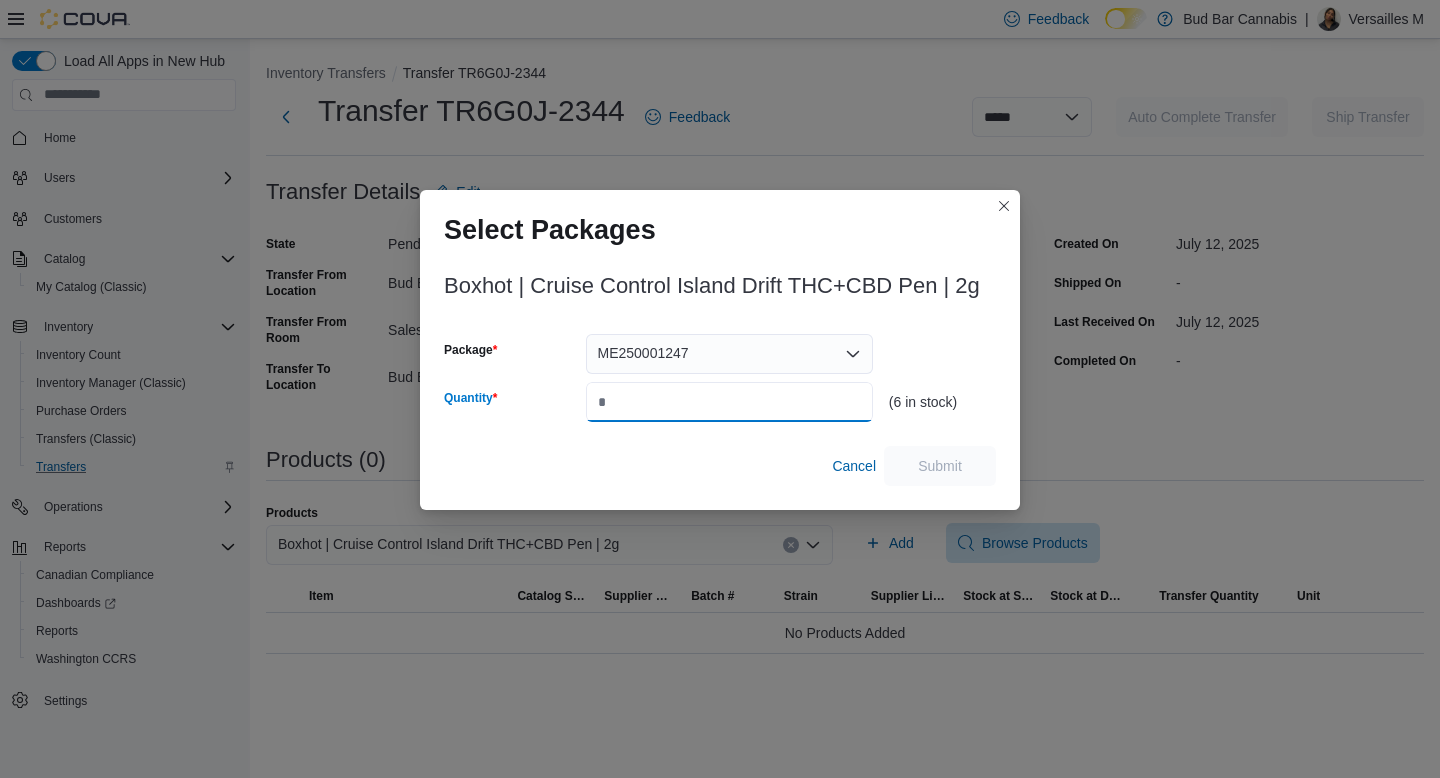 type on "*" 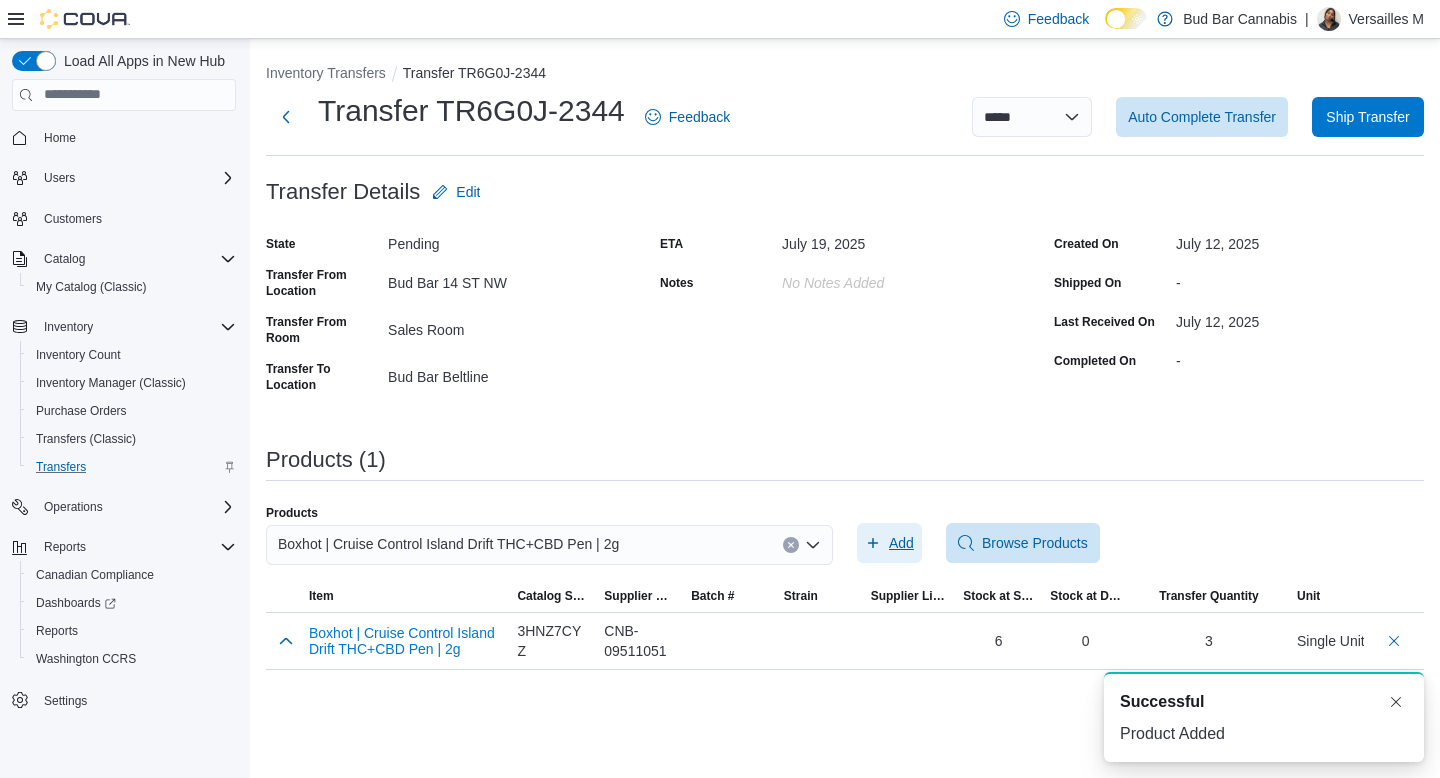 scroll, scrollTop: 0, scrollLeft: 0, axis: both 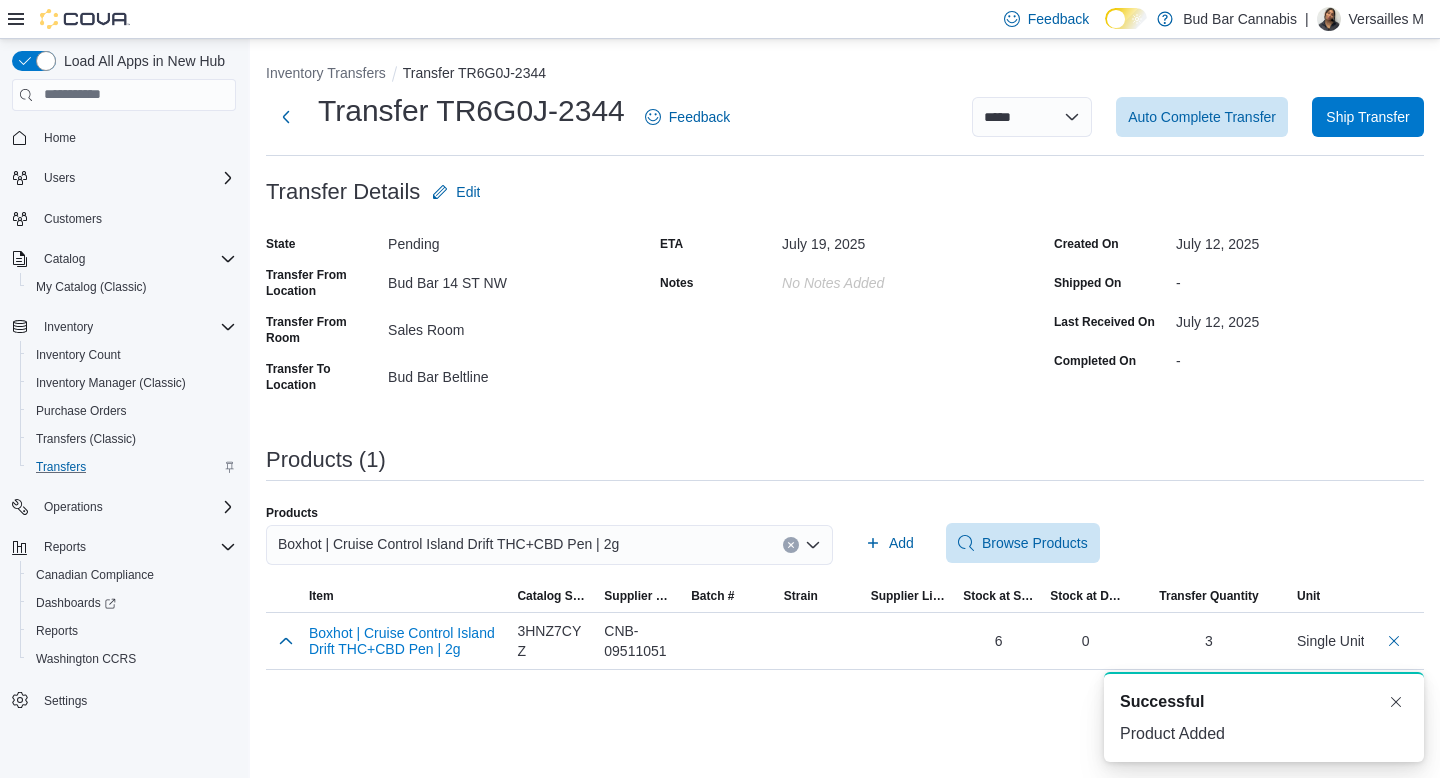 click 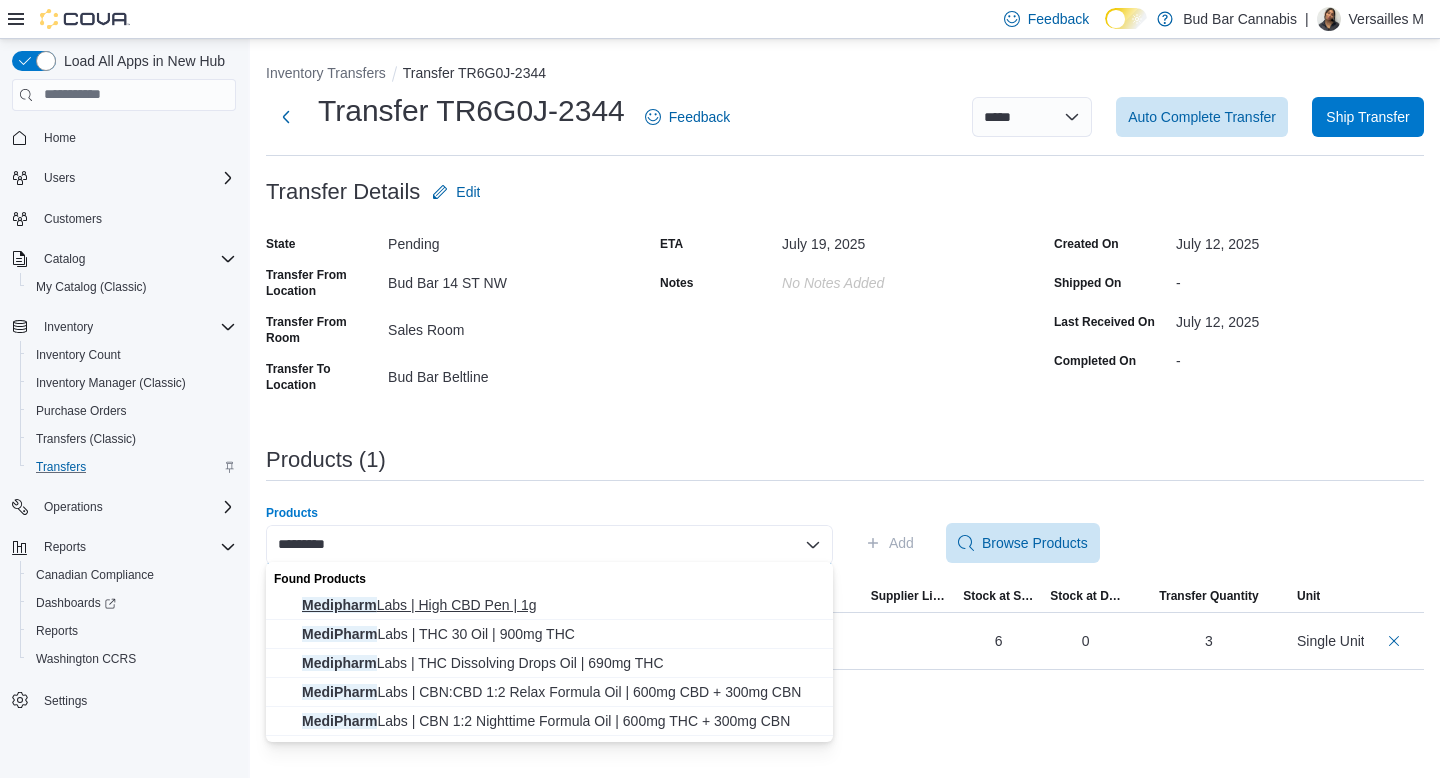 type on "*********" 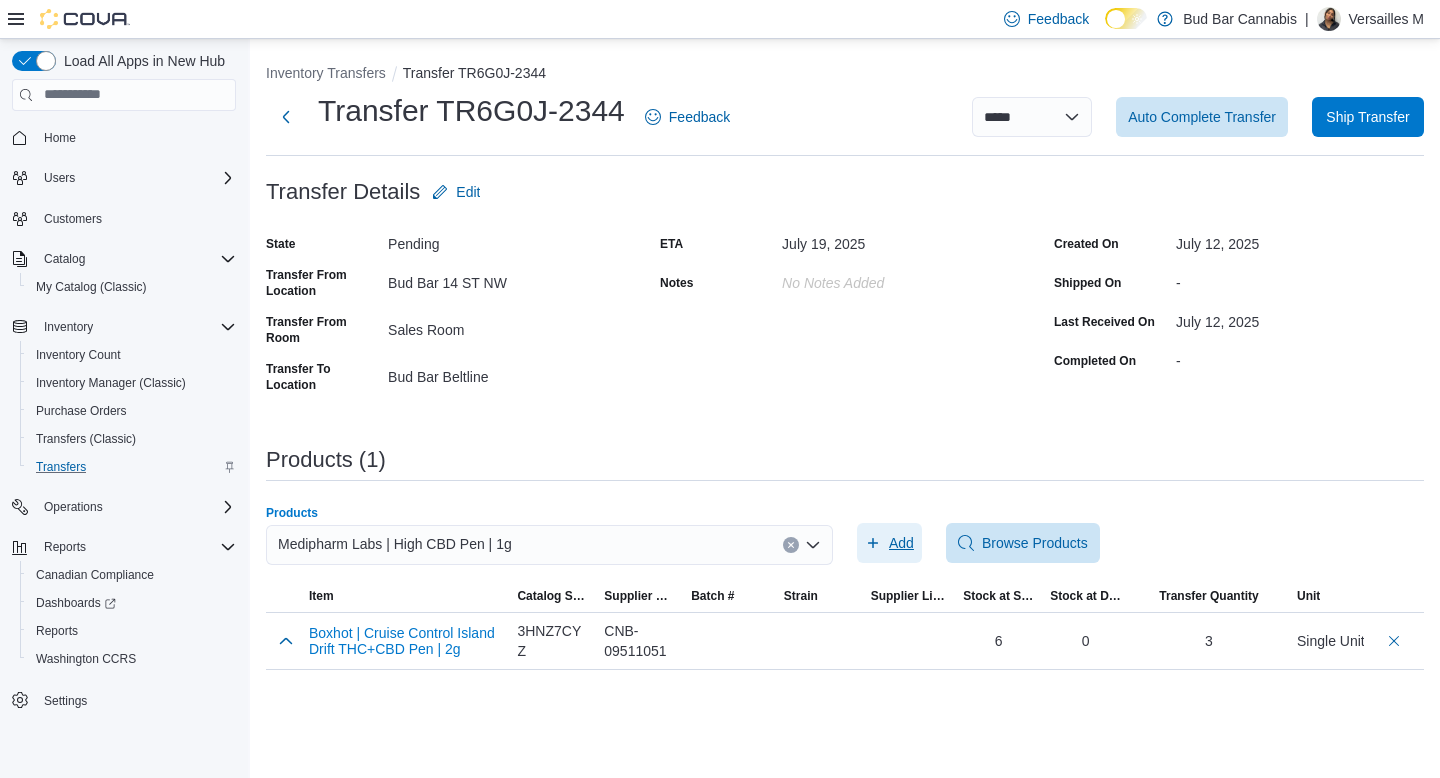 click 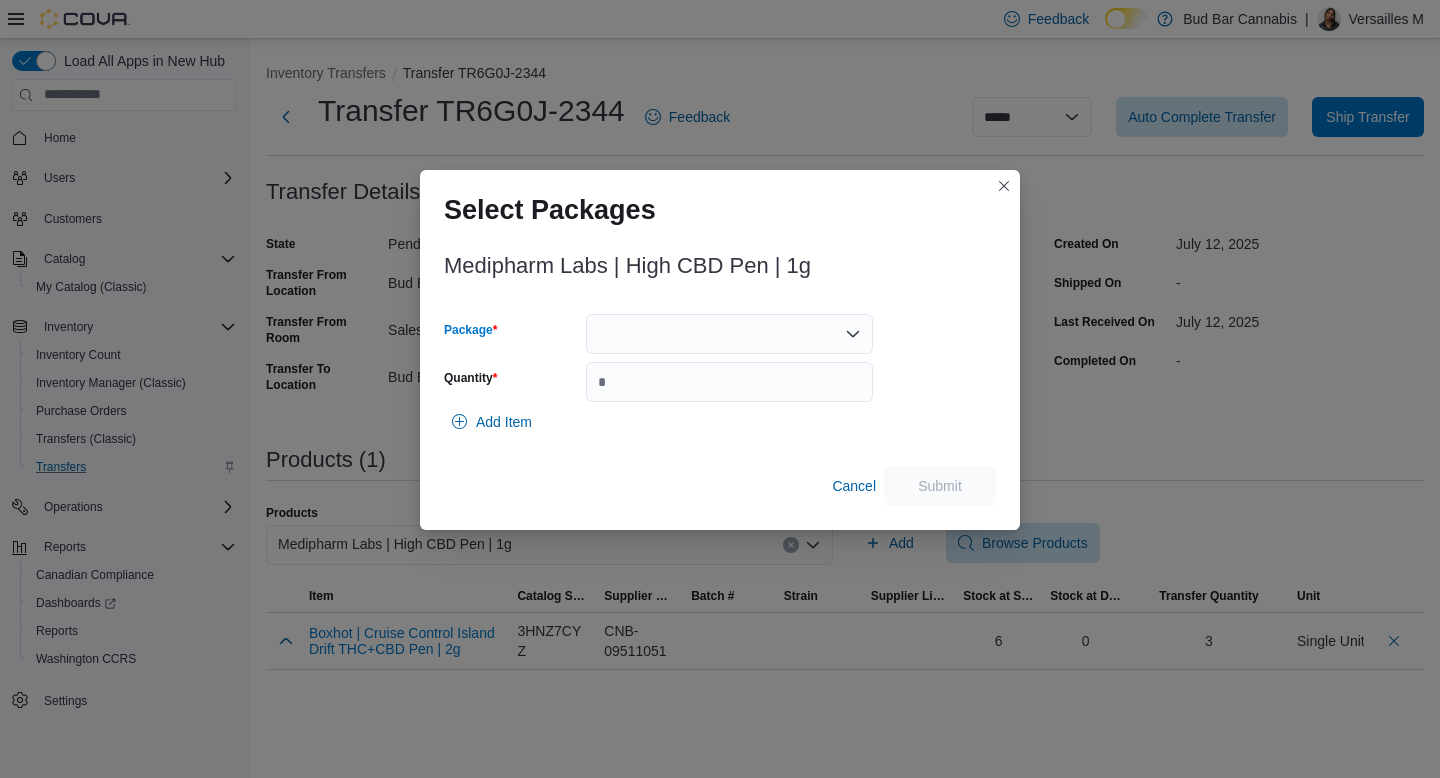 click at bounding box center (729, 334) 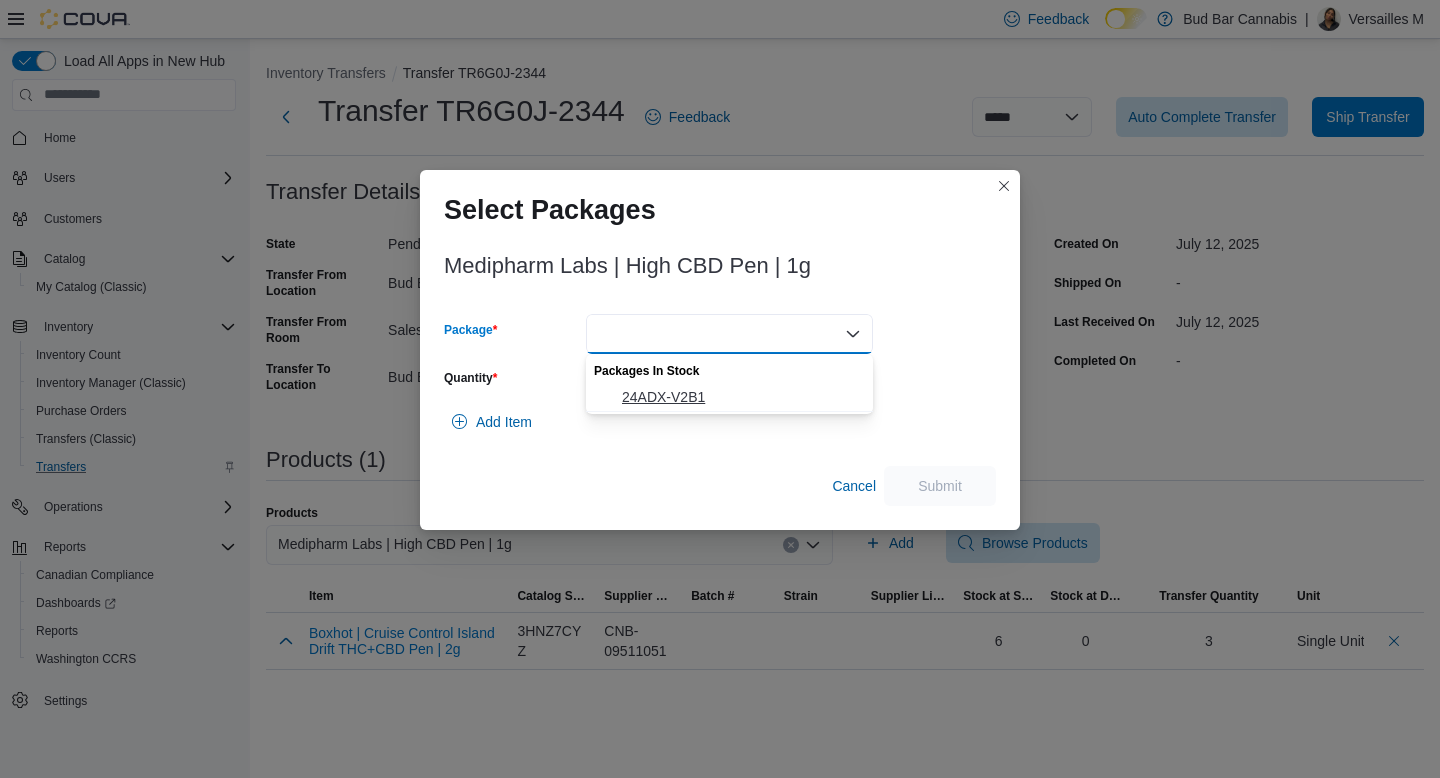 click on "24ADX-V2B1" at bounding box center (741, 397) 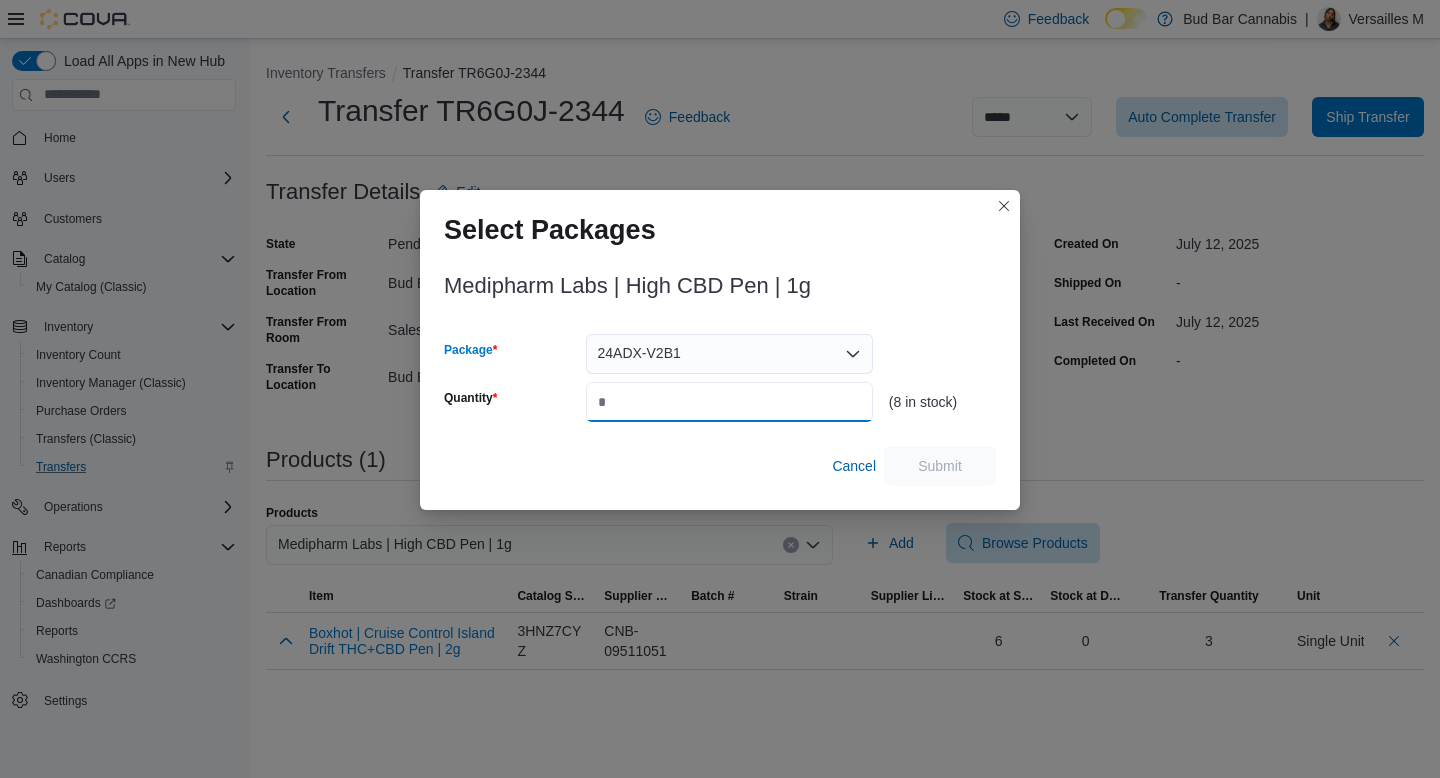 click on "Quantity" at bounding box center (729, 402) 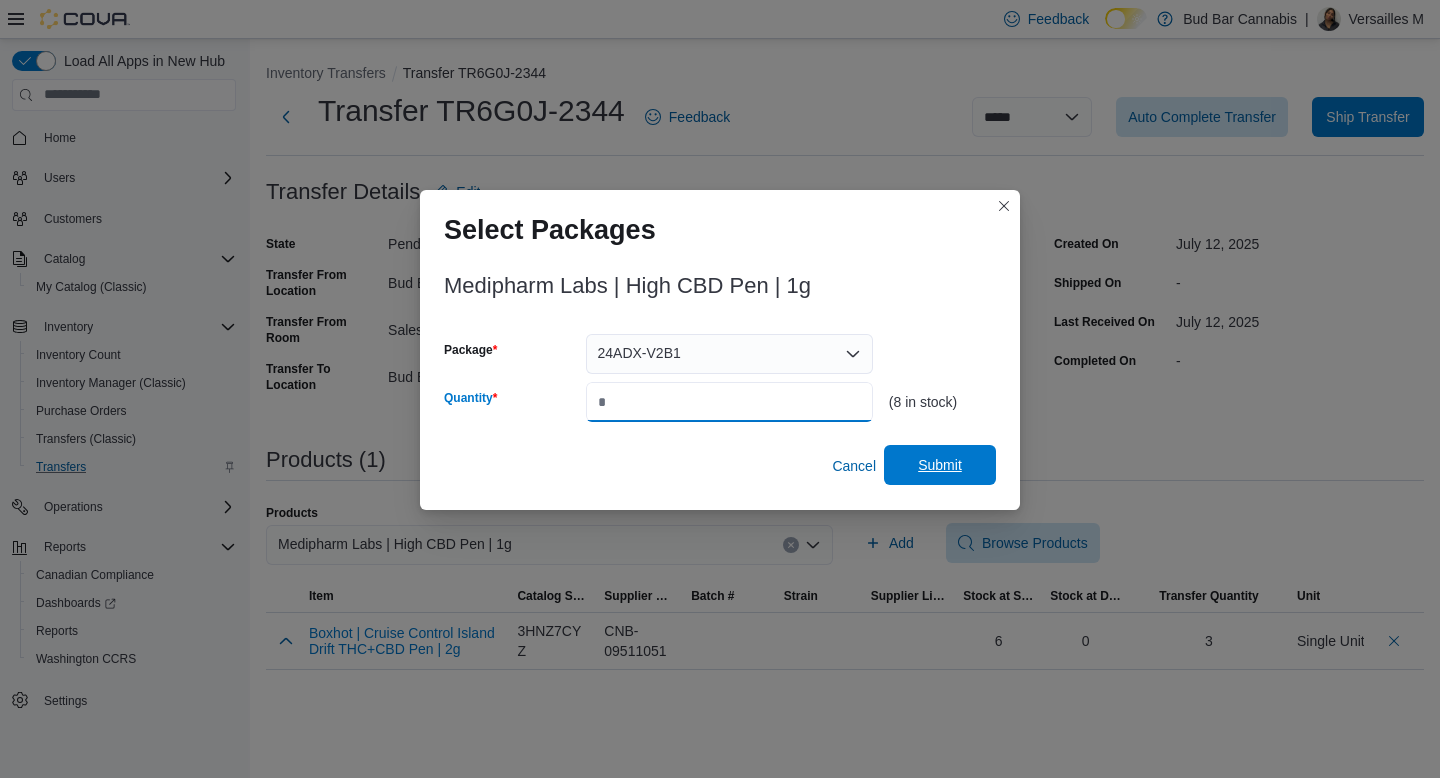 type on "*" 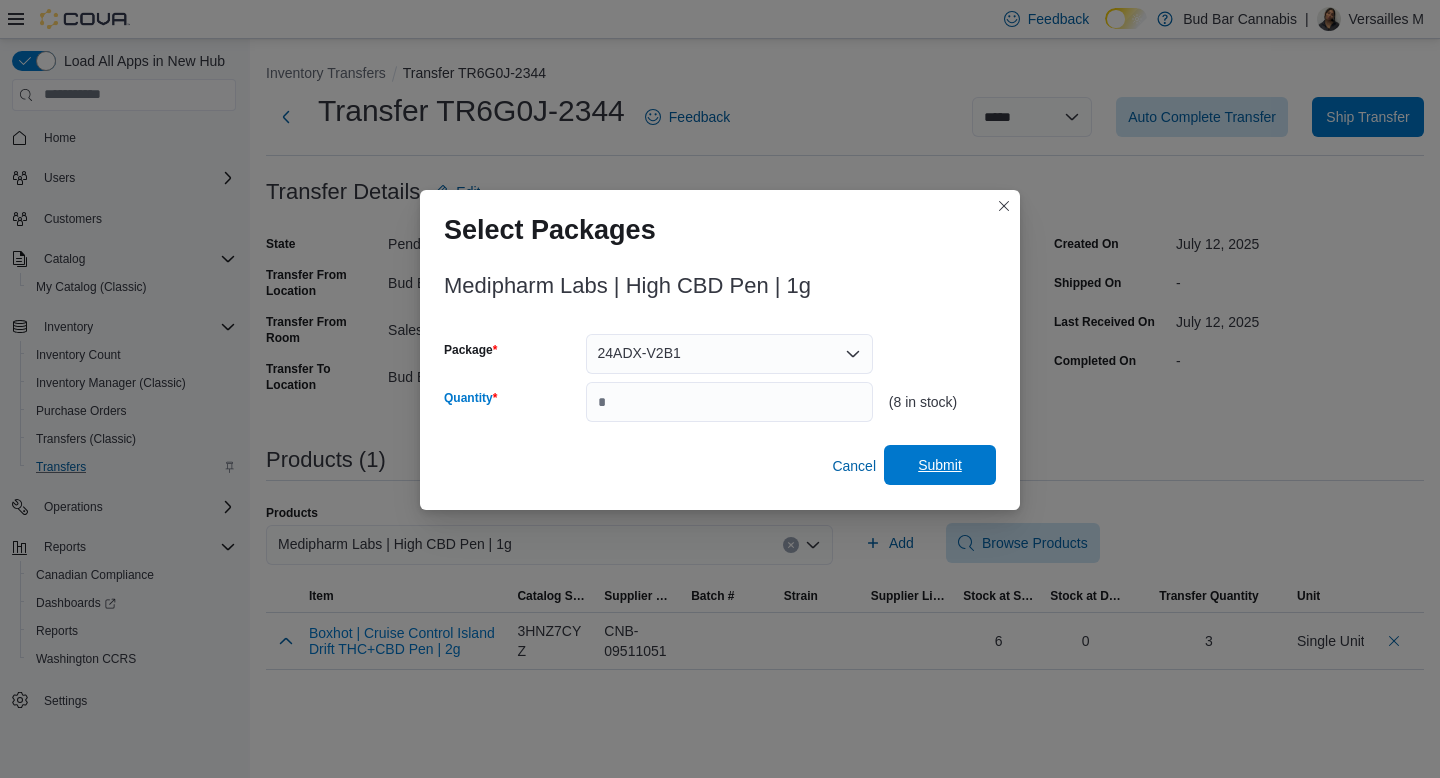 click on "Submit" at bounding box center (940, 465) 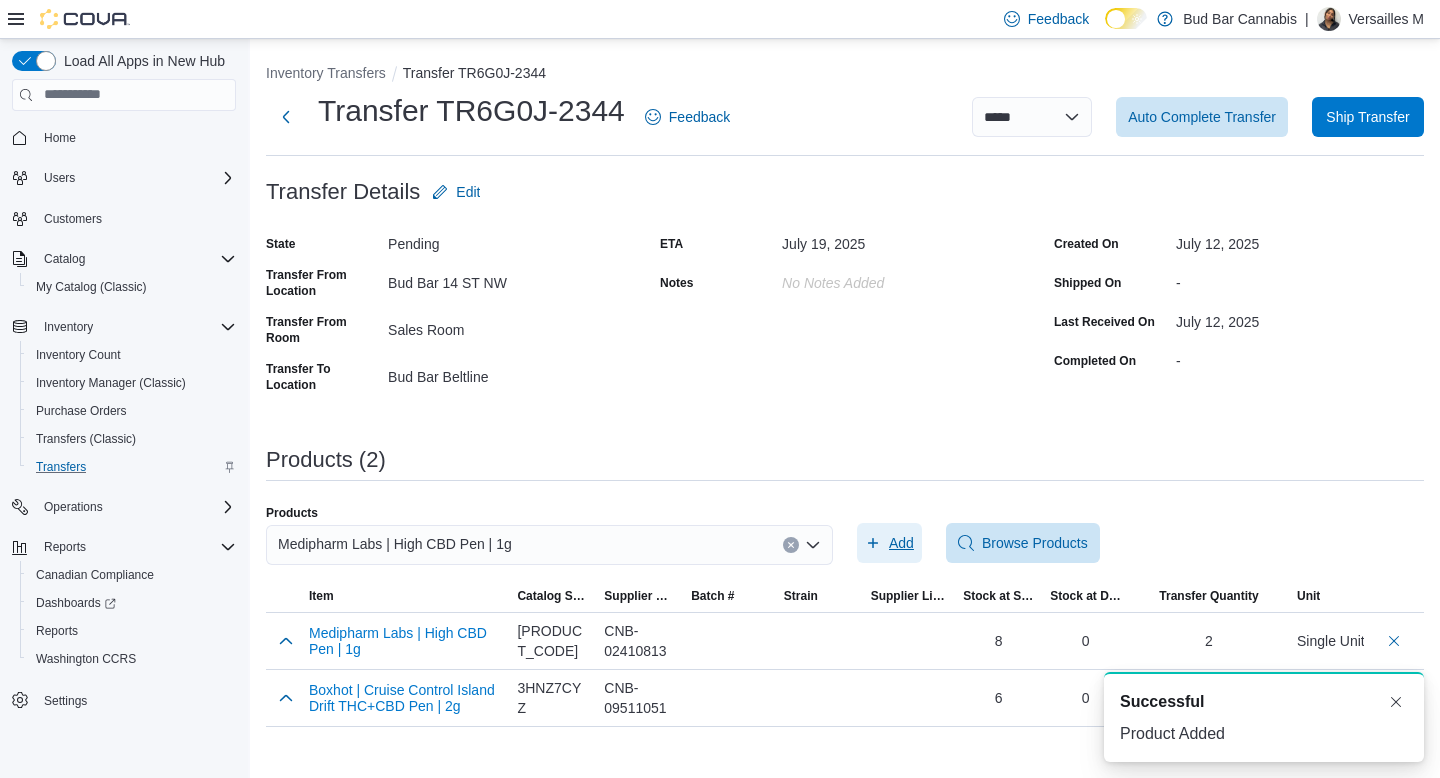 scroll, scrollTop: 0, scrollLeft: 0, axis: both 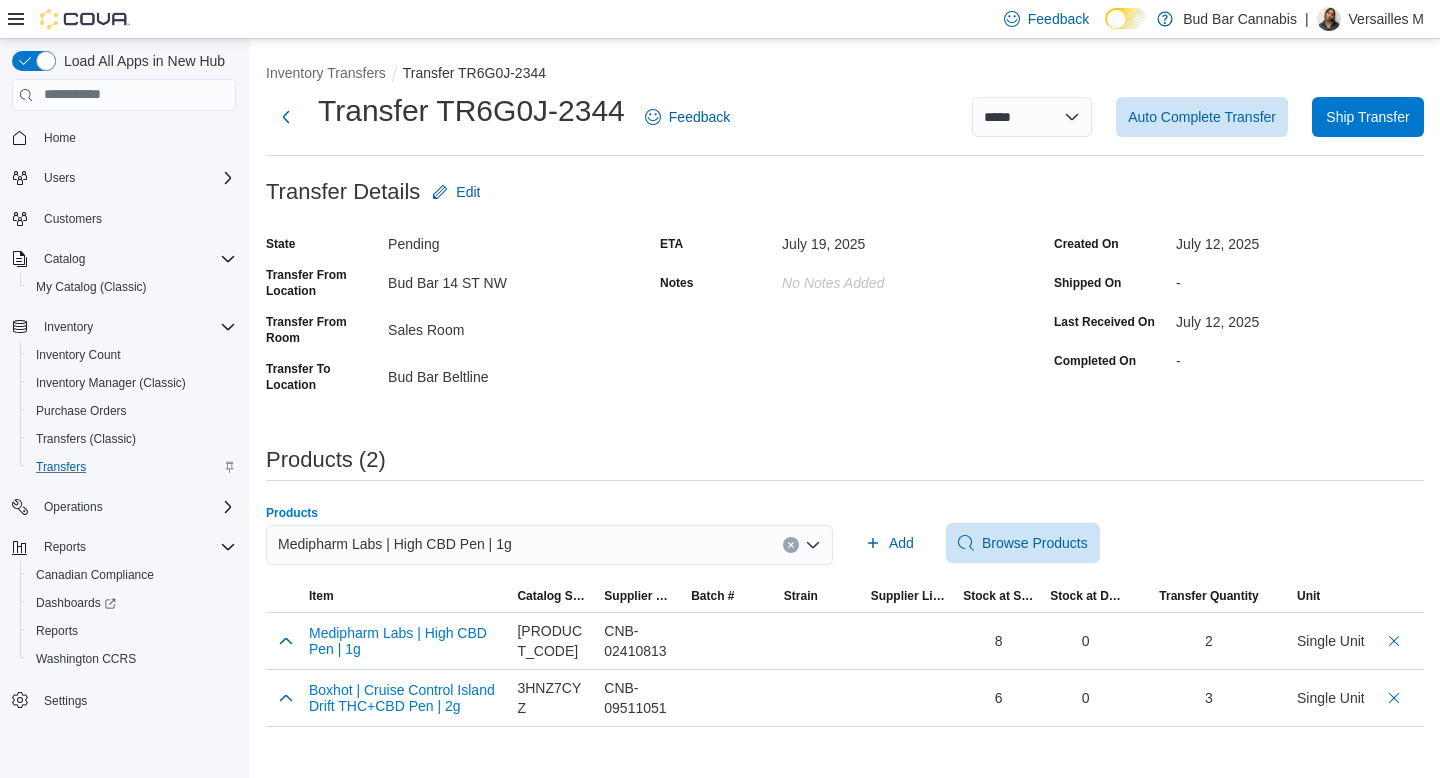 click 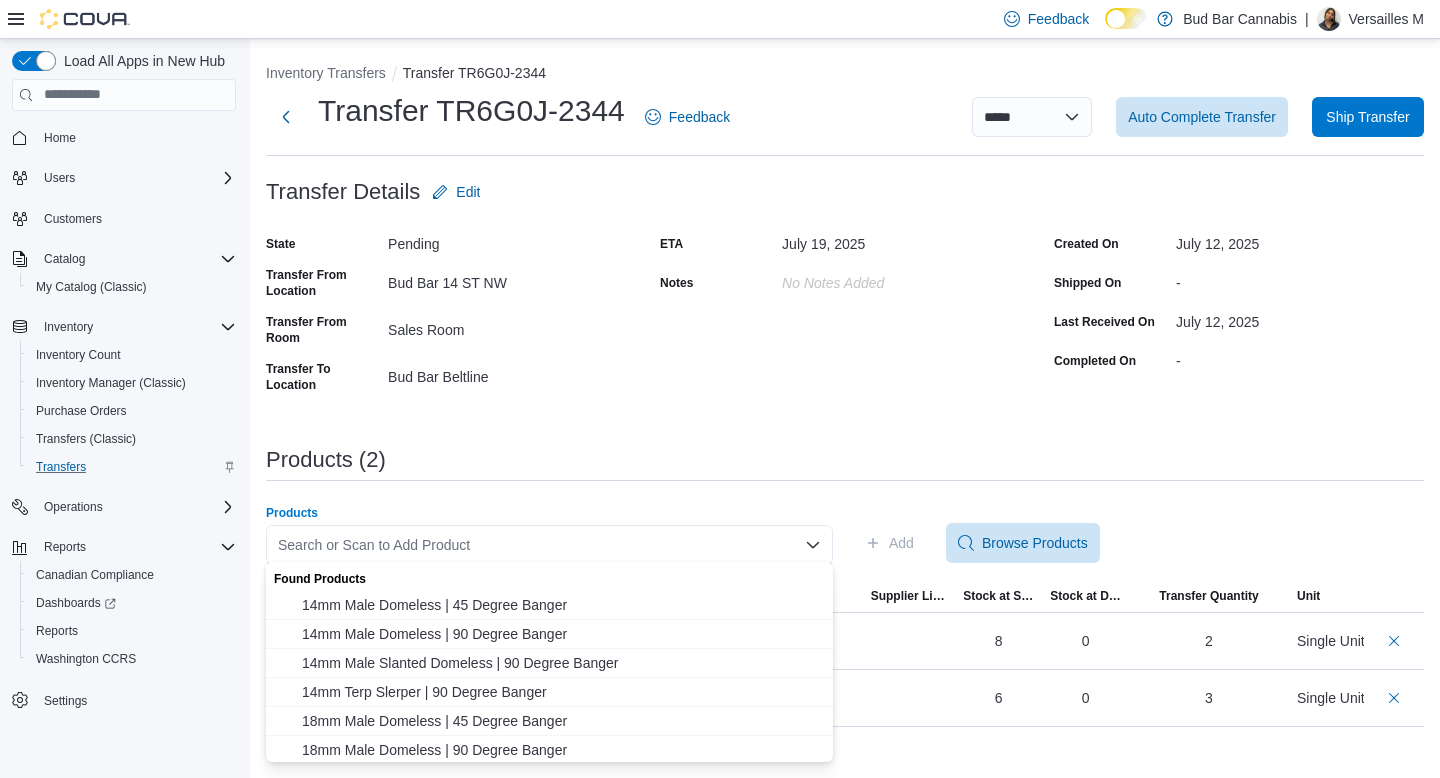 click on "Search or Scan to Add Product" at bounding box center (549, 545) 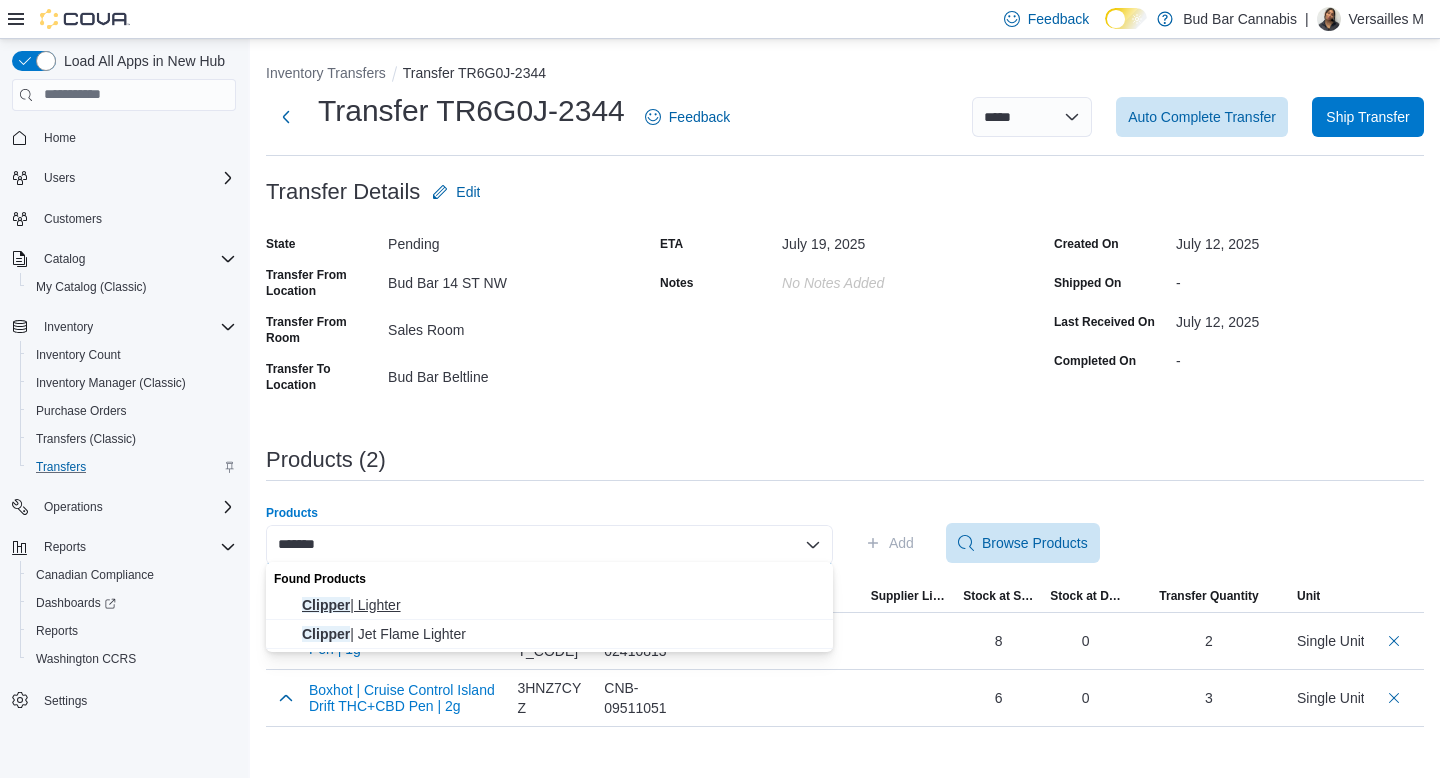 type on "*******" 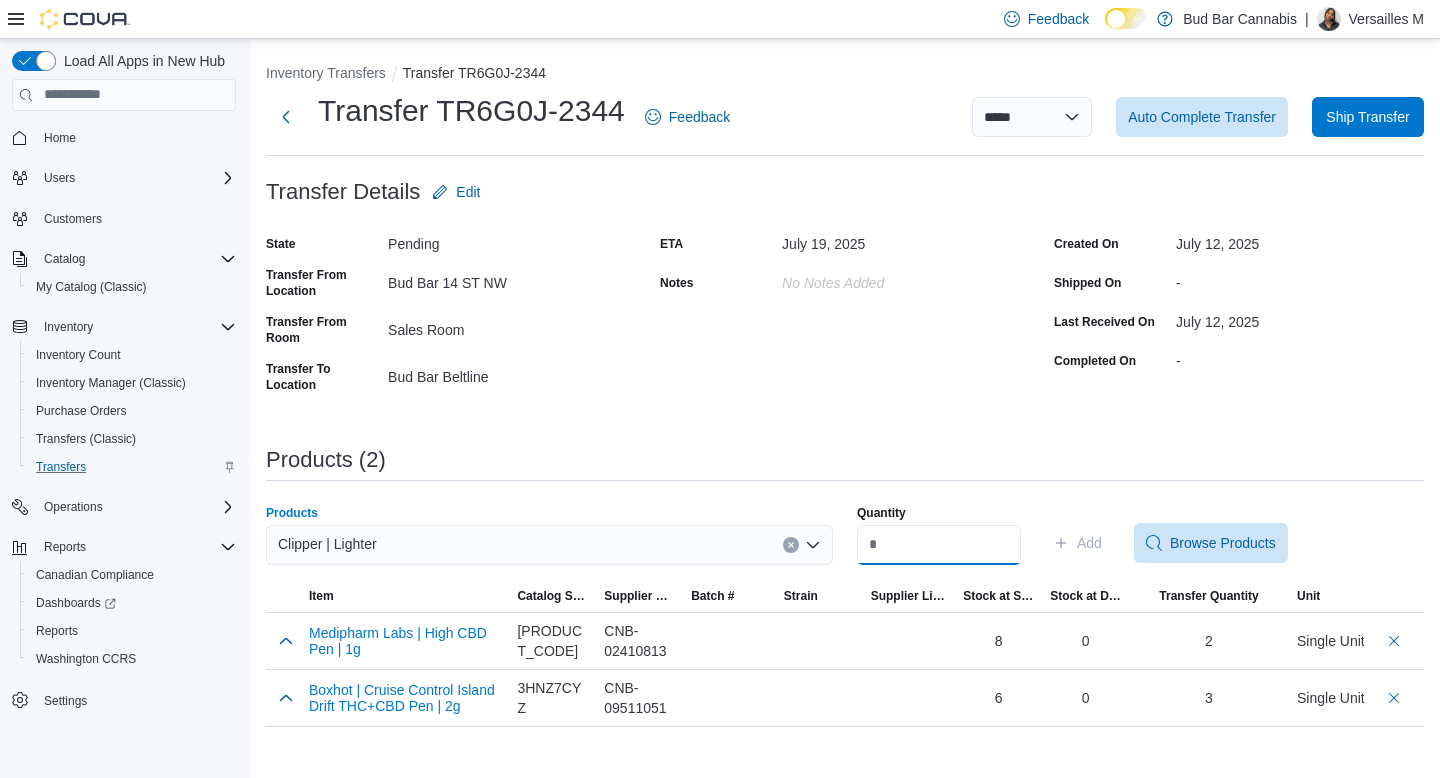 click on "Quantity" at bounding box center (939, 545) 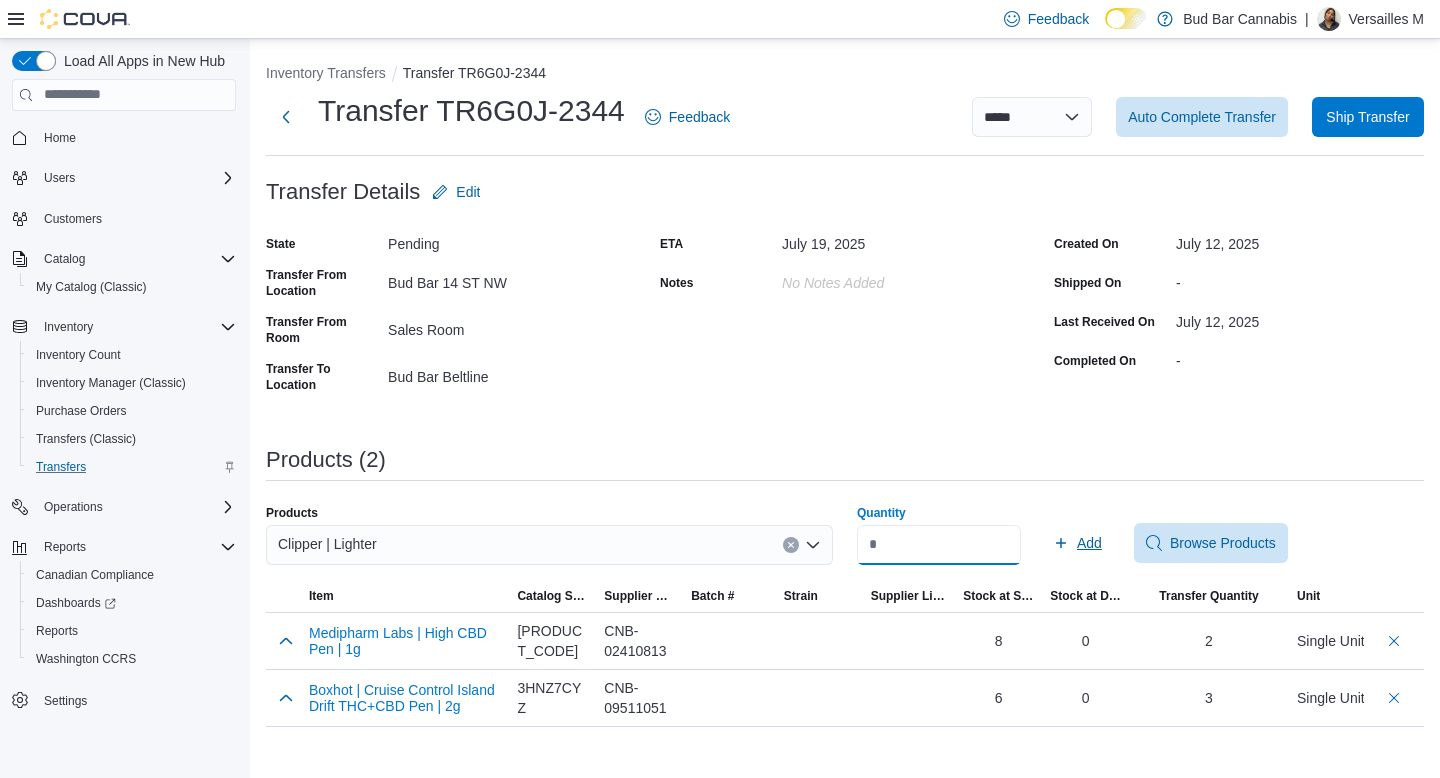 type on "**" 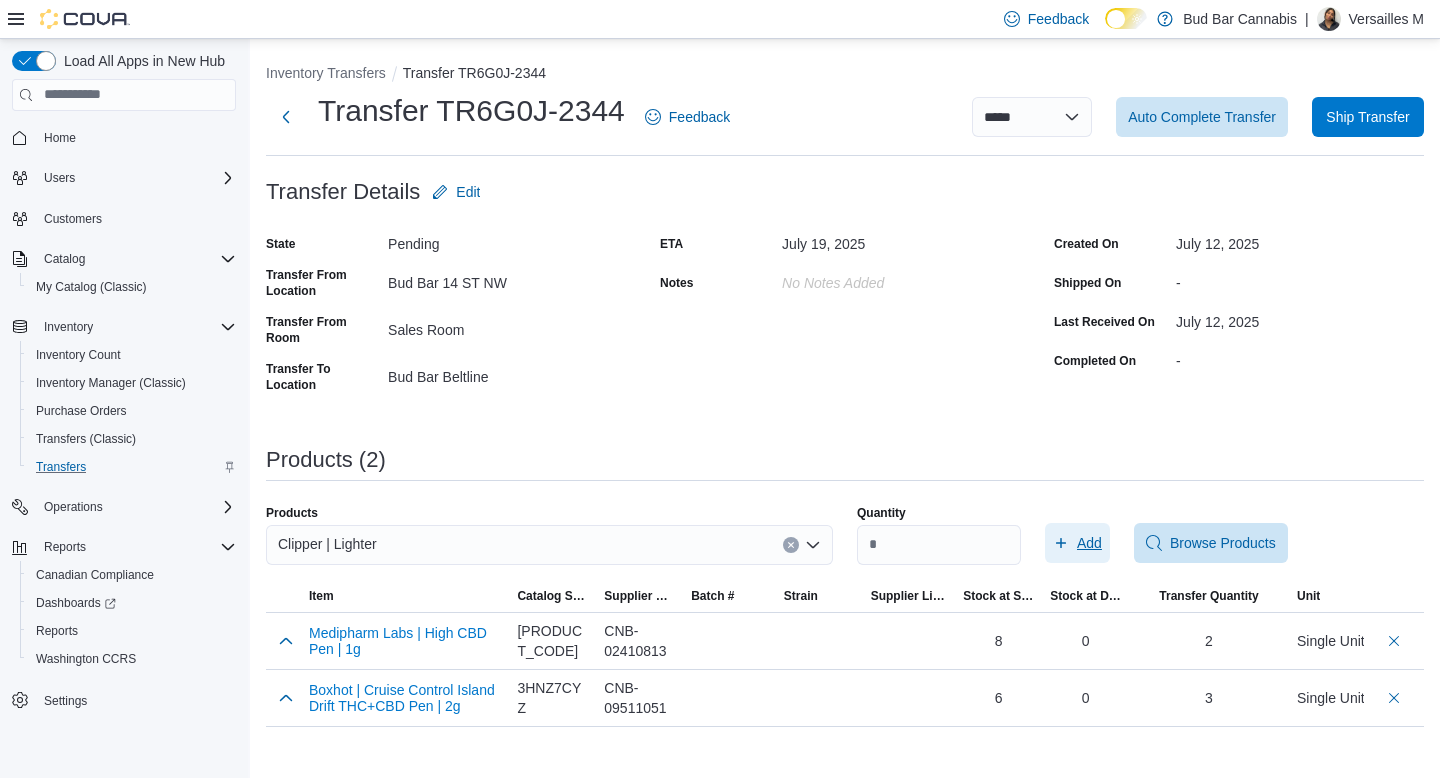 click on "Add" at bounding box center [1077, 543] 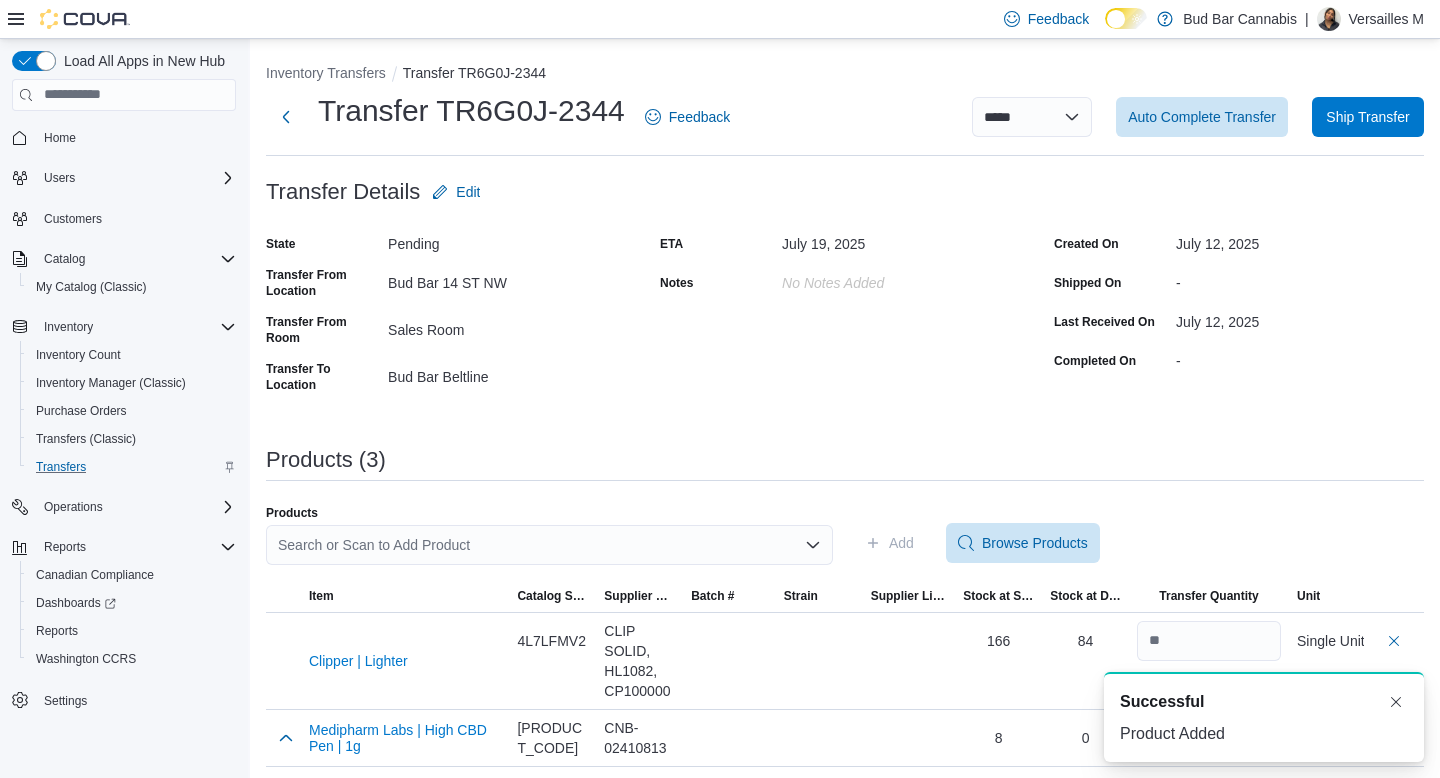 scroll, scrollTop: 0, scrollLeft: 0, axis: both 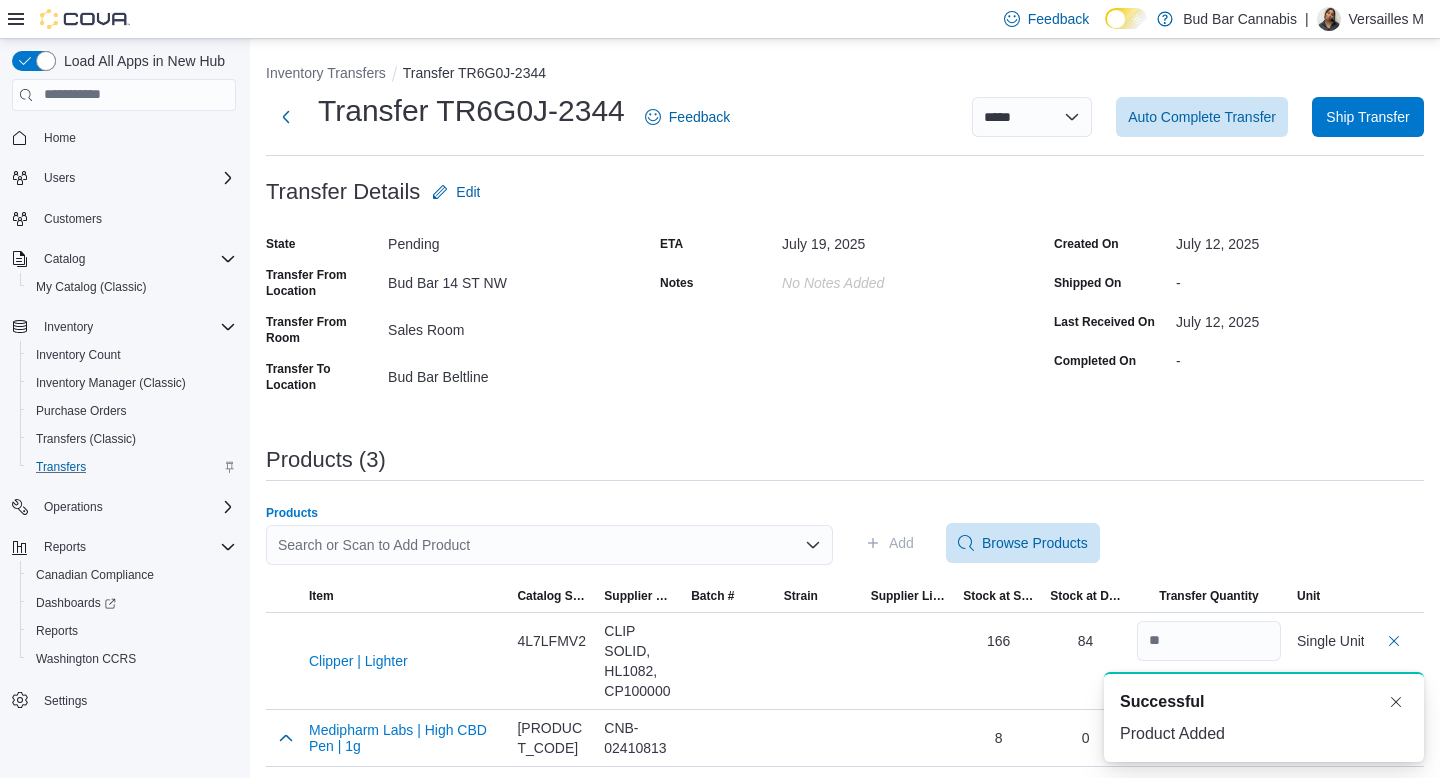 click 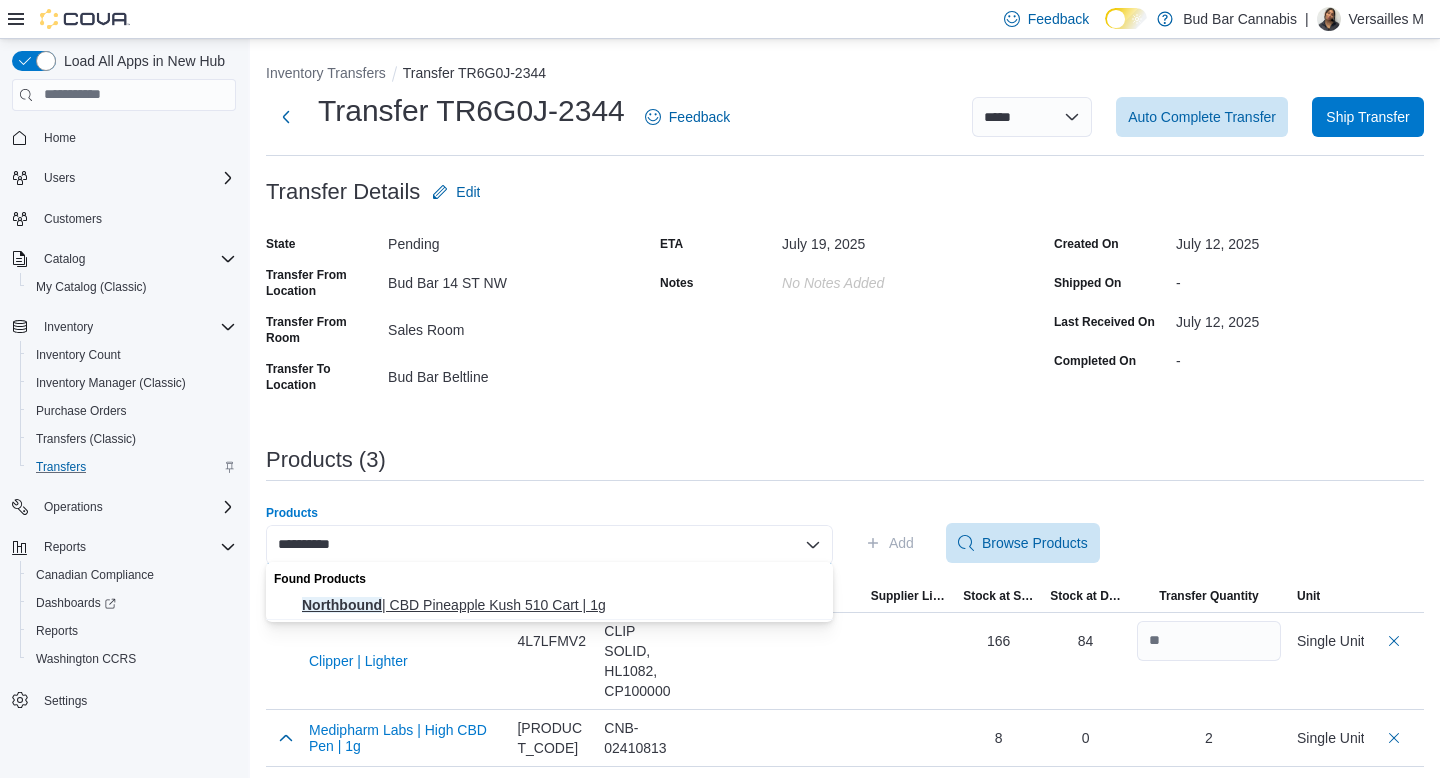 type on "**********" 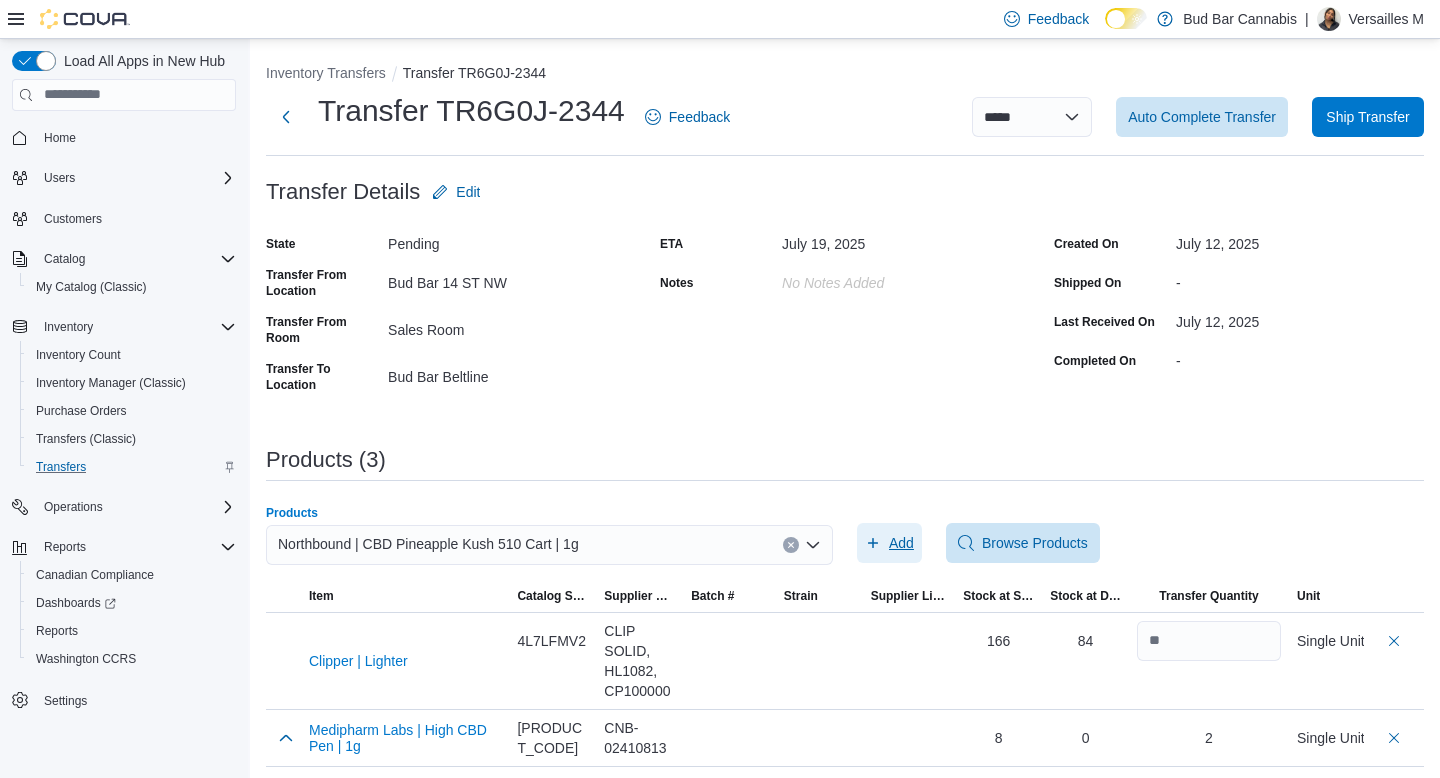click on "Add" at bounding box center [889, 543] 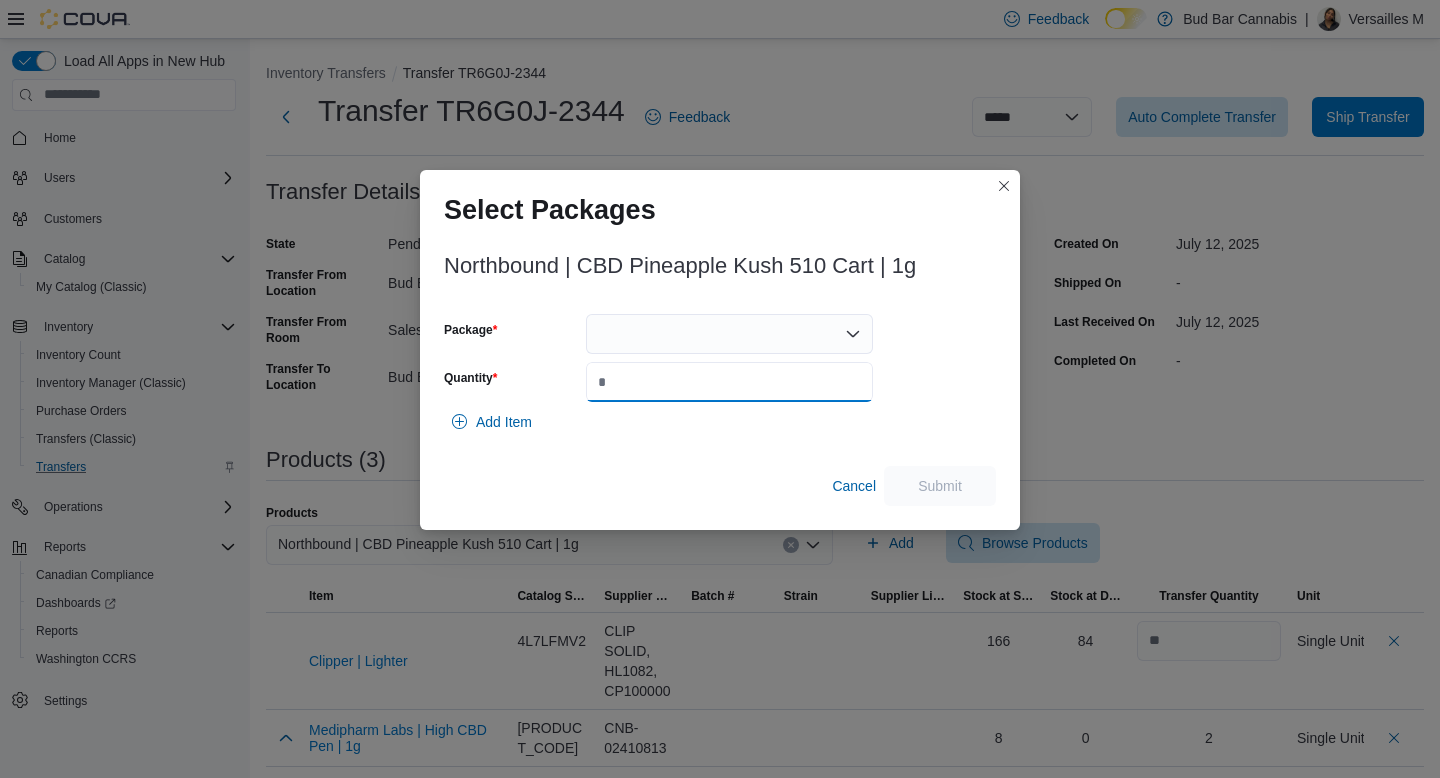 click on "Quantity" at bounding box center [729, 382] 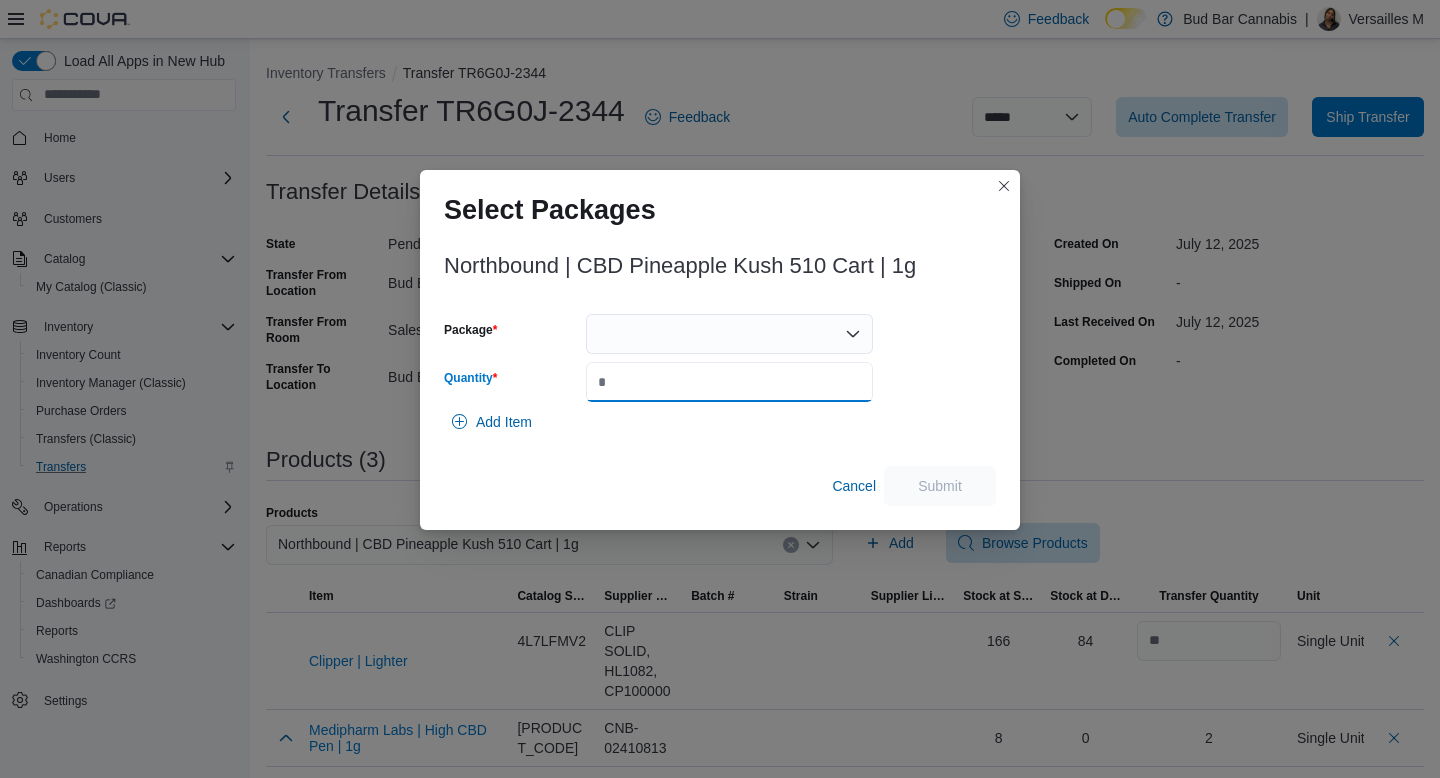 type on "*" 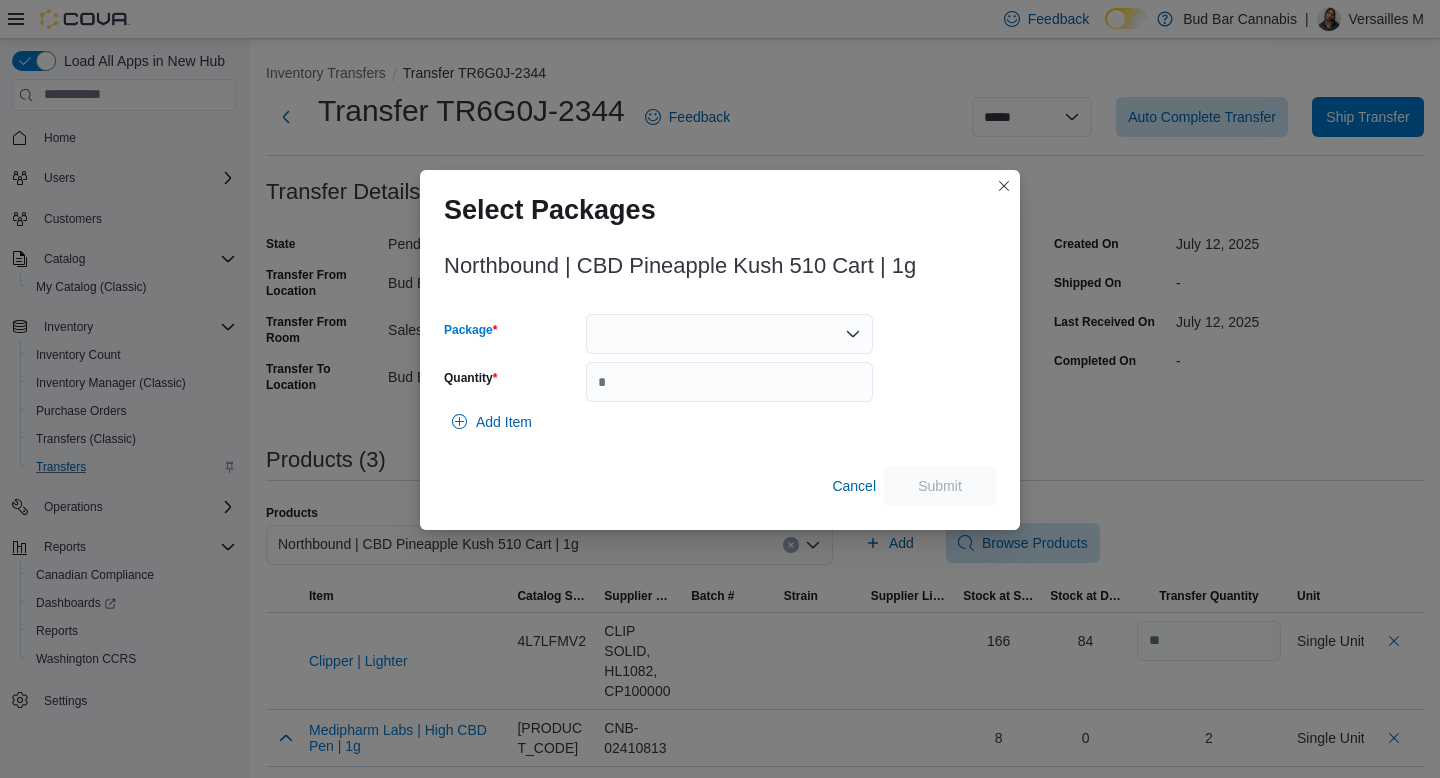 click at bounding box center (729, 334) 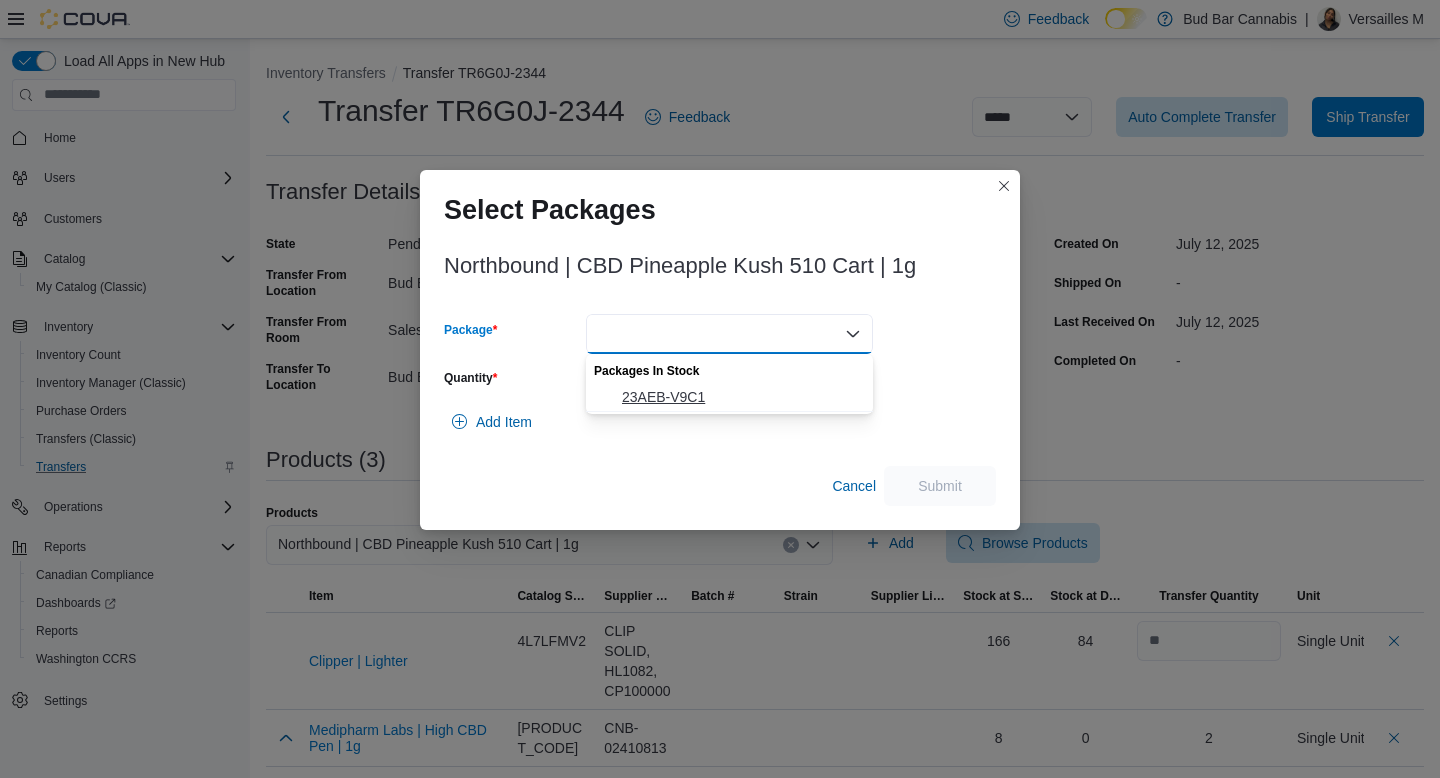 click on "23AEB-V9C1" at bounding box center (741, 397) 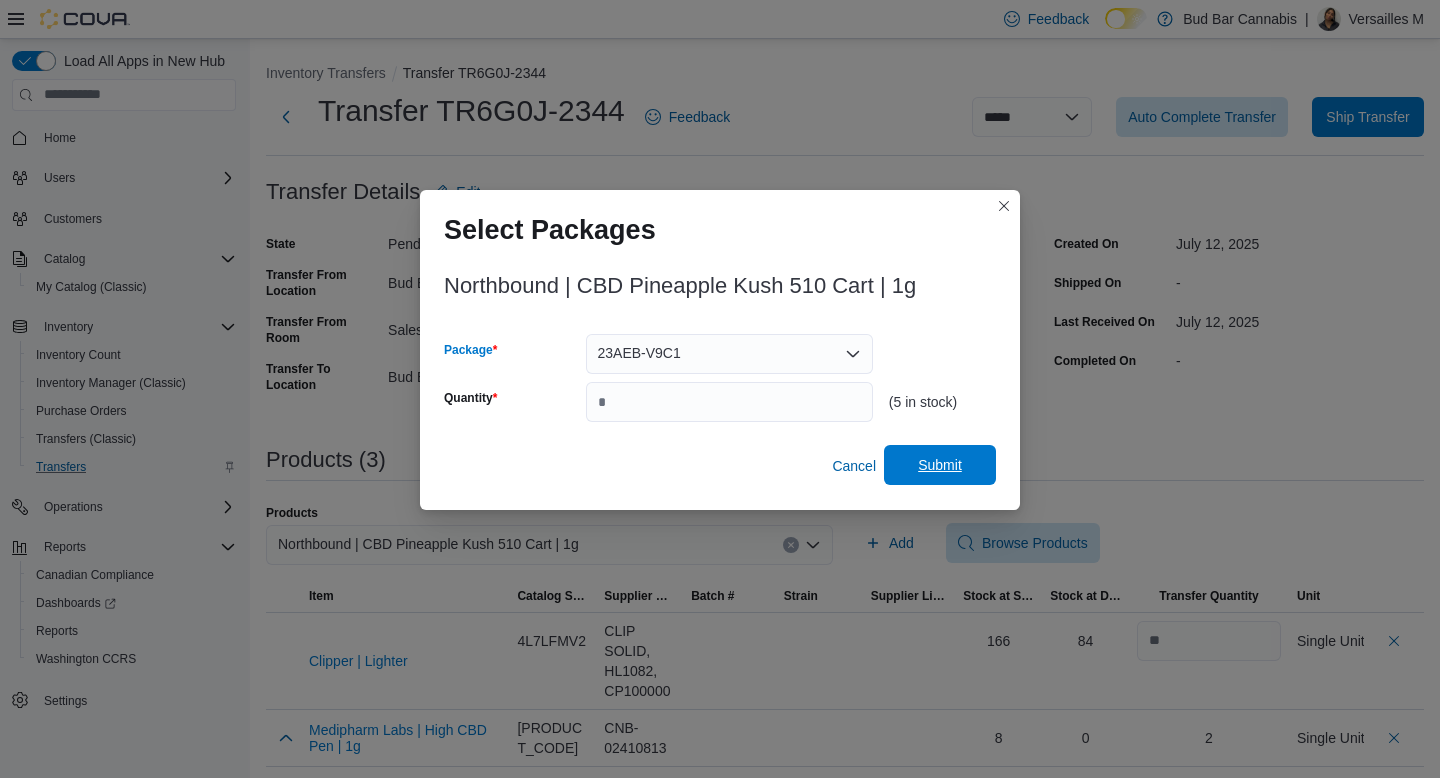 click on "Submit" at bounding box center (940, 465) 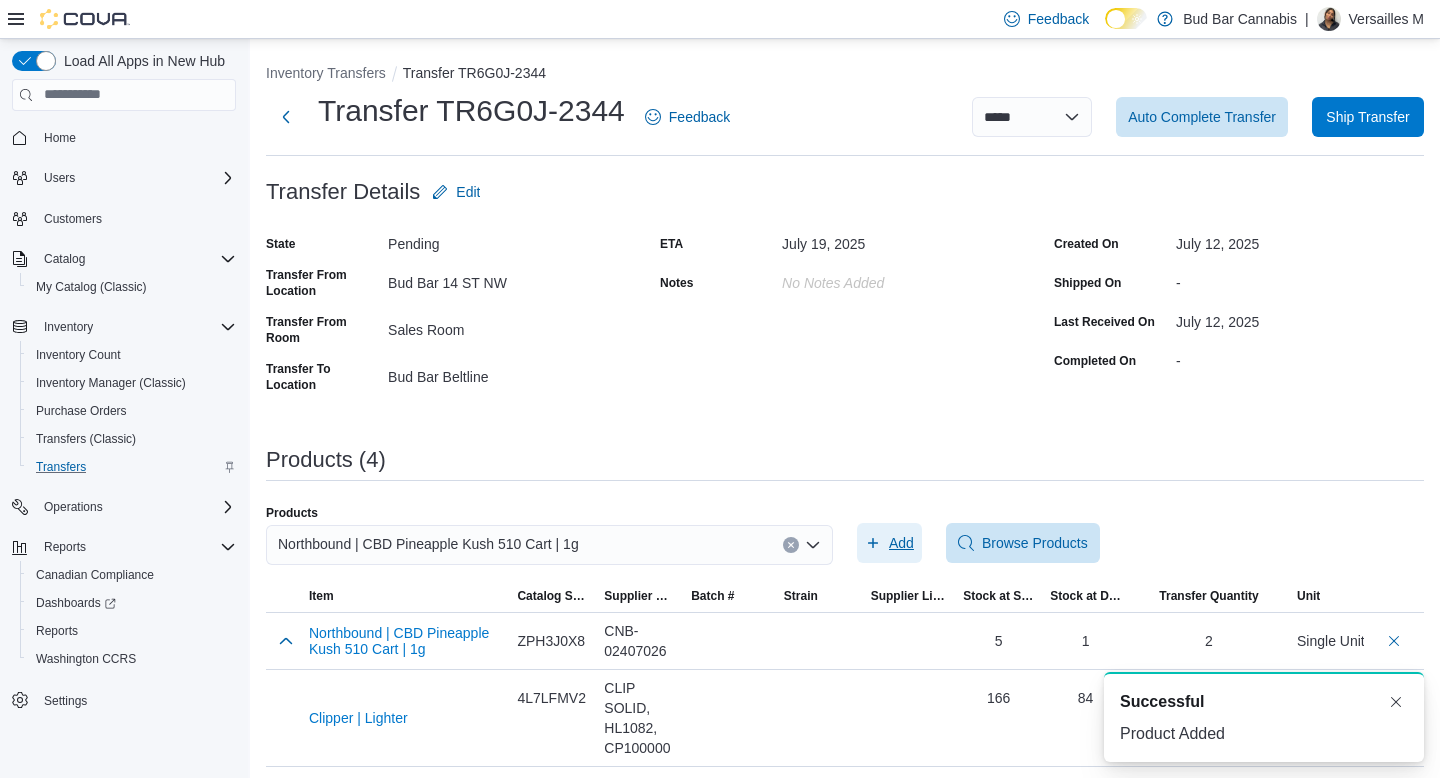scroll, scrollTop: 0, scrollLeft: 0, axis: both 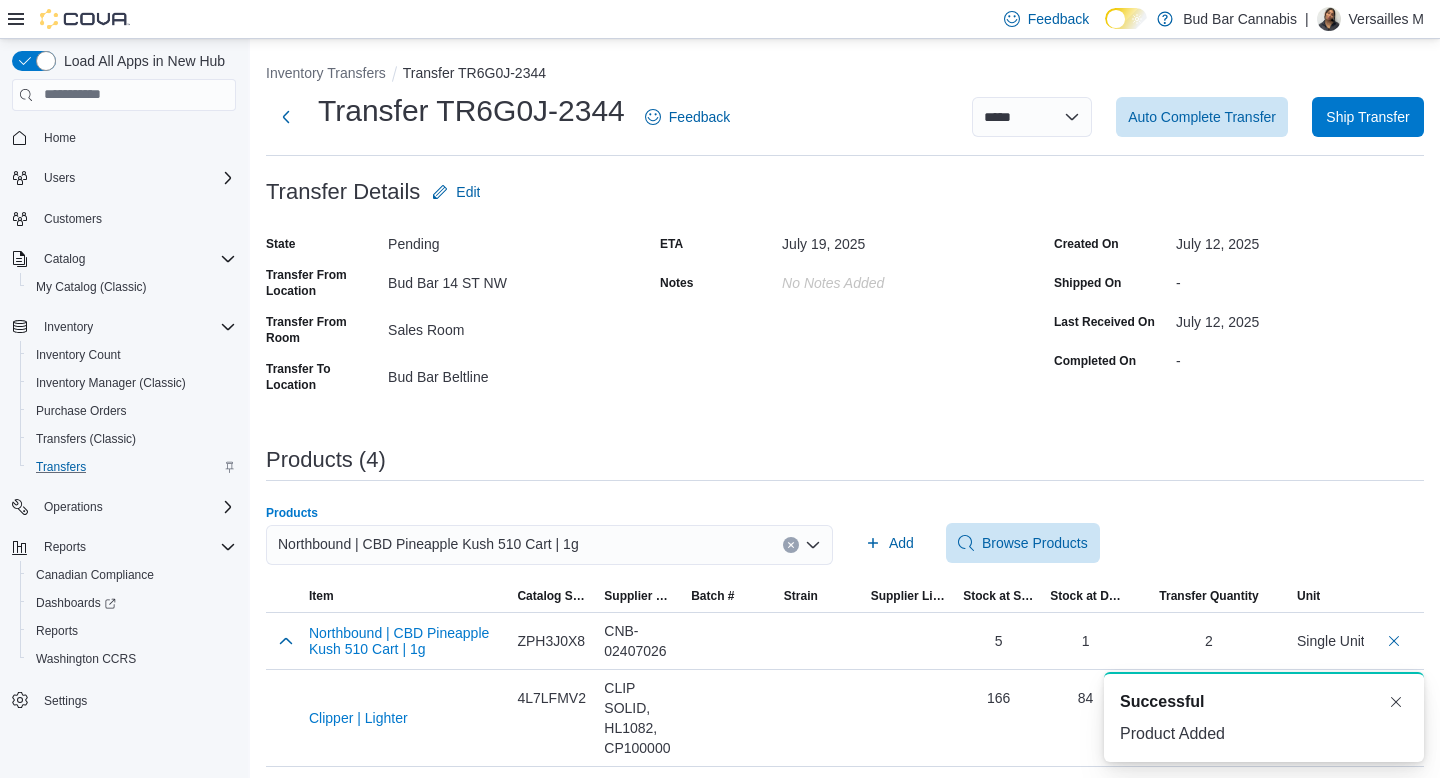 click 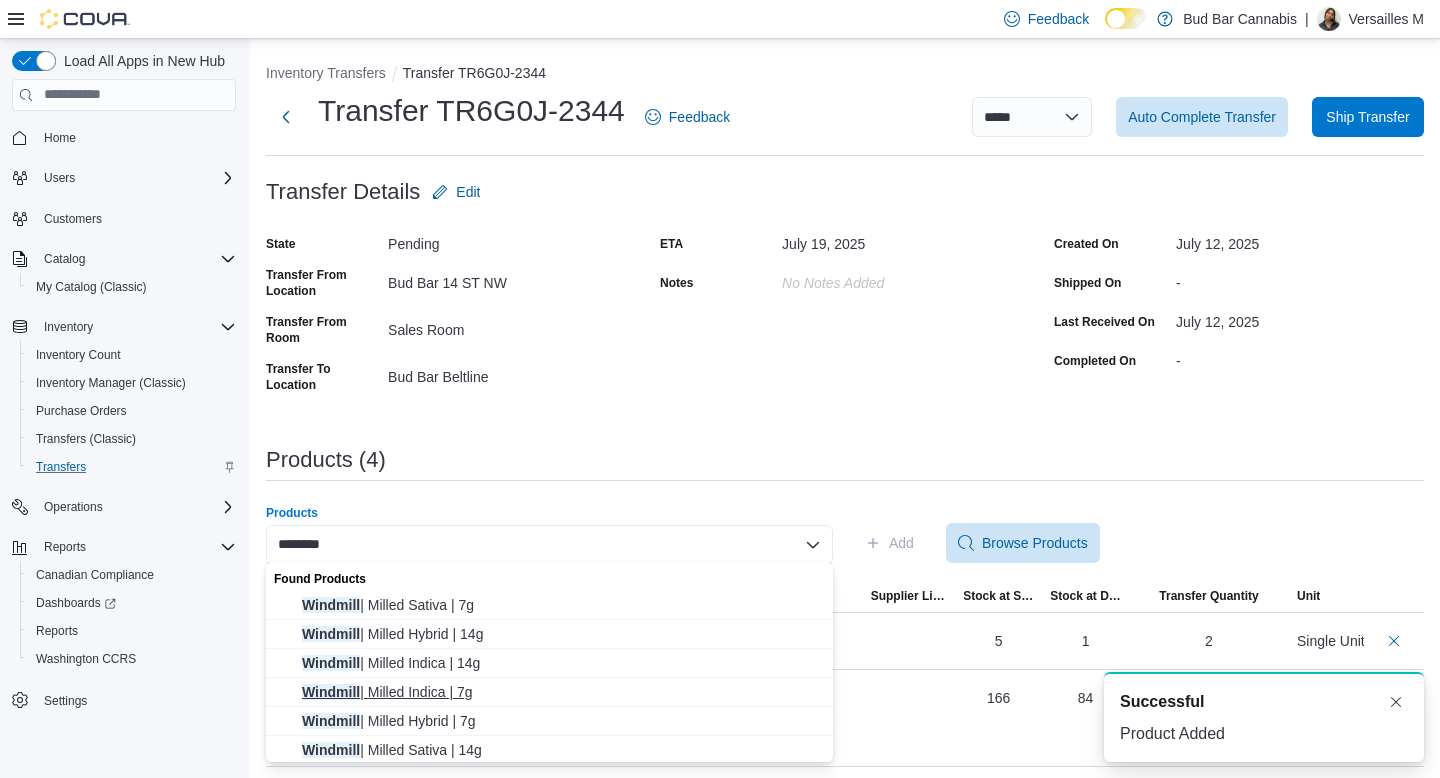 scroll, scrollTop: 32, scrollLeft: 0, axis: vertical 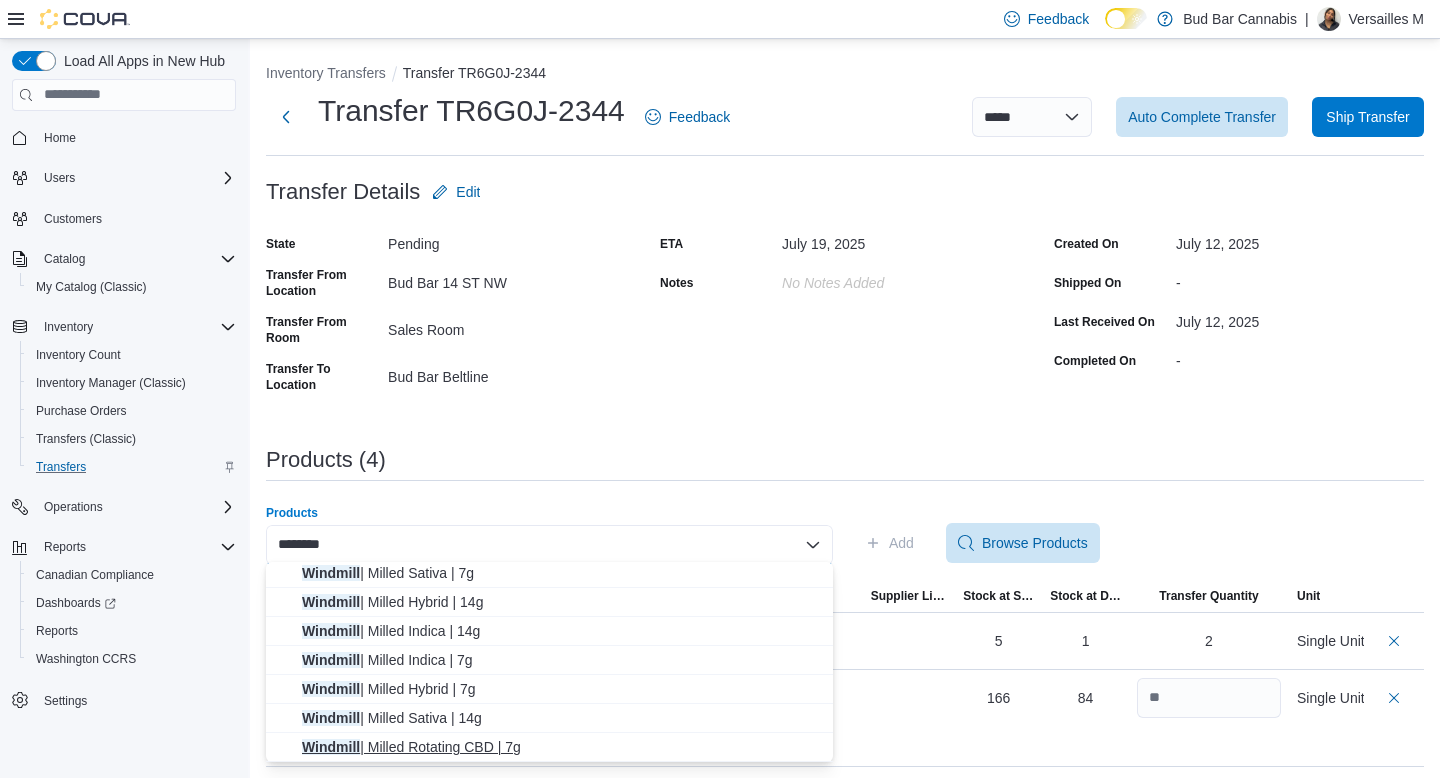type on "********" 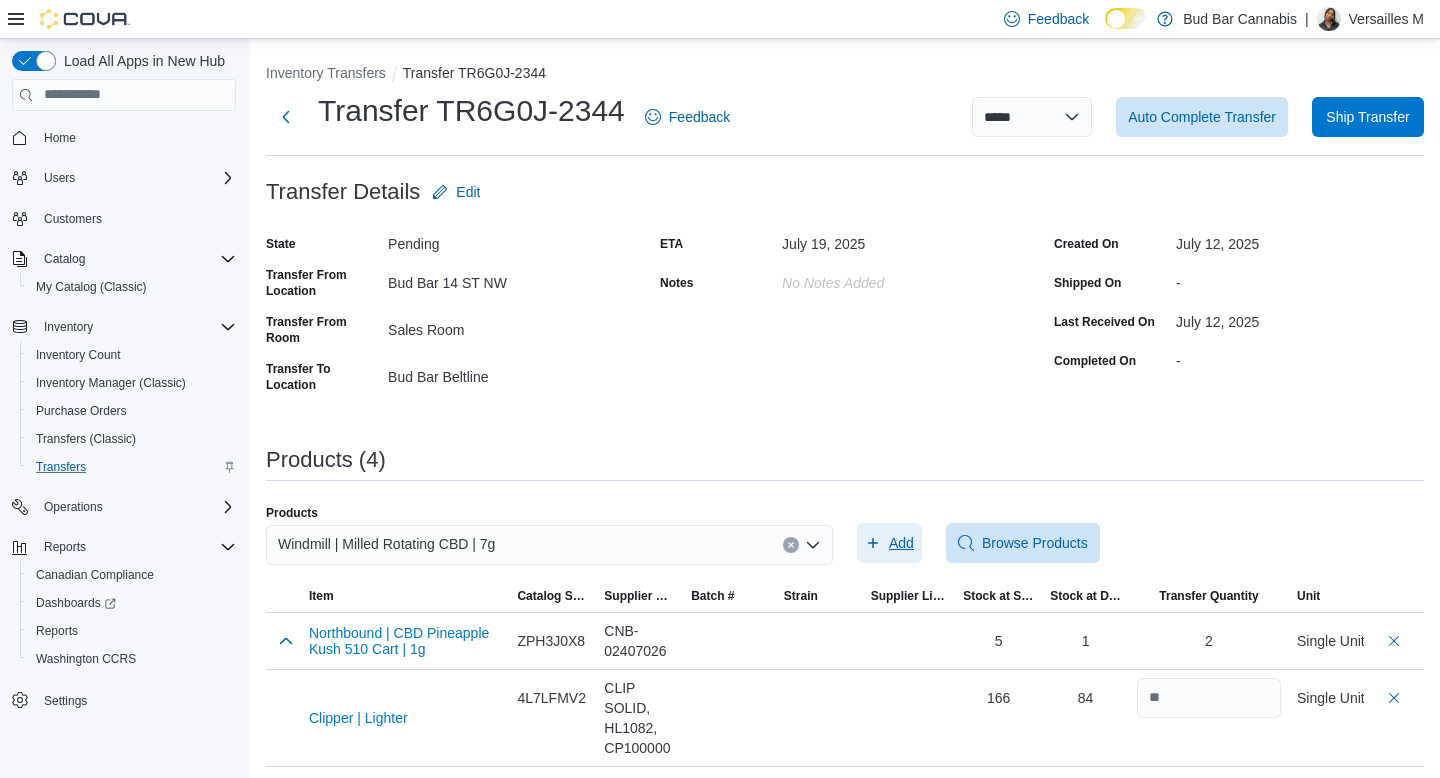 click on "Add" at bounding box center (889, 543) 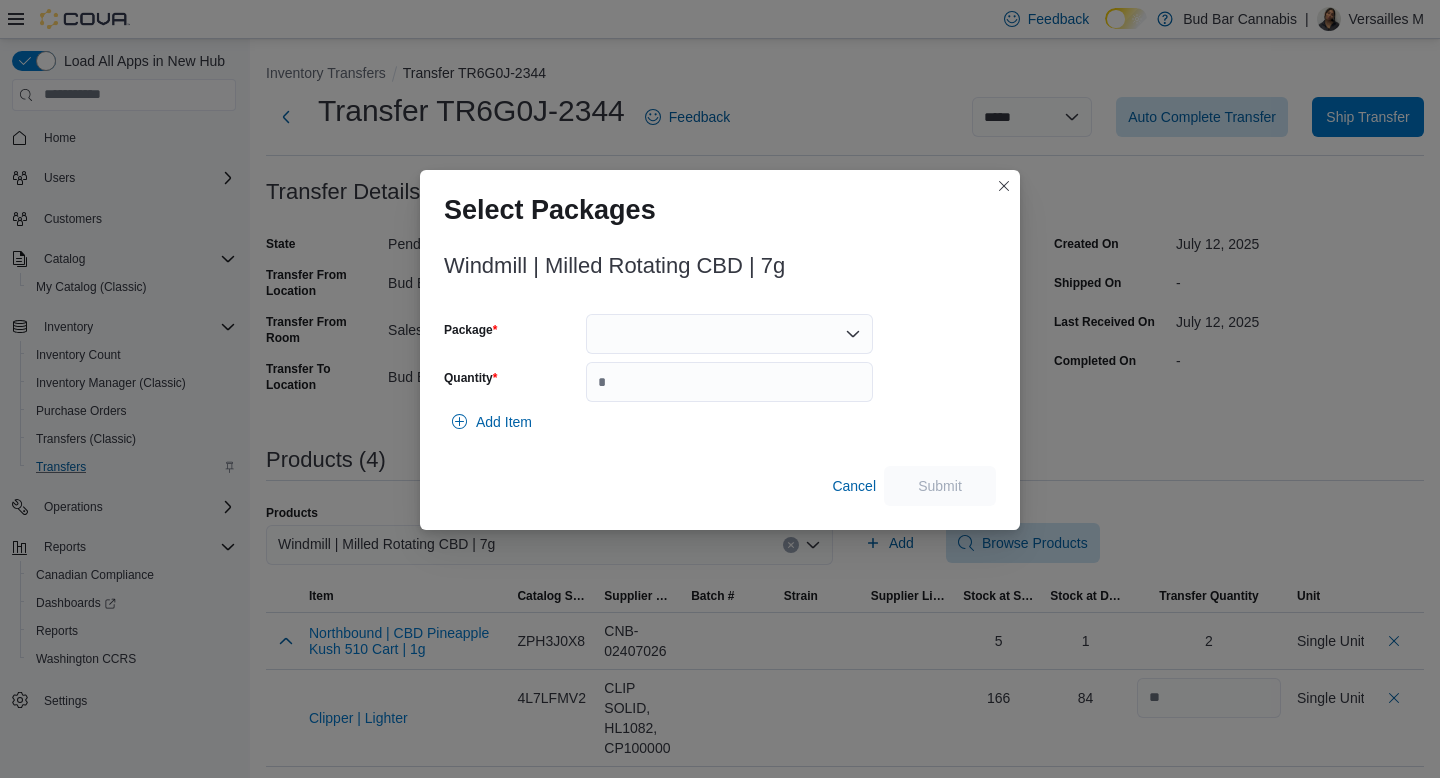 click at bounding box center (729, 334) 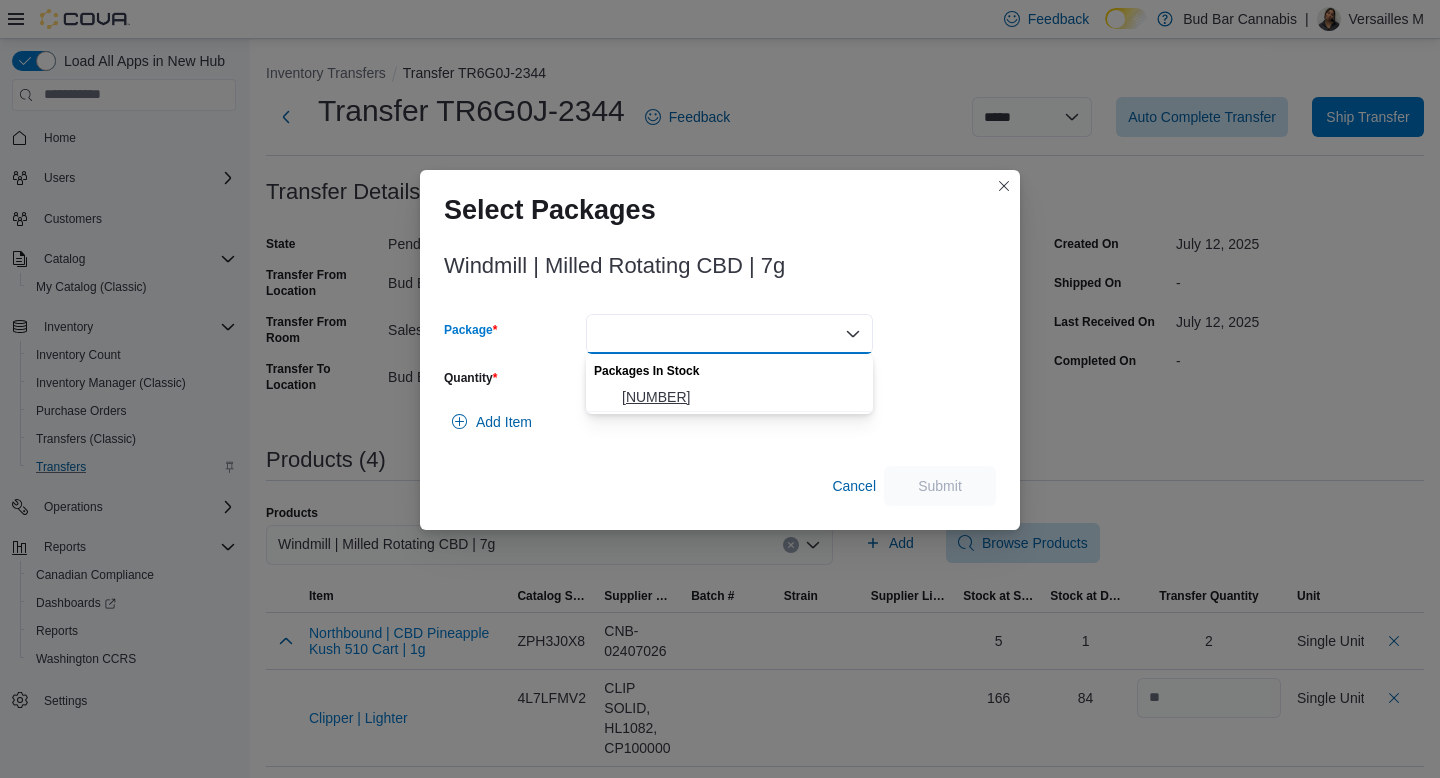 click on "[NUMBER]" at bounding box center [741, 397] 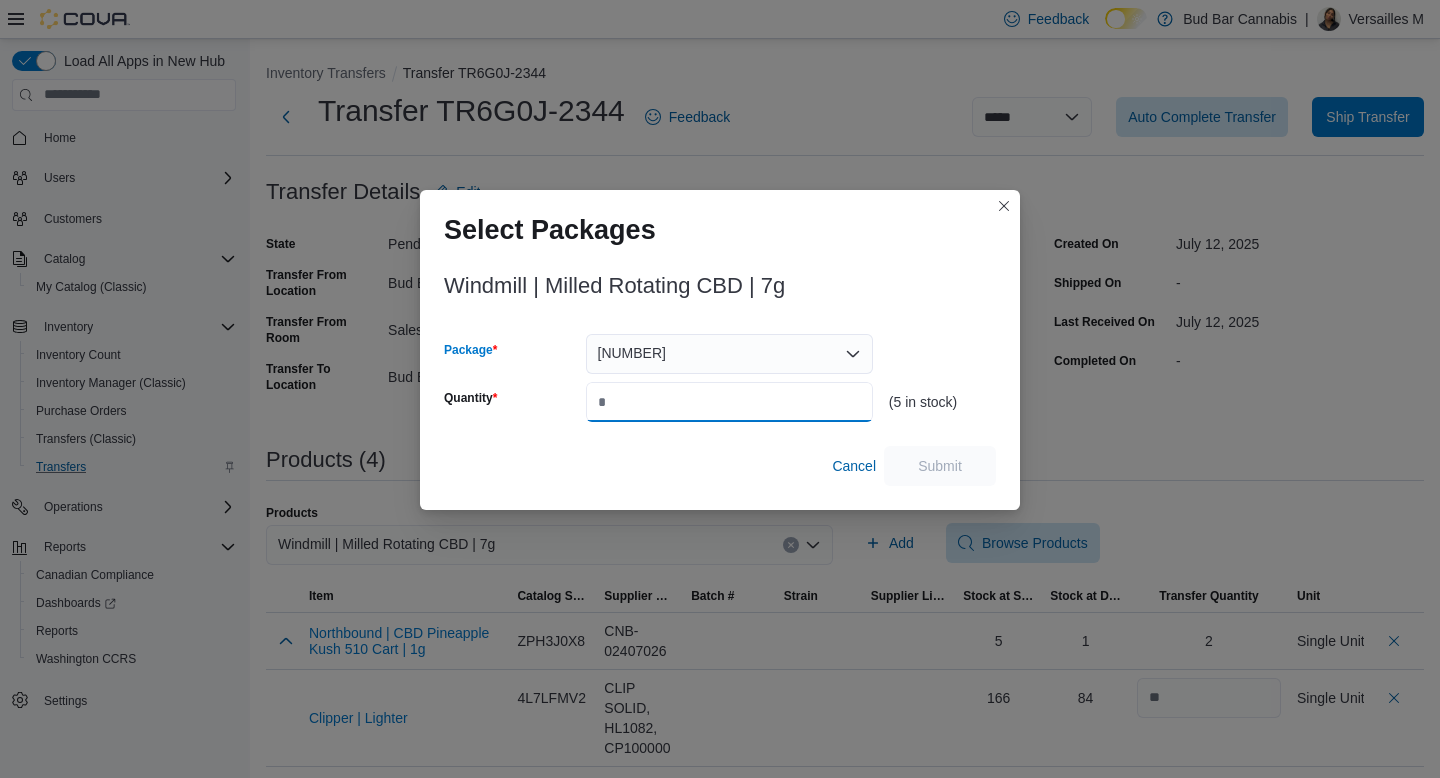 click on "Quantity" at bounding box center (729, 402) 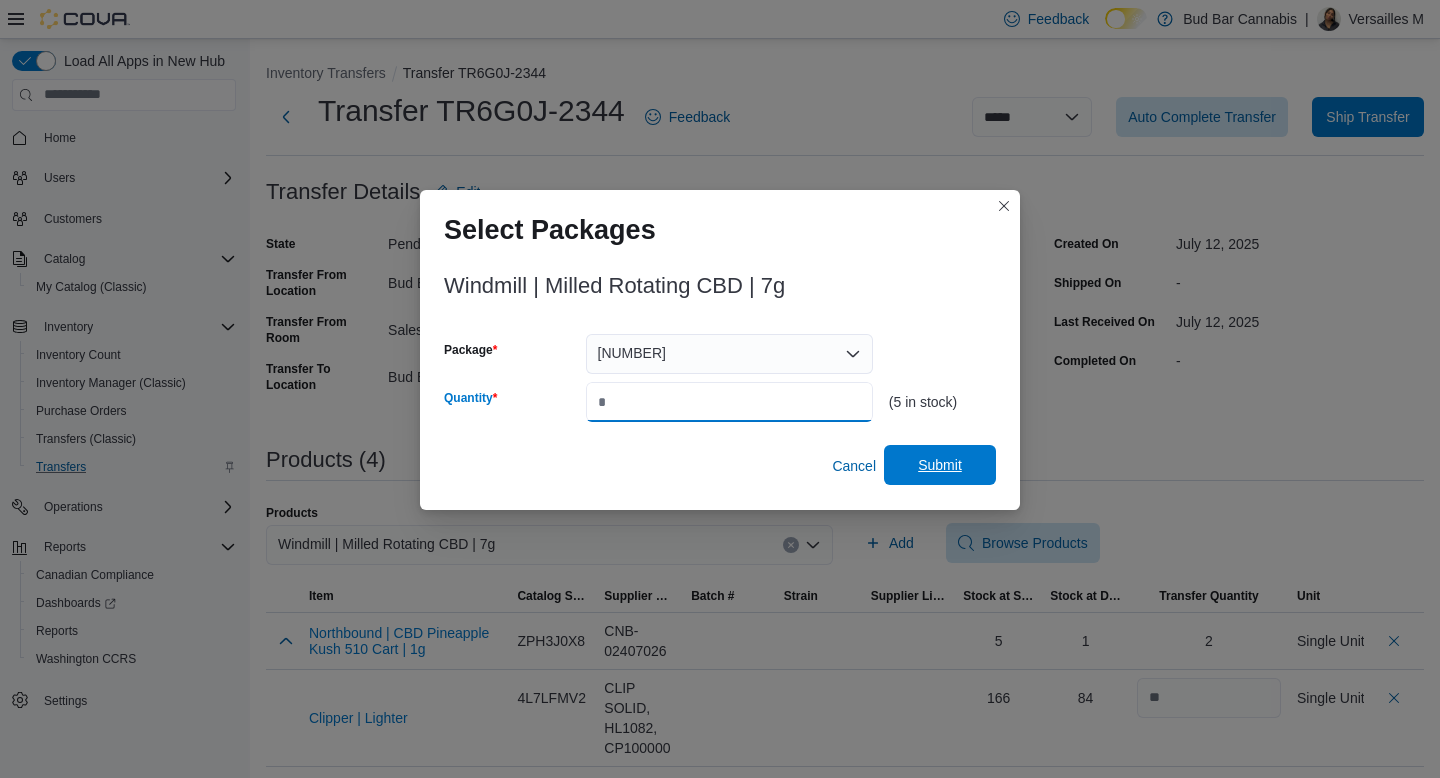 type on "*" 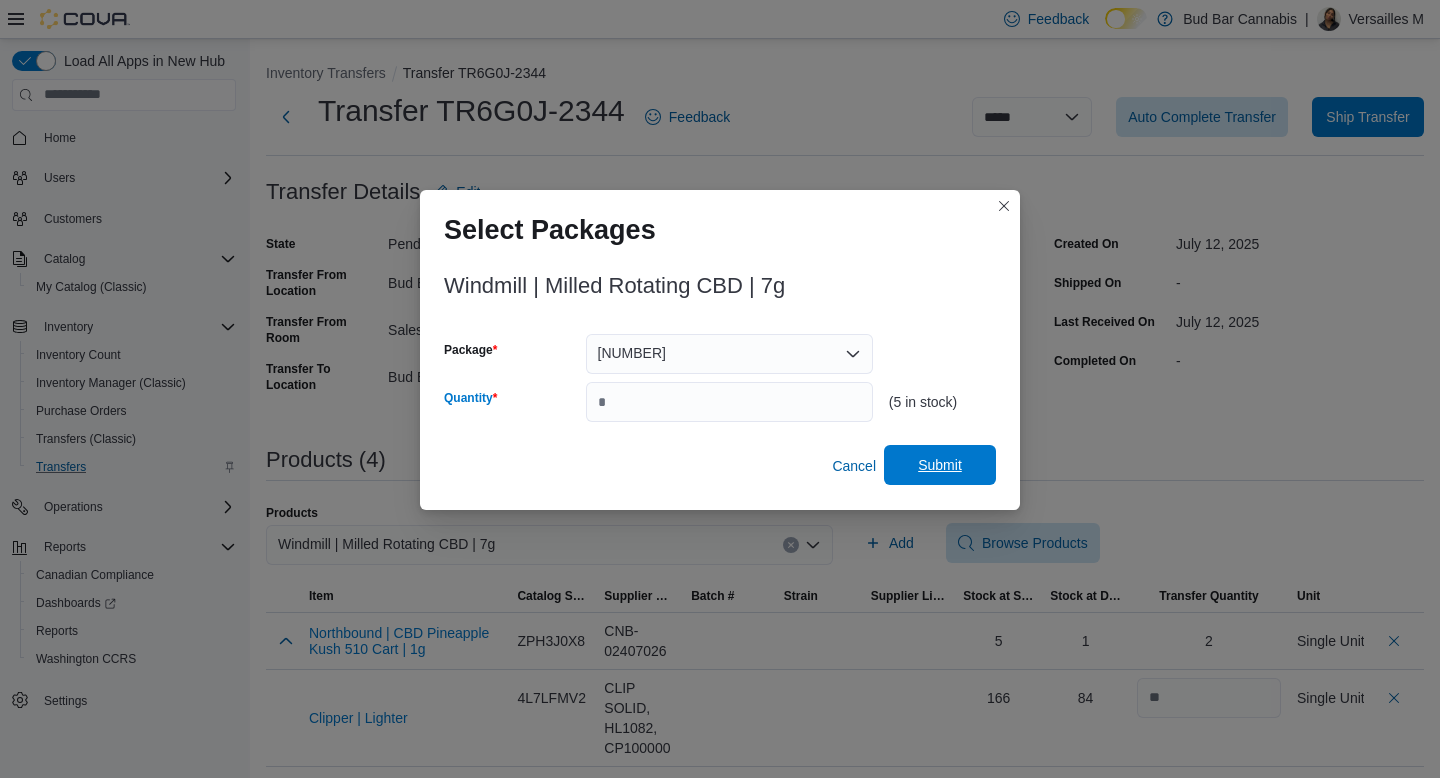 click on "Submit" at bounding box center (940, 465) 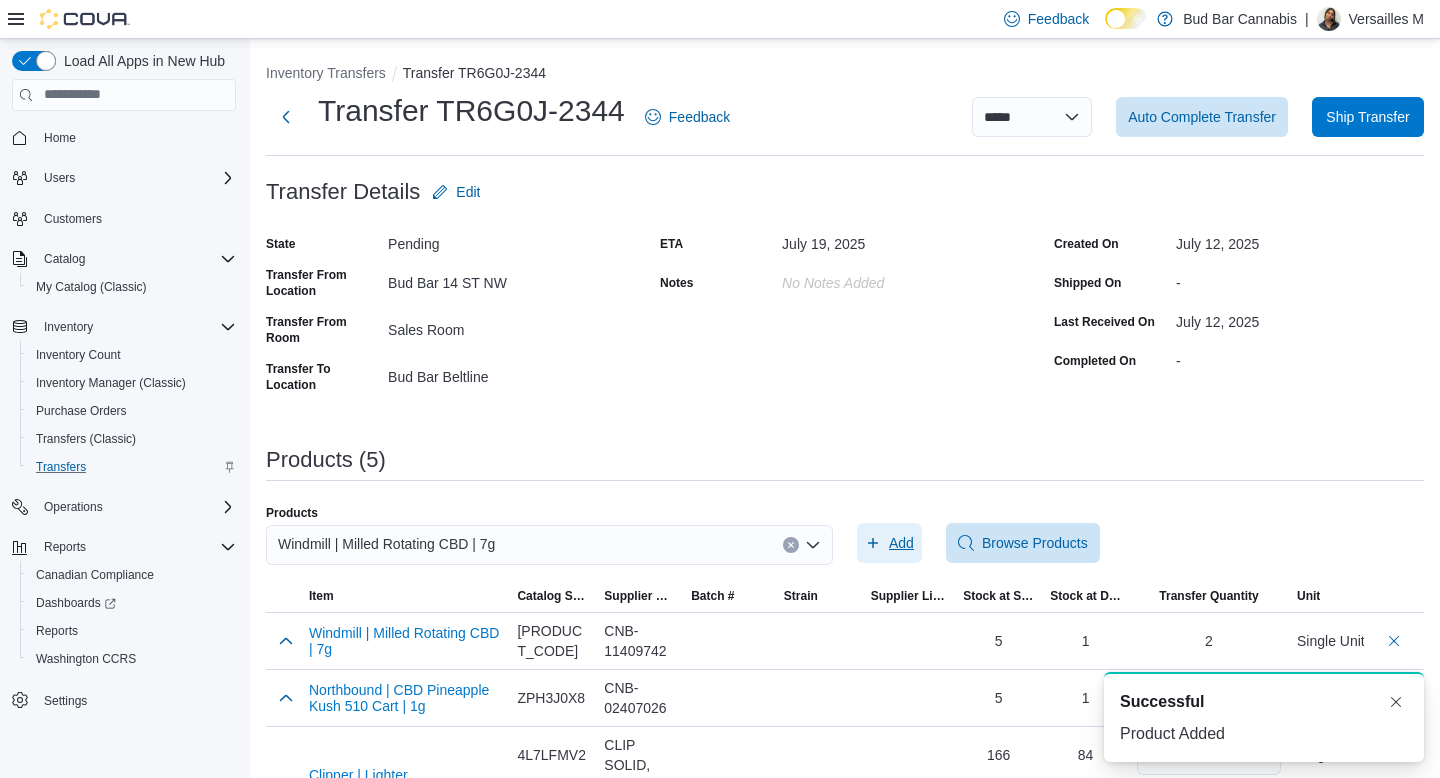scroll, scrollTop: 0, scrollLeft: 0, axis: both 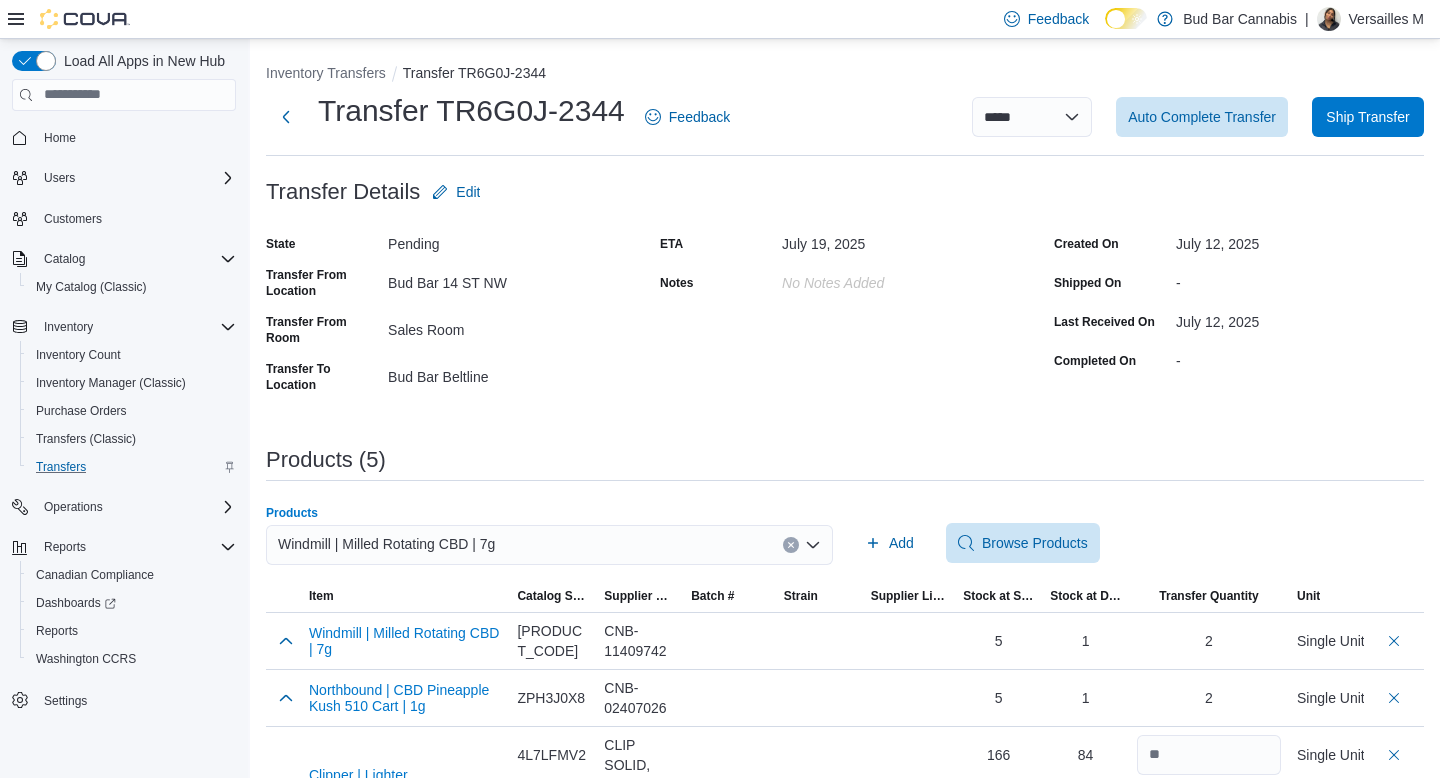 click at bounding box center [791, 545] 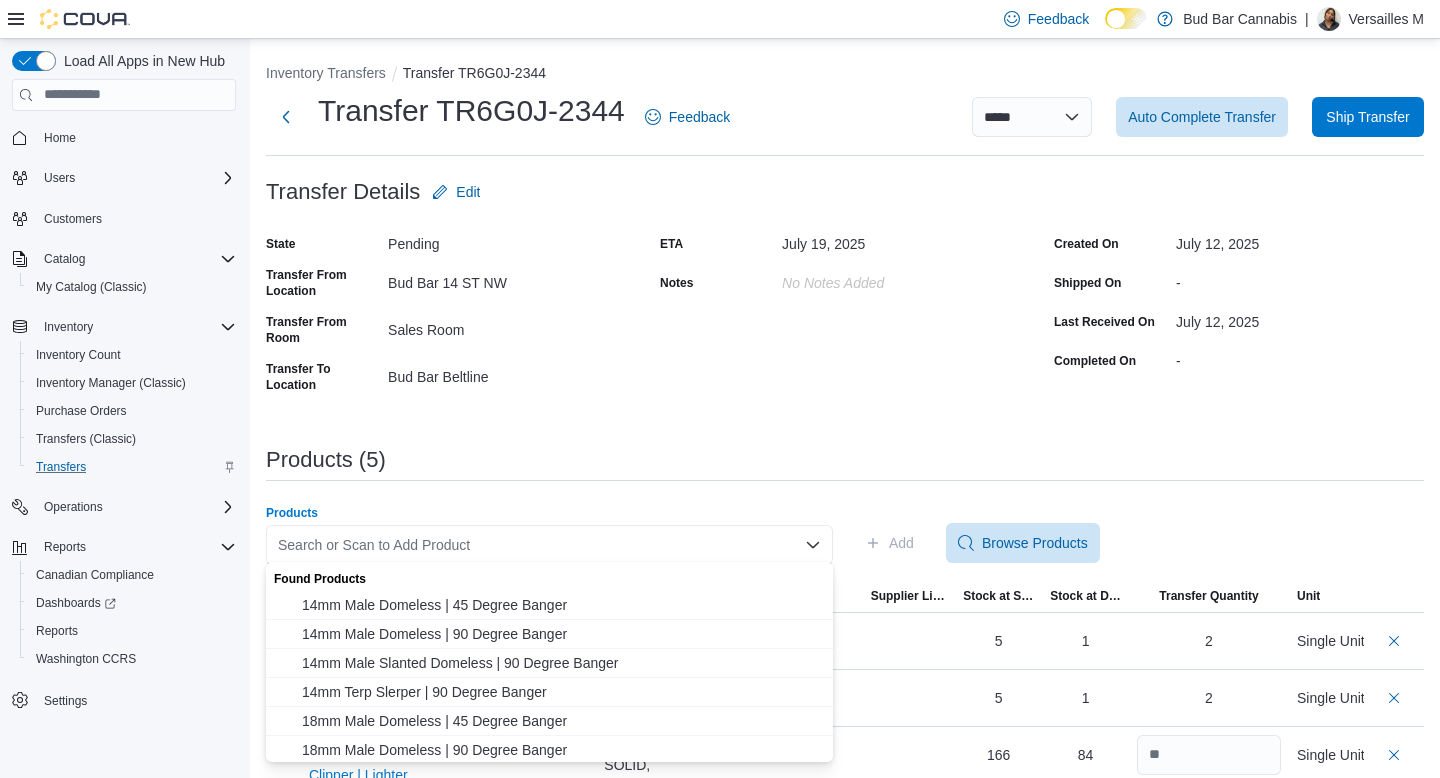 click on "Search or Scan to Add Product" at bounding box center (549, 545) 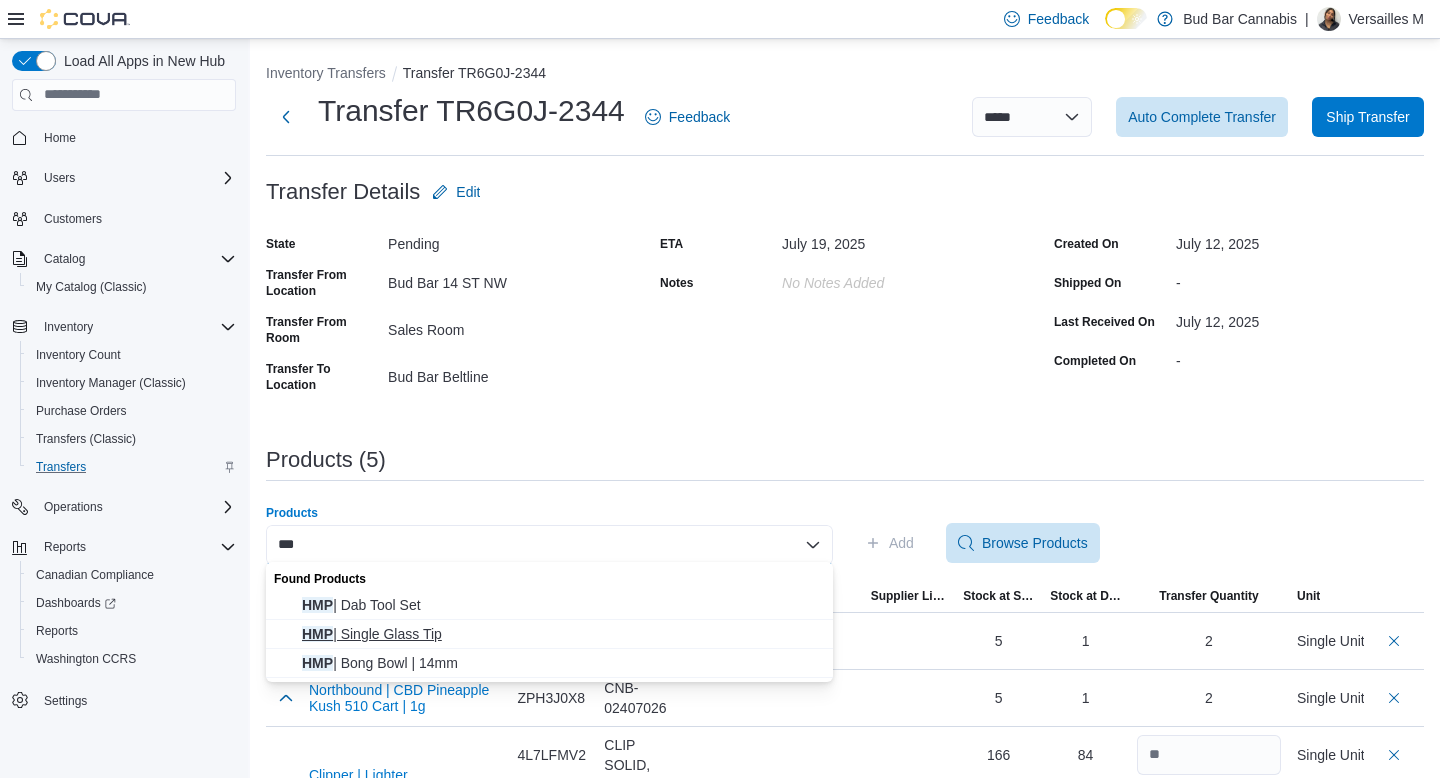 type on "***" 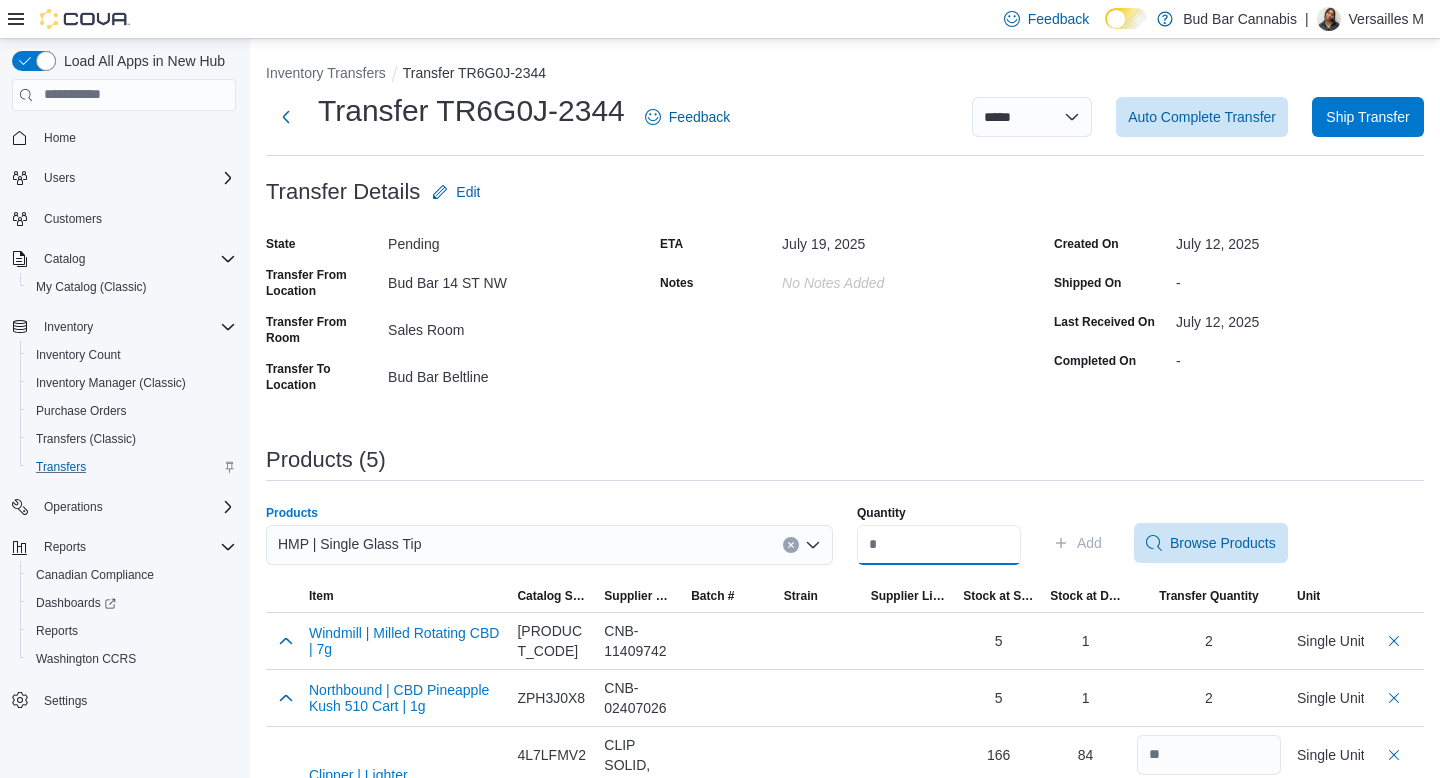 click on "Quantity" at bounding box center (939, 545) 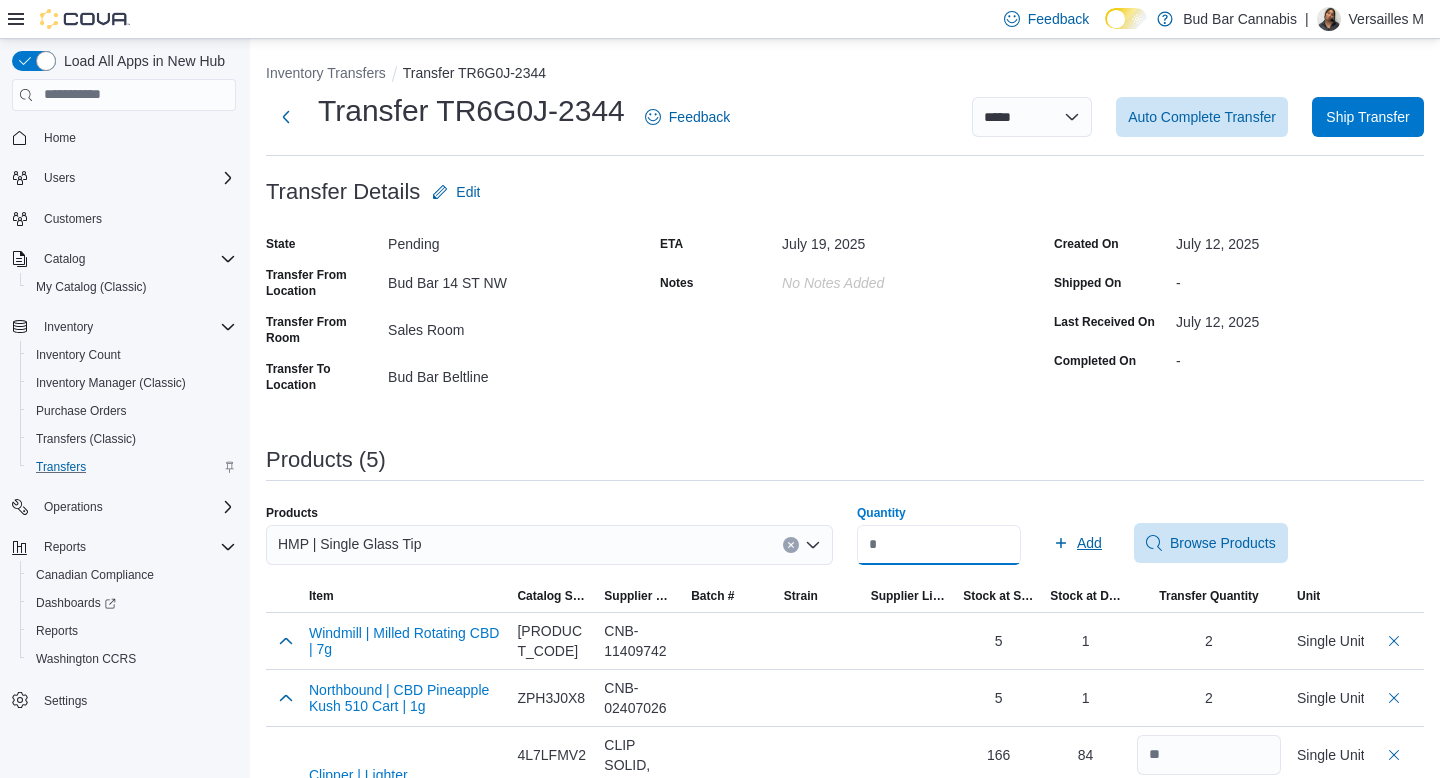 type on "*" 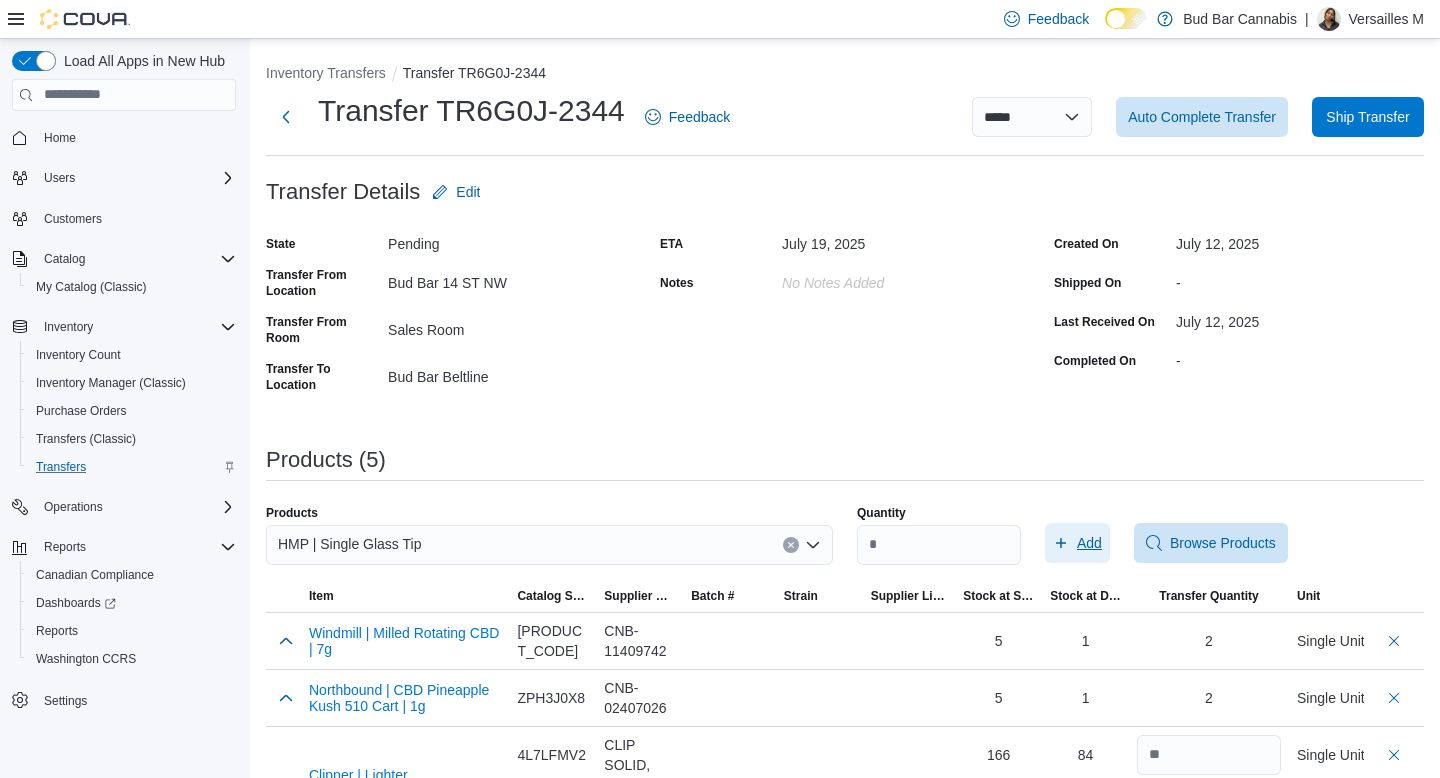 click on "Add" at bounding box center [1077, 543] 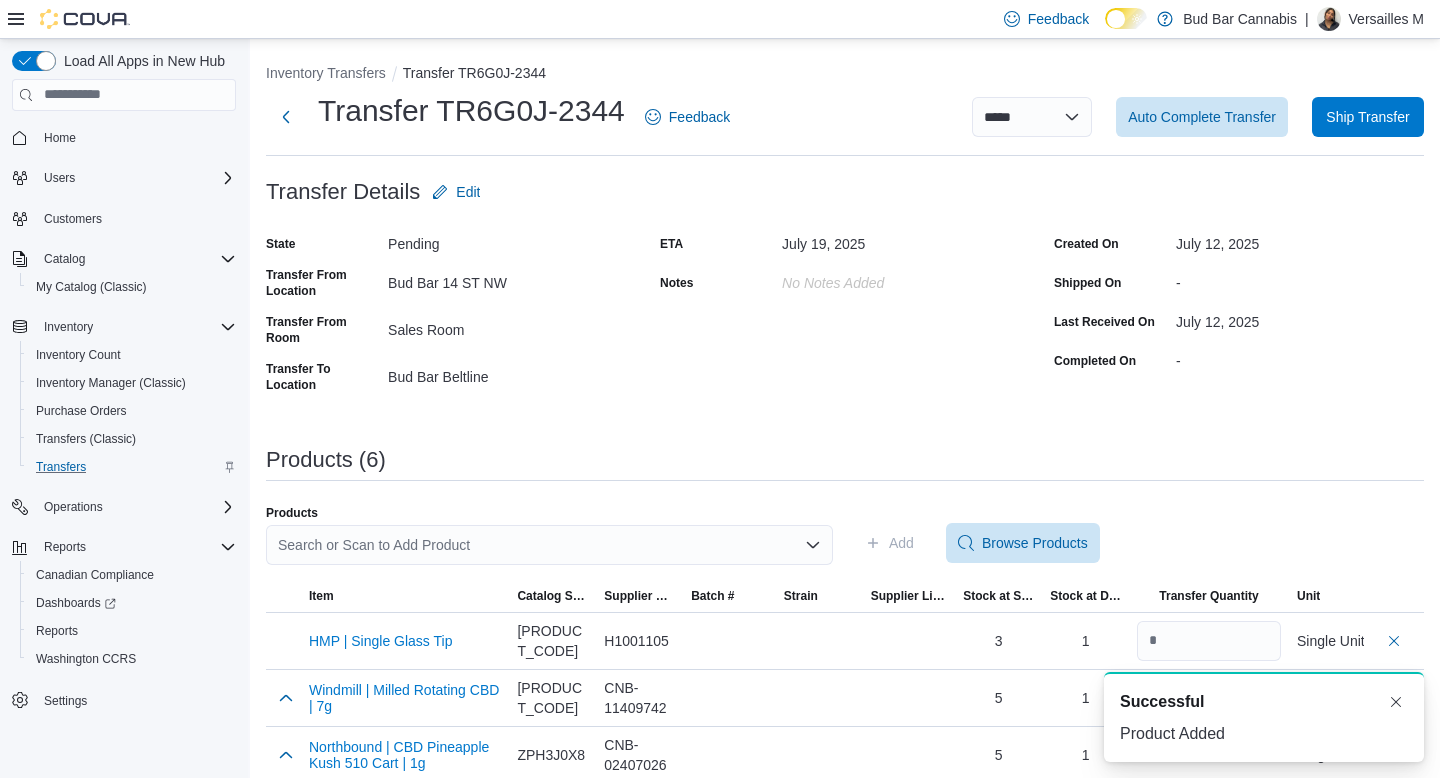 scroll, scrollTop: 0, scrollLeft: 0, axis: both 